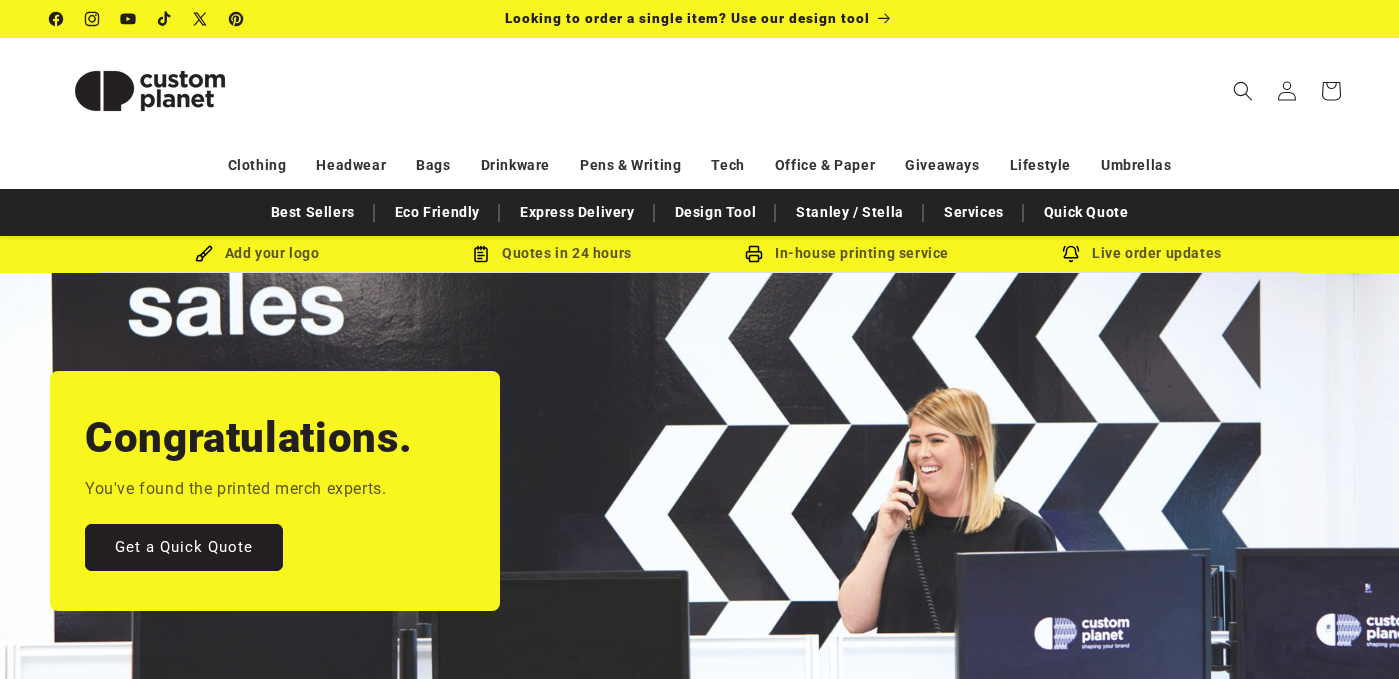 scroll, scrollTop: 0, scrollLeft: 0, axis: both 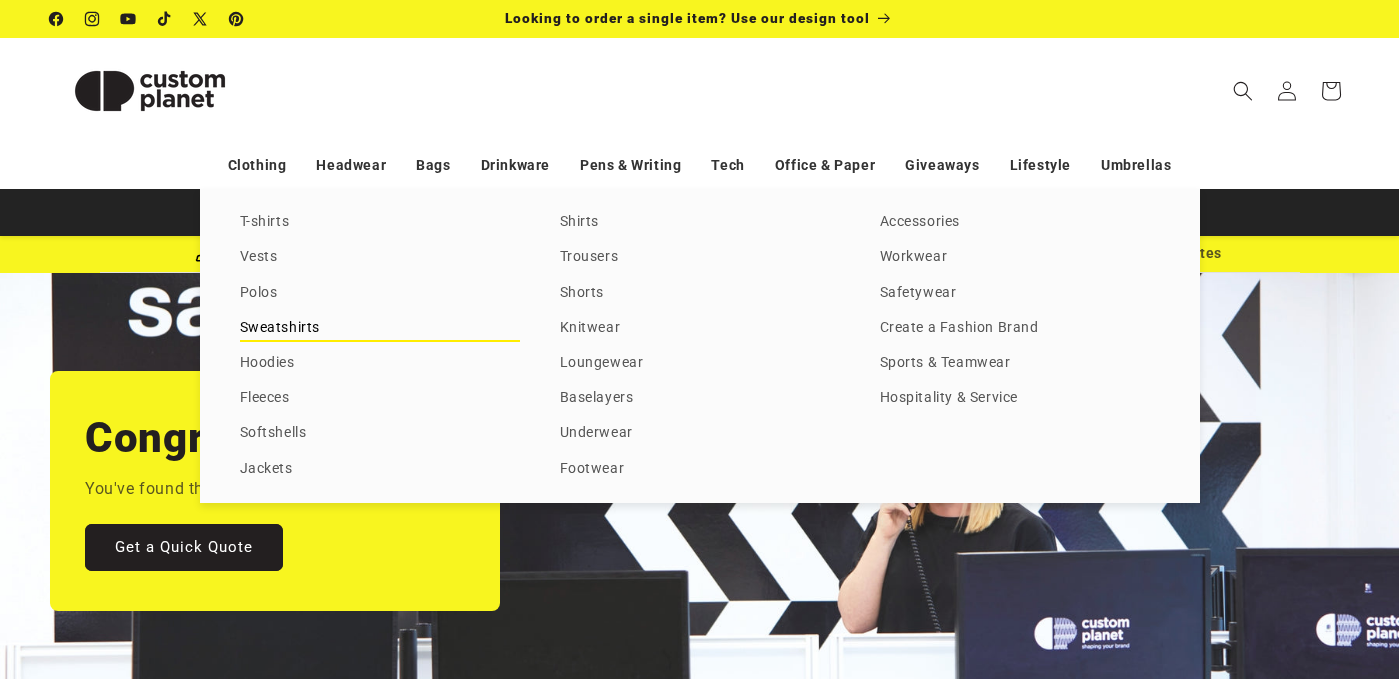 click on "Sweatshirts" at bounding box center [380, 328] 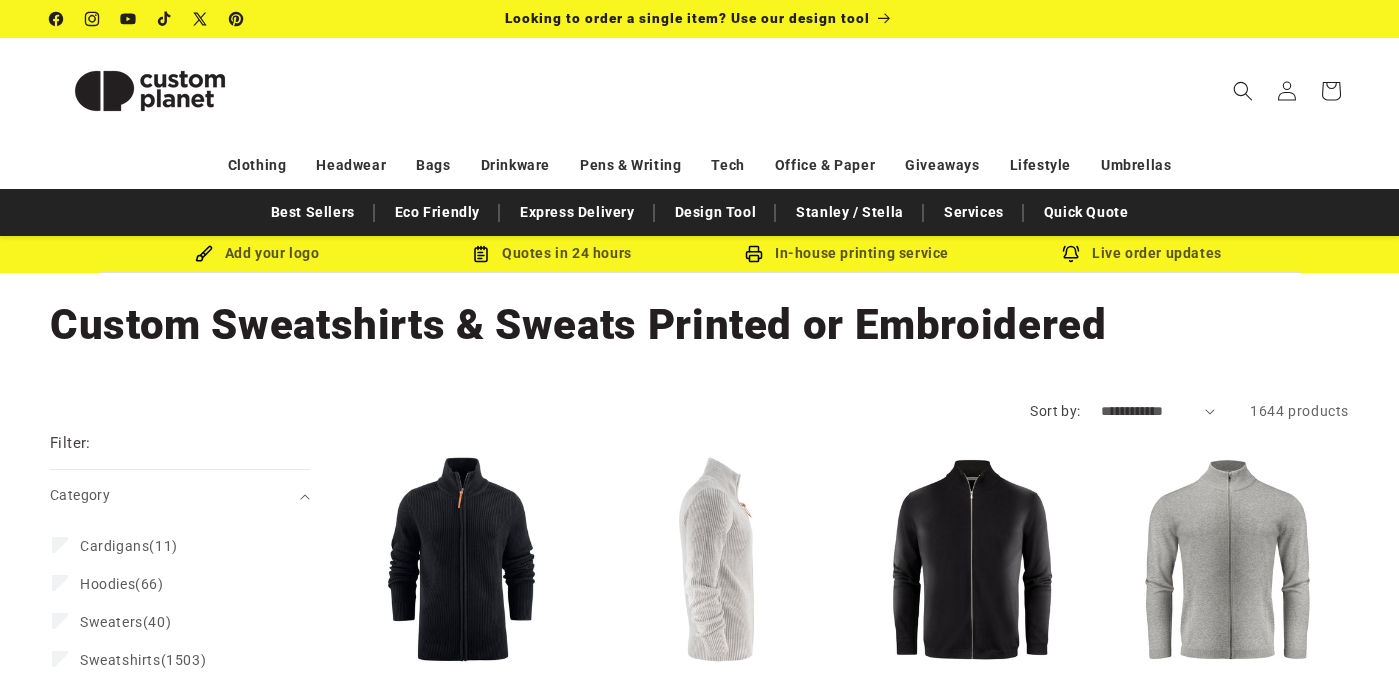 scroll, scrollTop: 0, scrollLeft: 0, axis: both 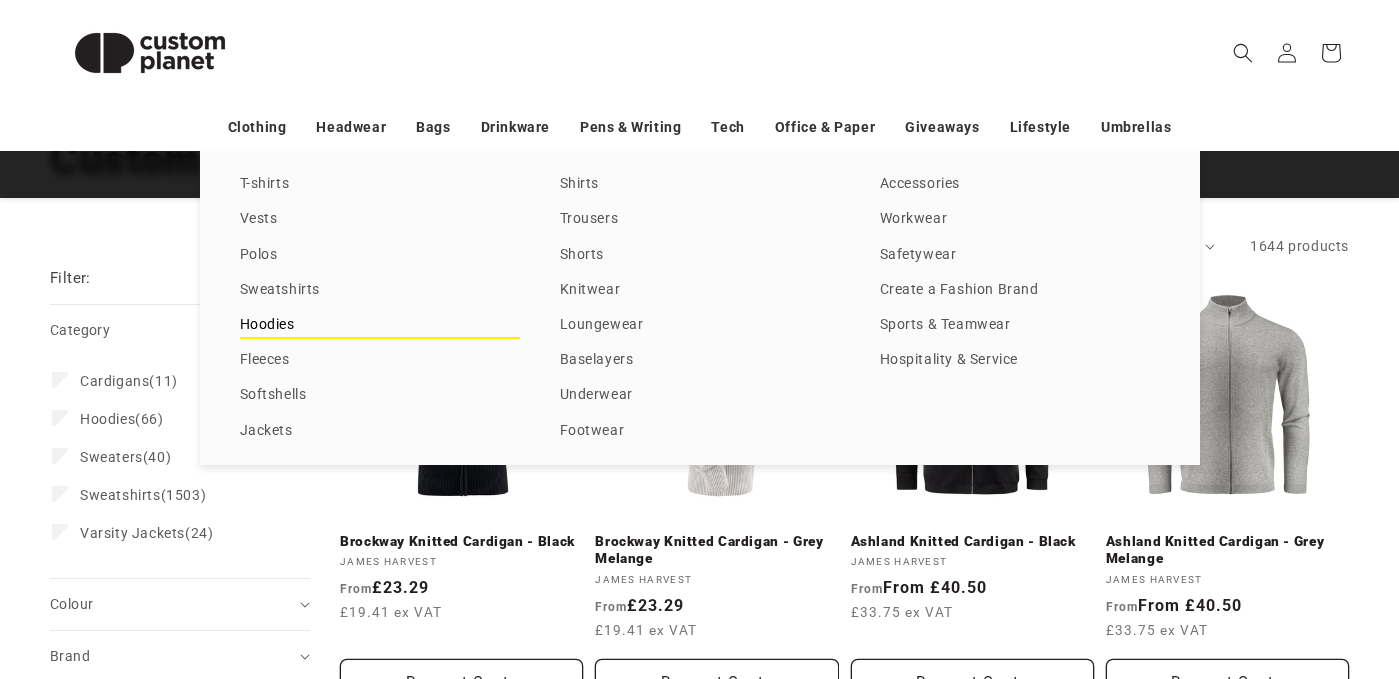 click on "Hoodies" at bounding box center [380, 325] 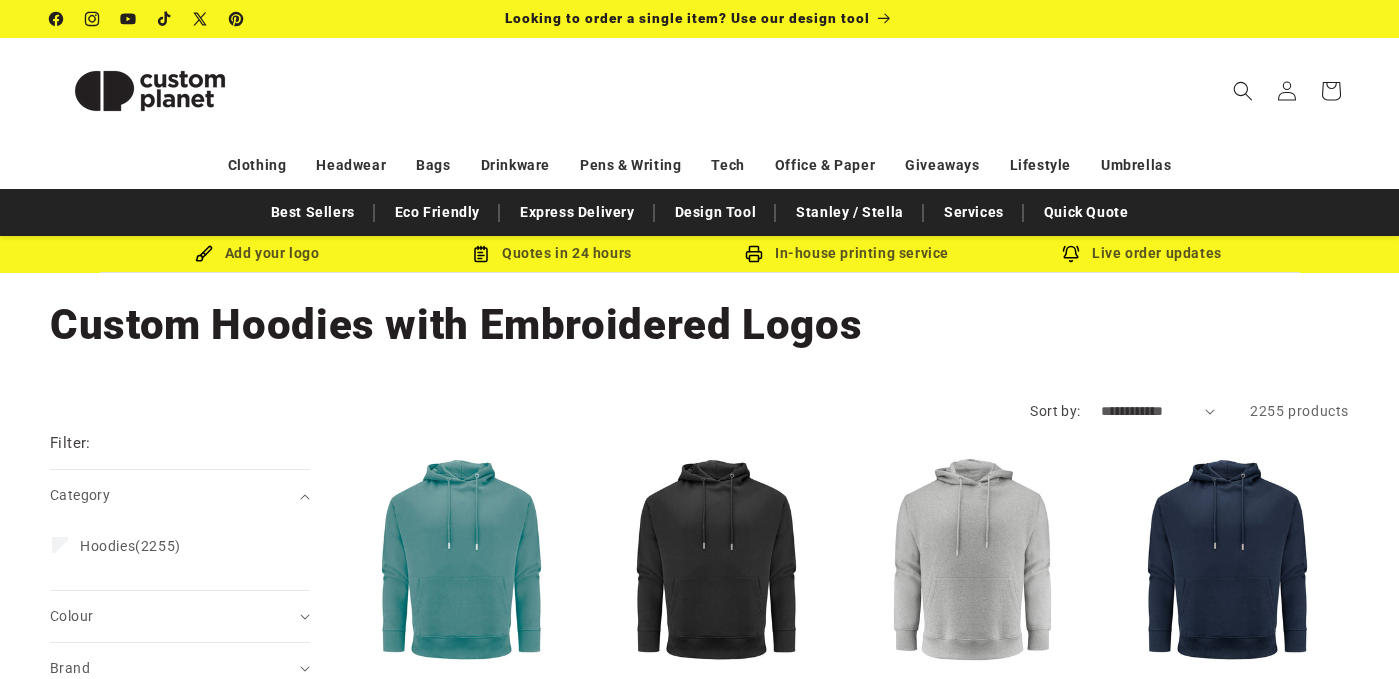 scroll, scrollTop: 2, scrollLeft: 0, axis: vertical 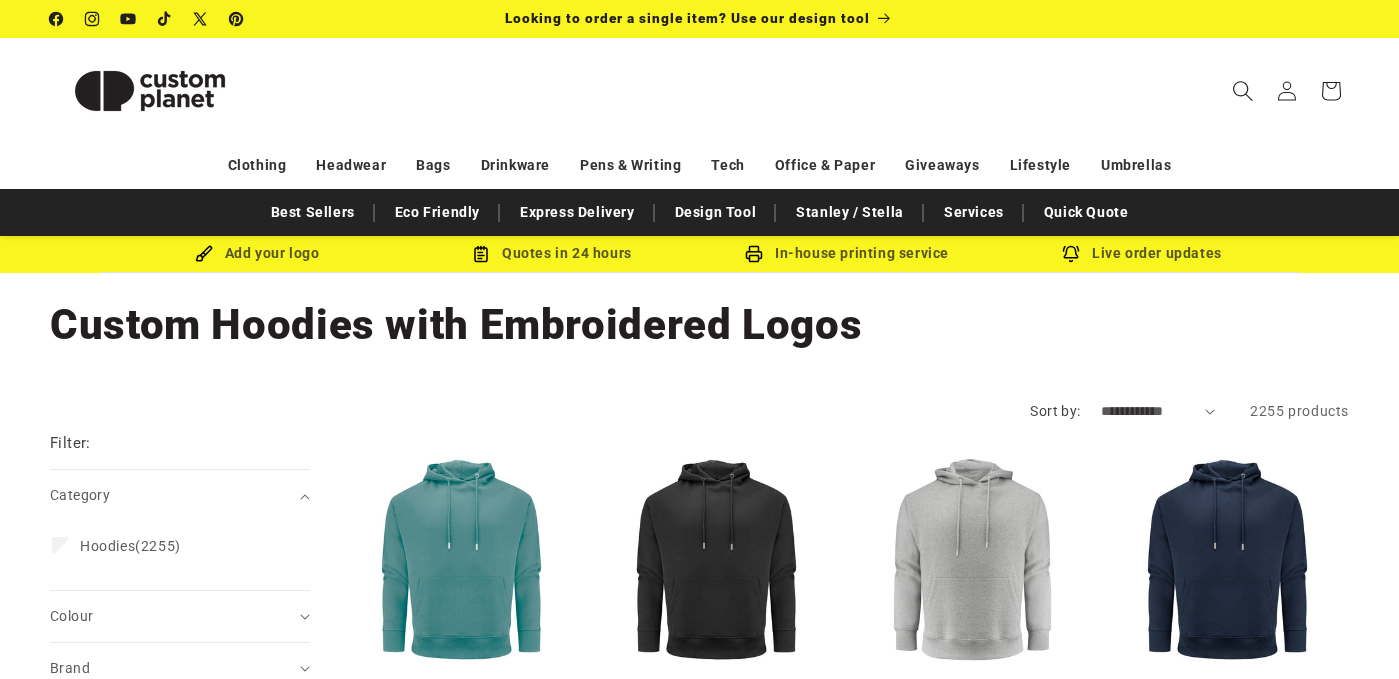click 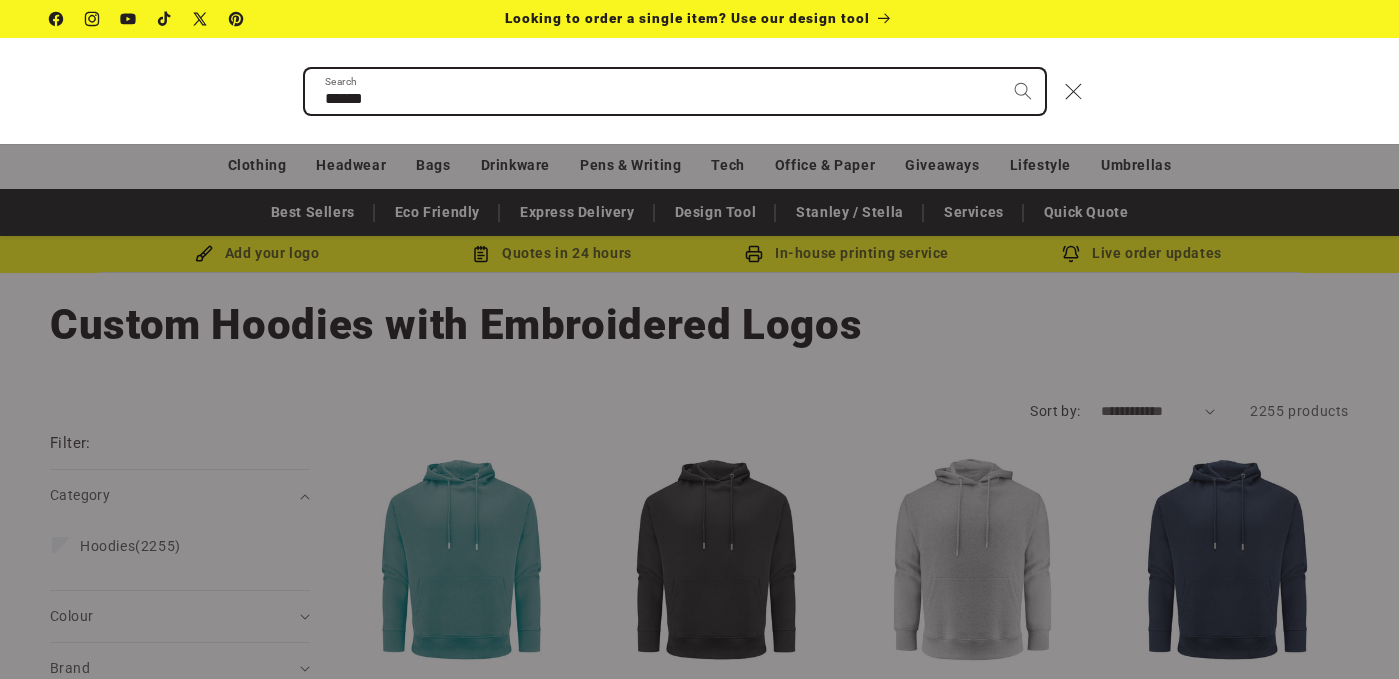 type on "******" 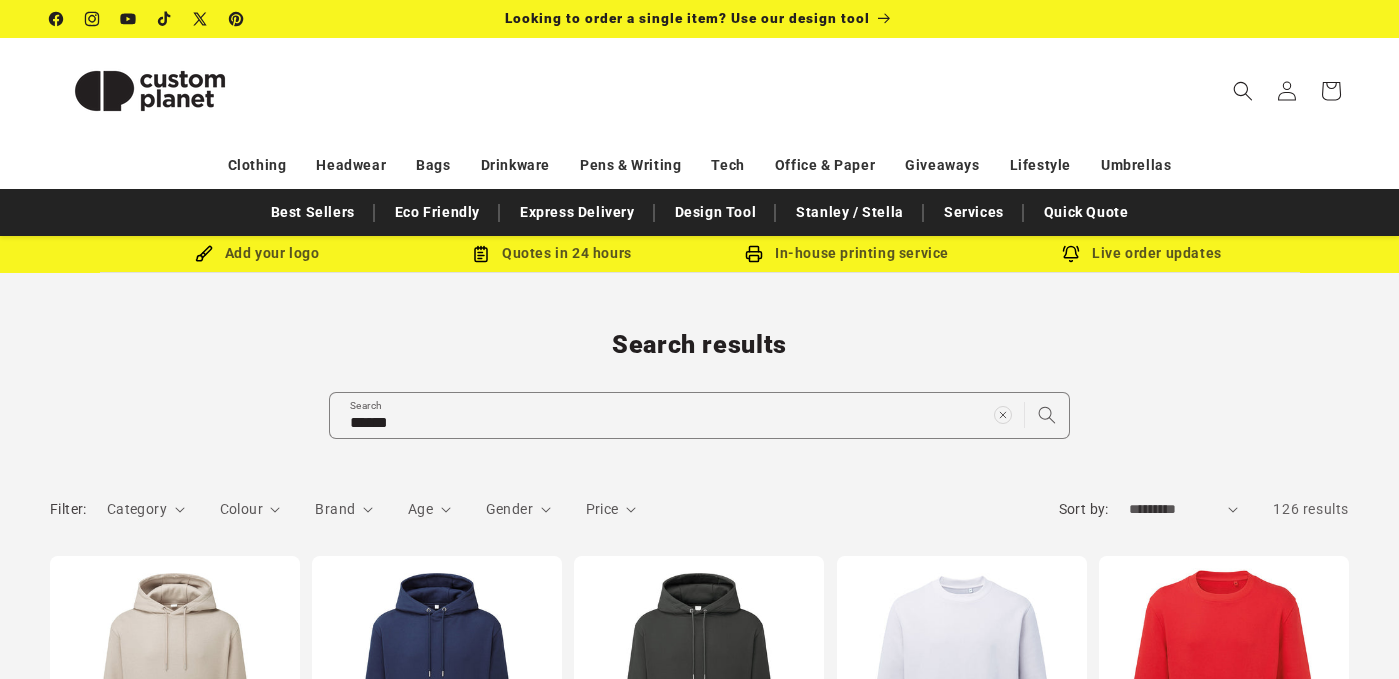 scroll, scrollTop: 0, scrollLeft: 0, axis: both 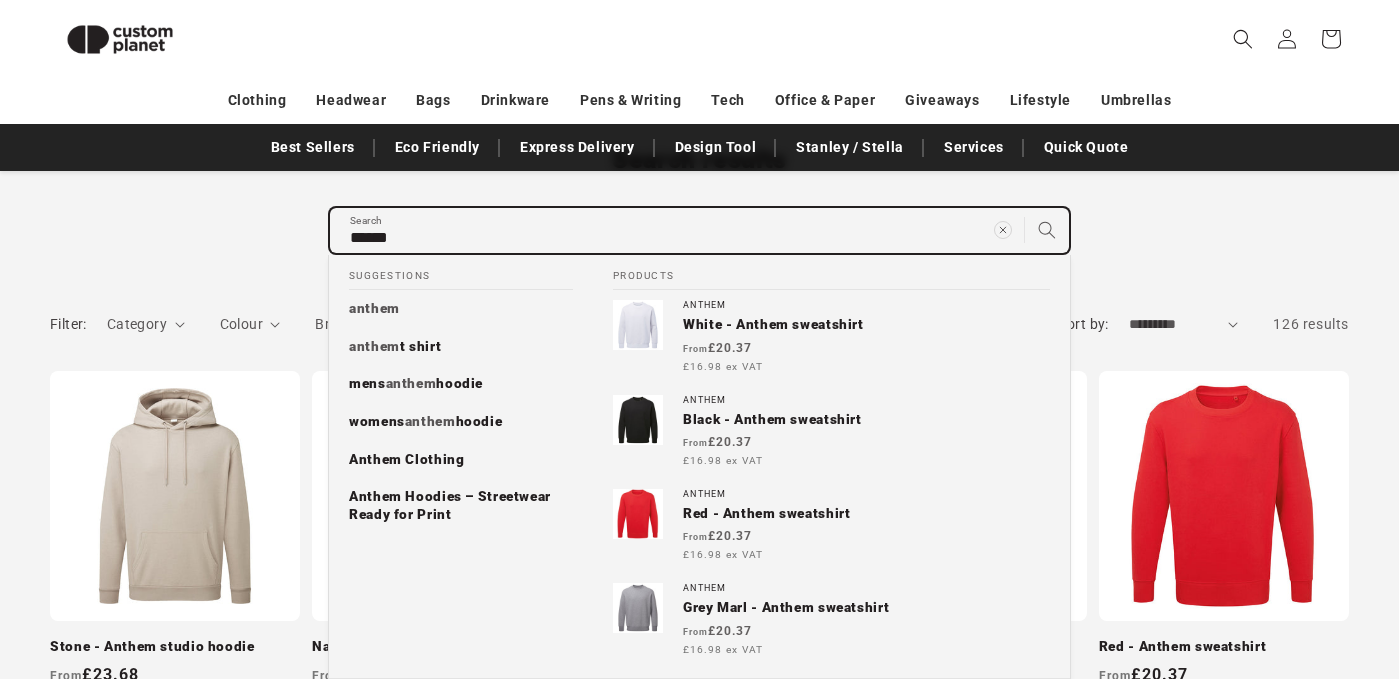drag, startPoint x: 439, startPoint y: 232, endPoint x: 292, endPoint y: 226, distance: 147.12239 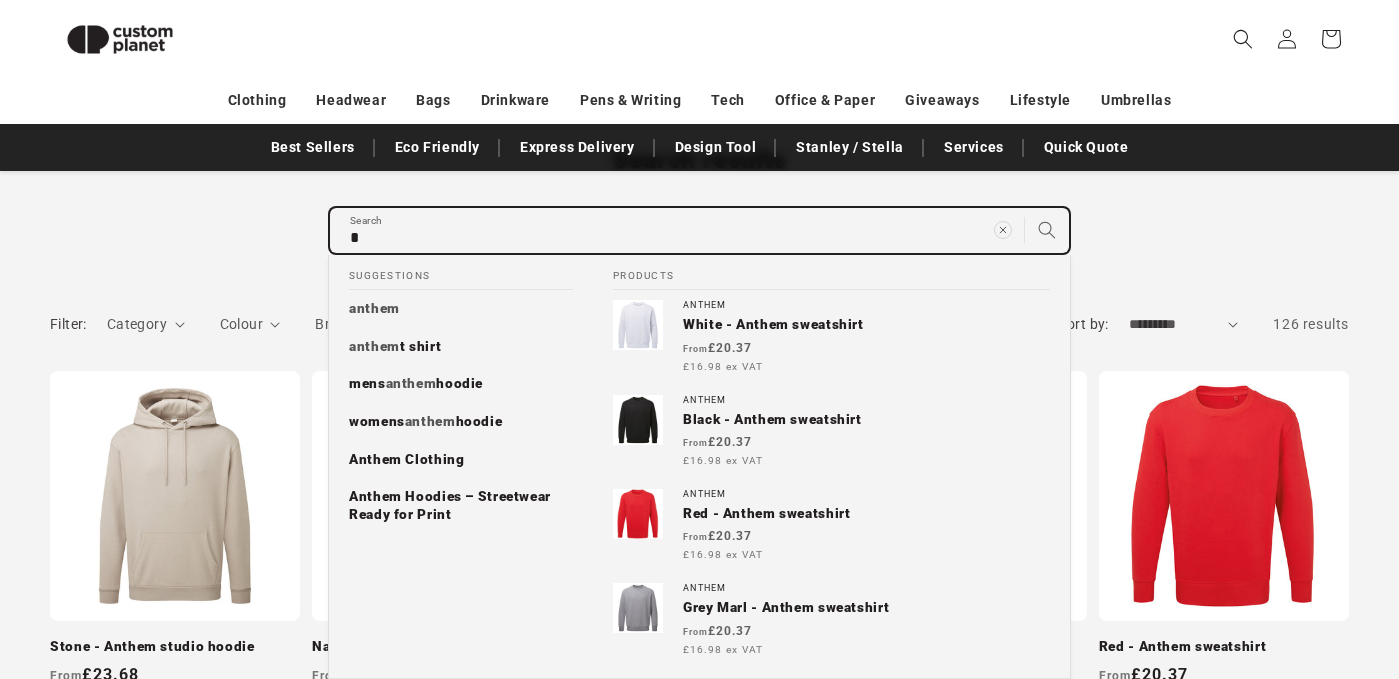 type on "**" 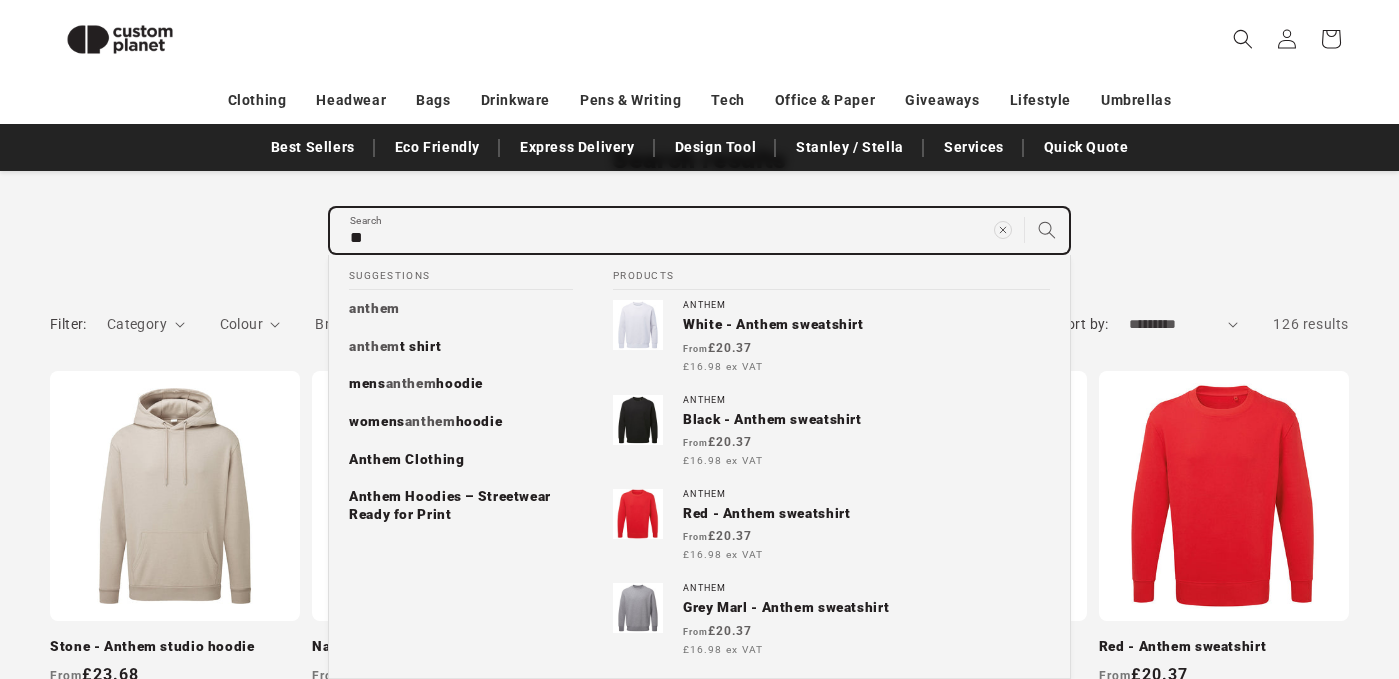 type on "***" 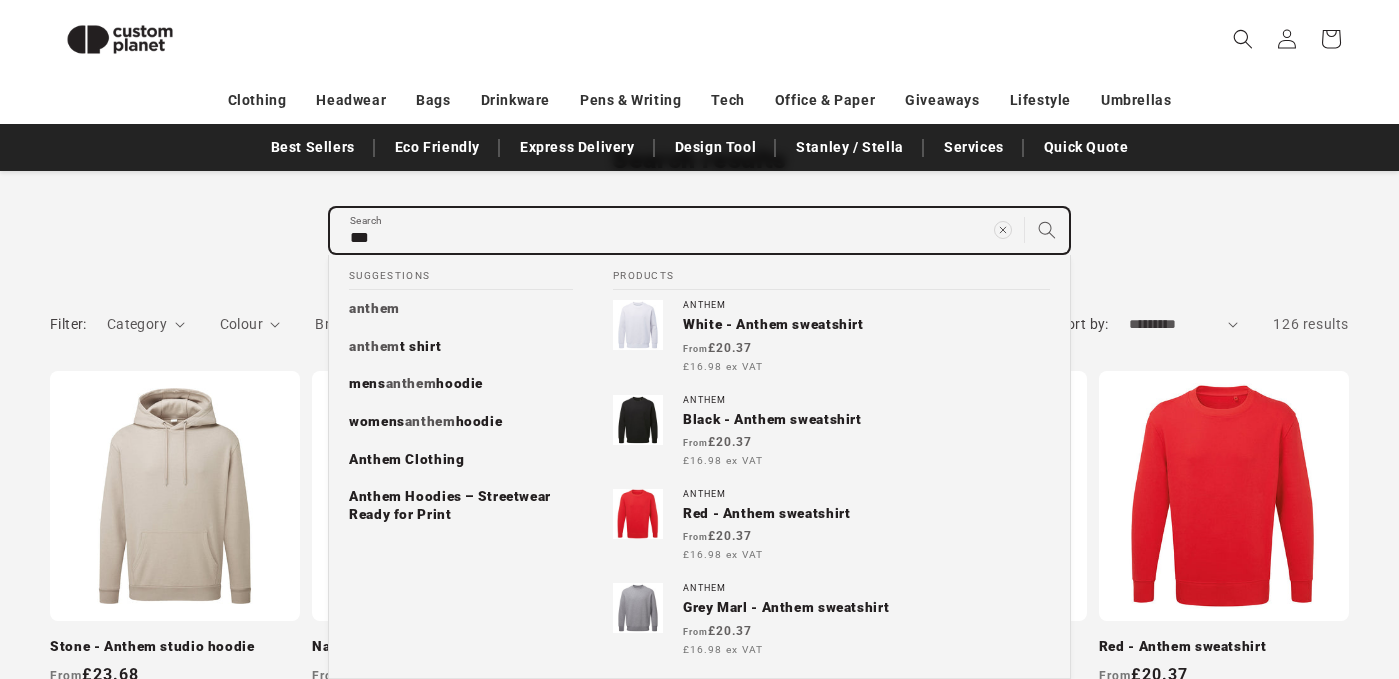 type on "****" 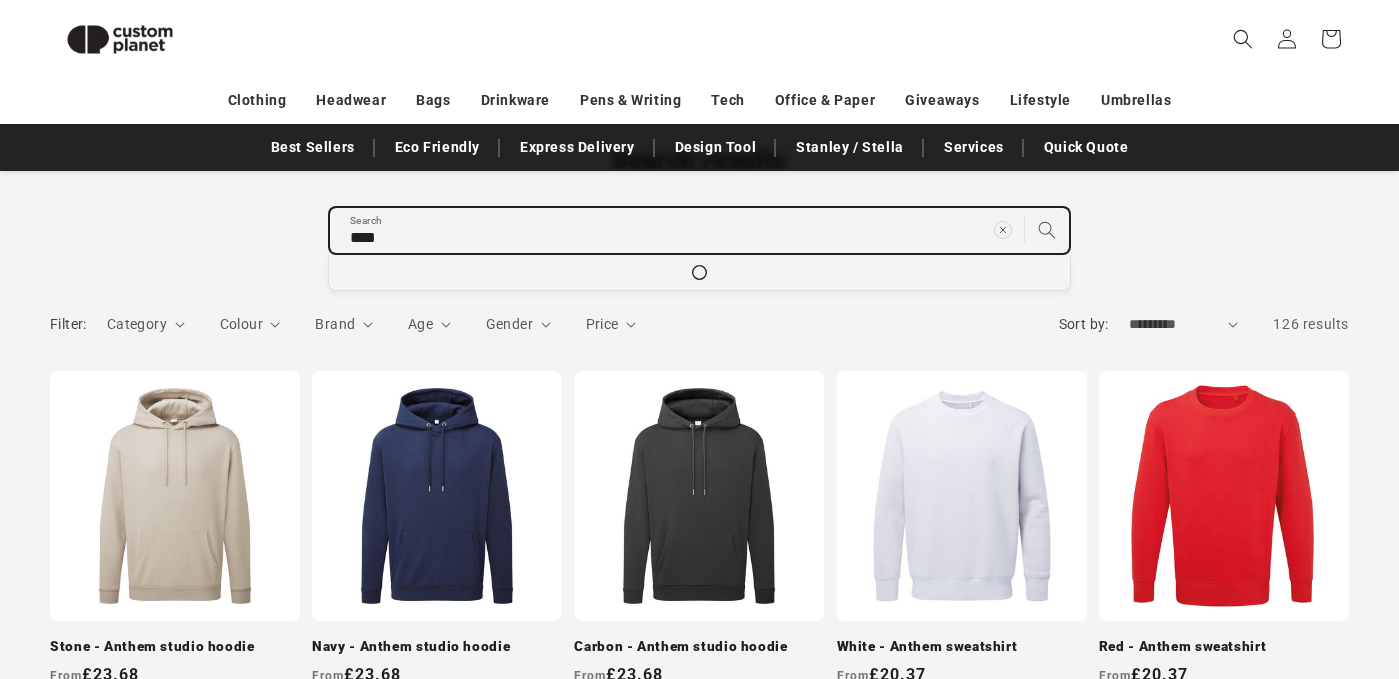 type on "*****" 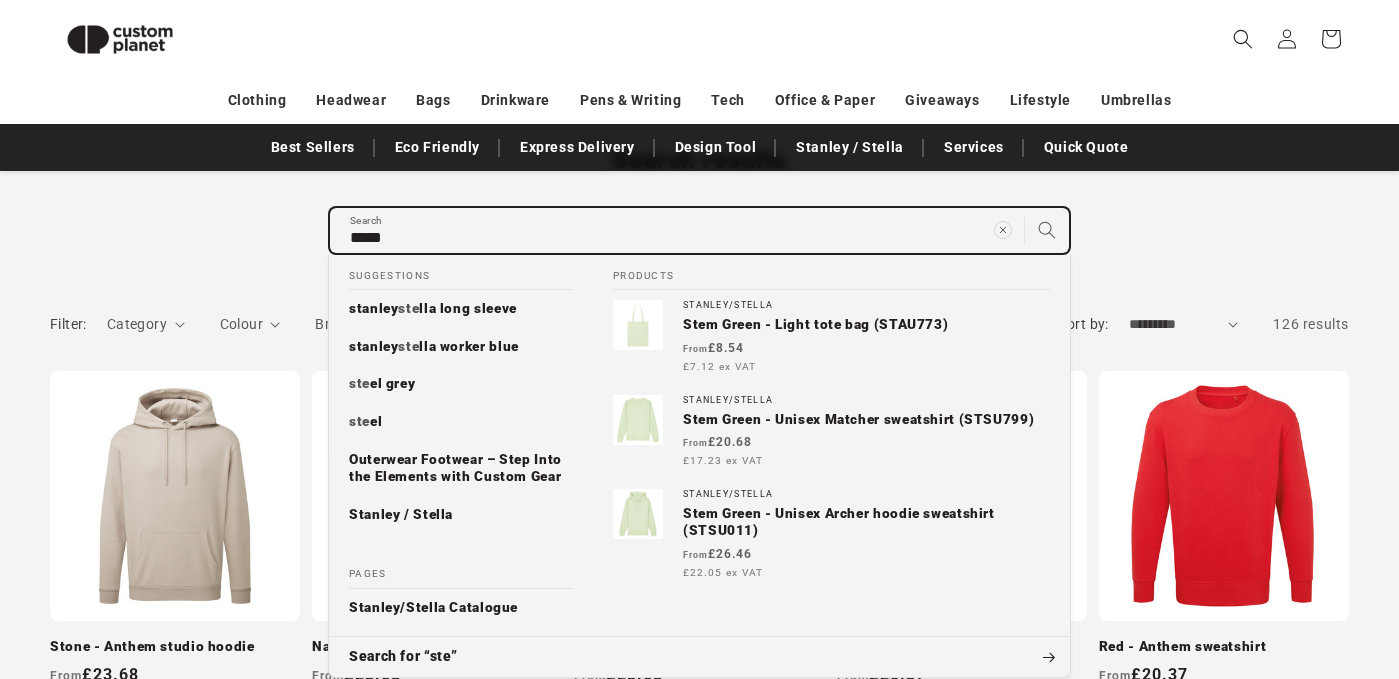 type on "******" 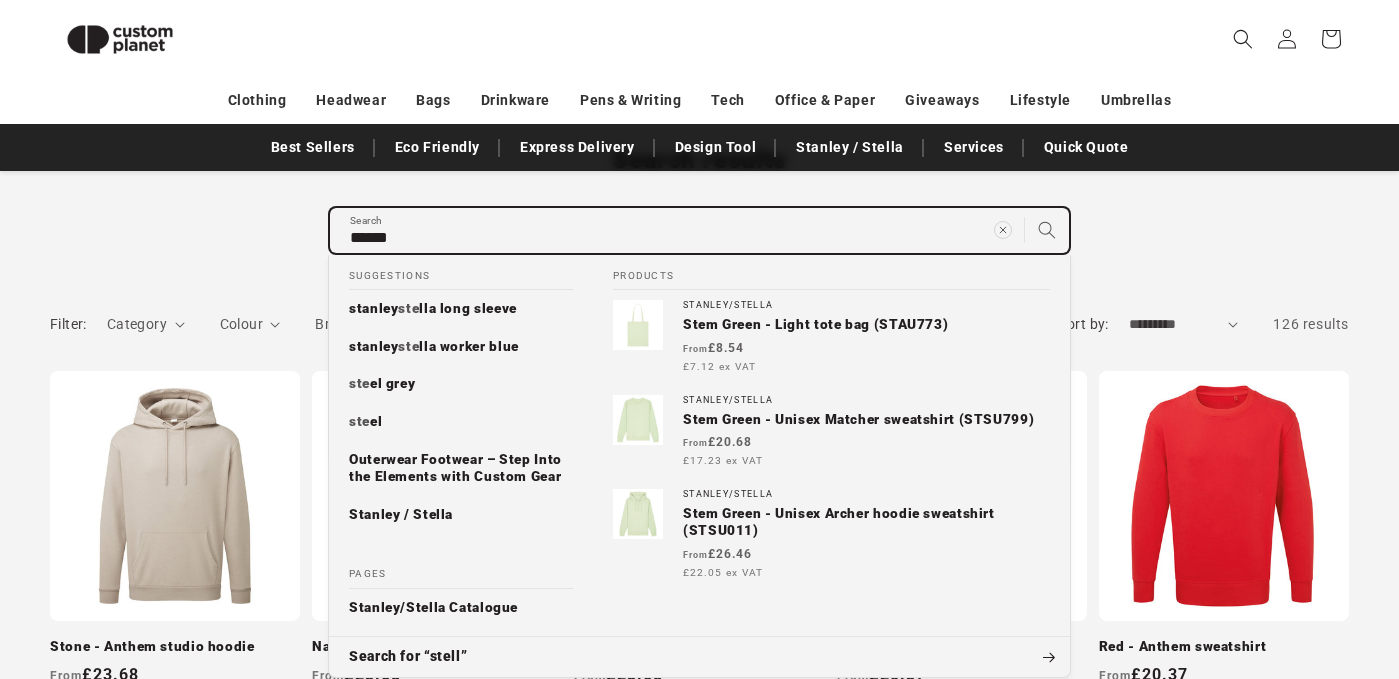 type on "******" 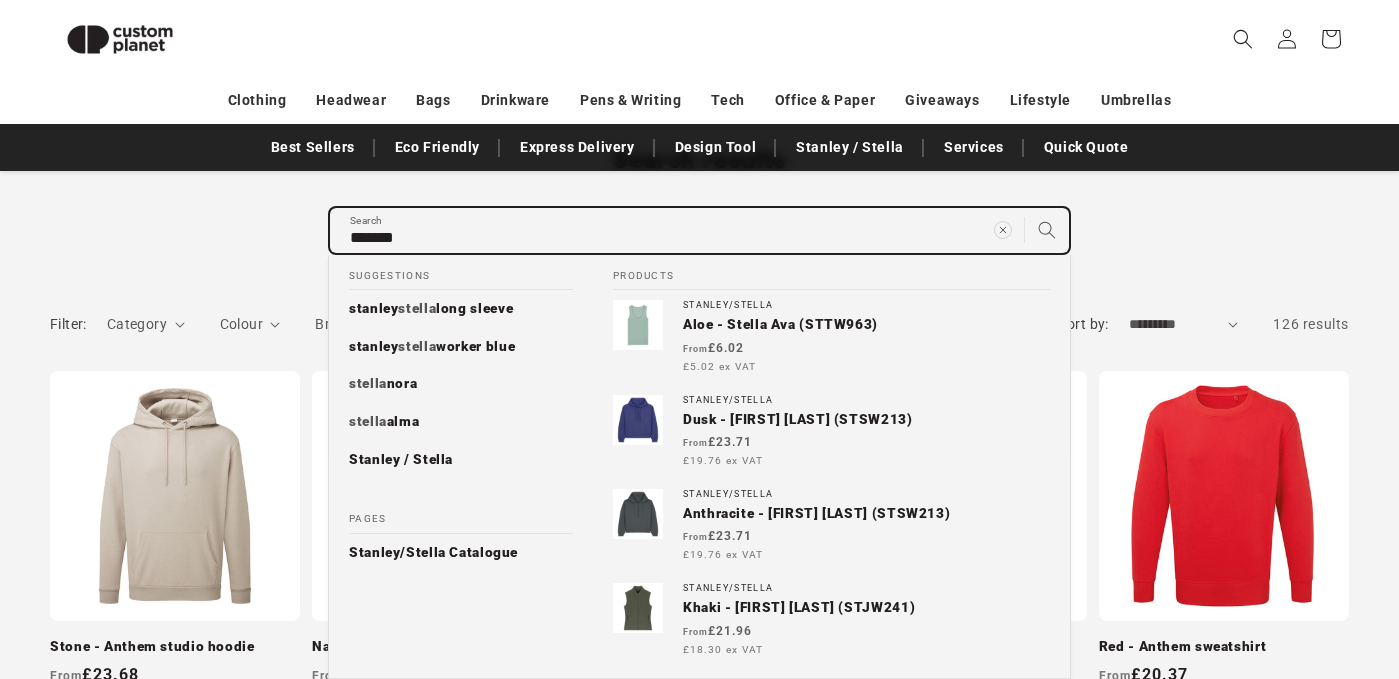type on "********" 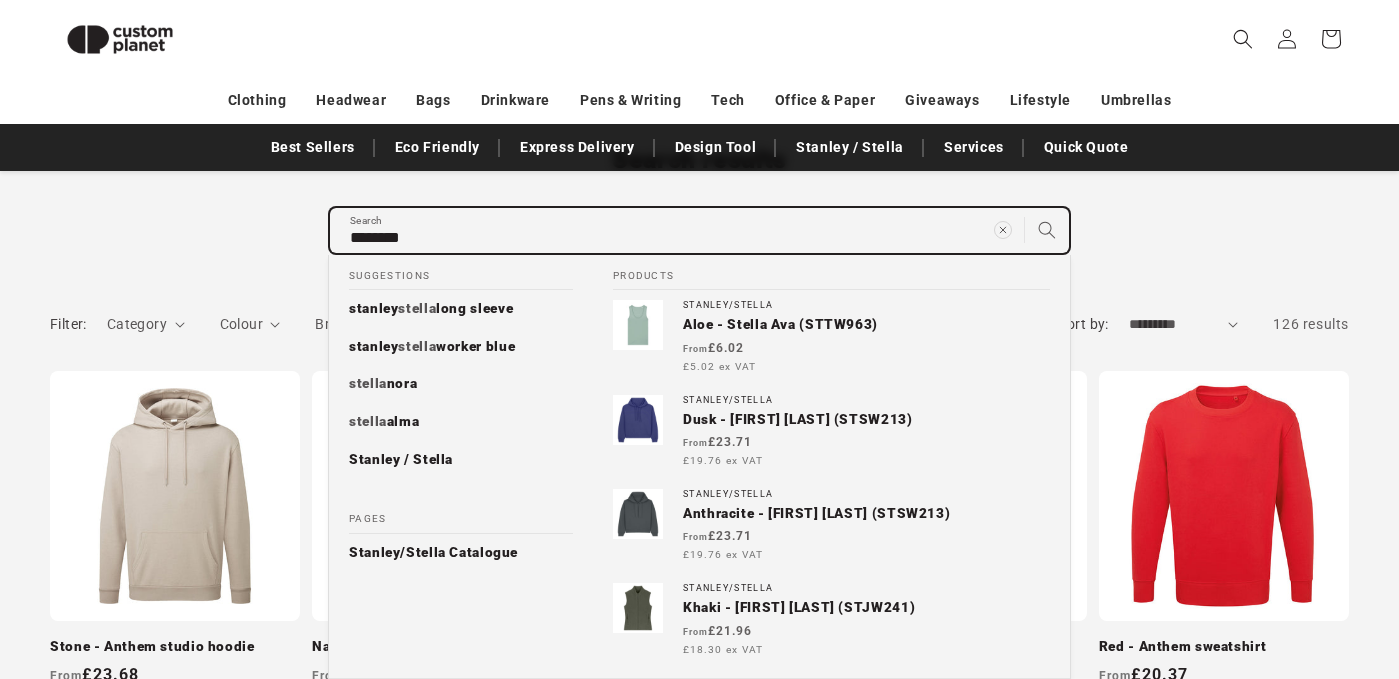 type on "*********" 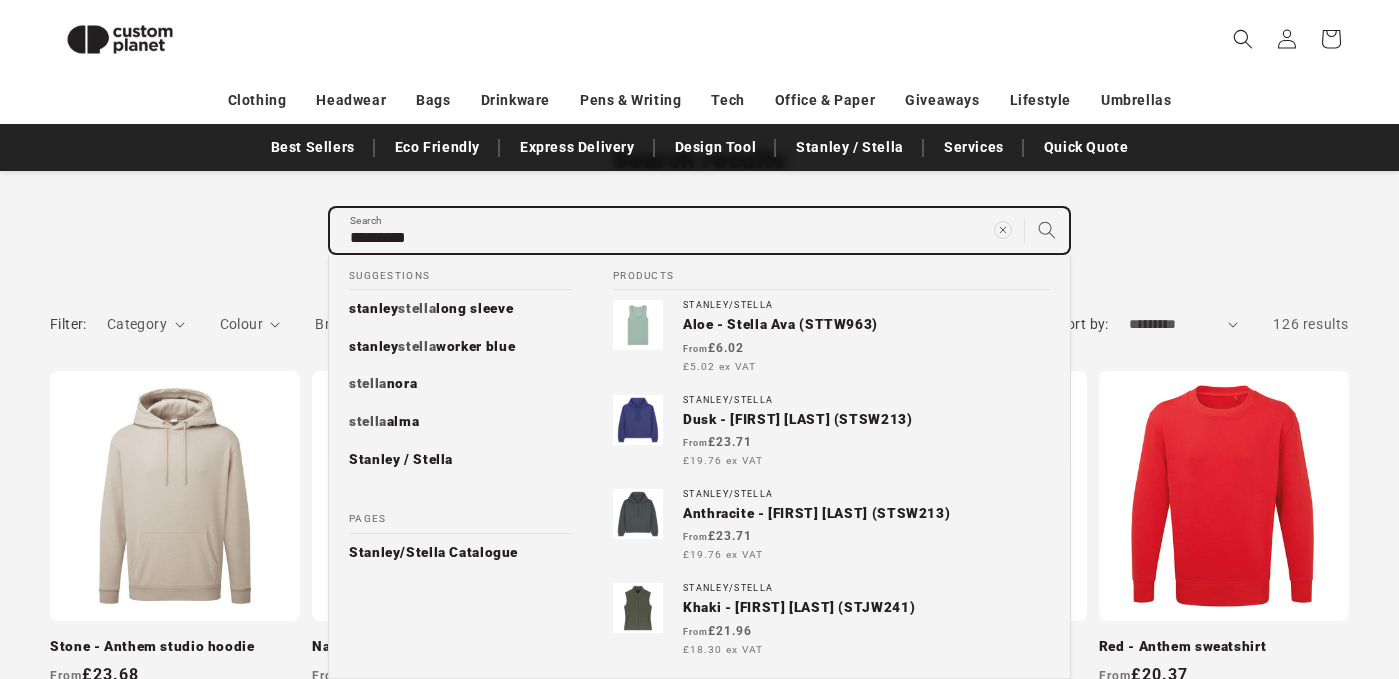 type on "**********" 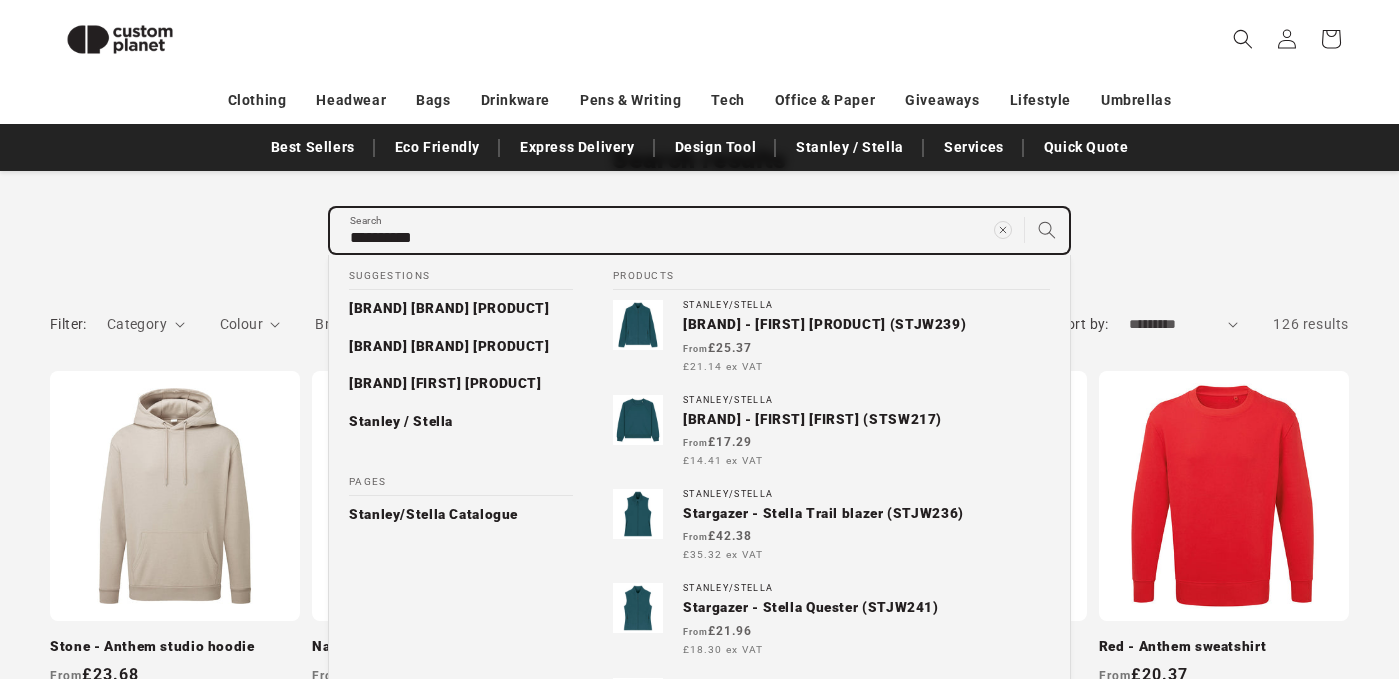 type on "**********" 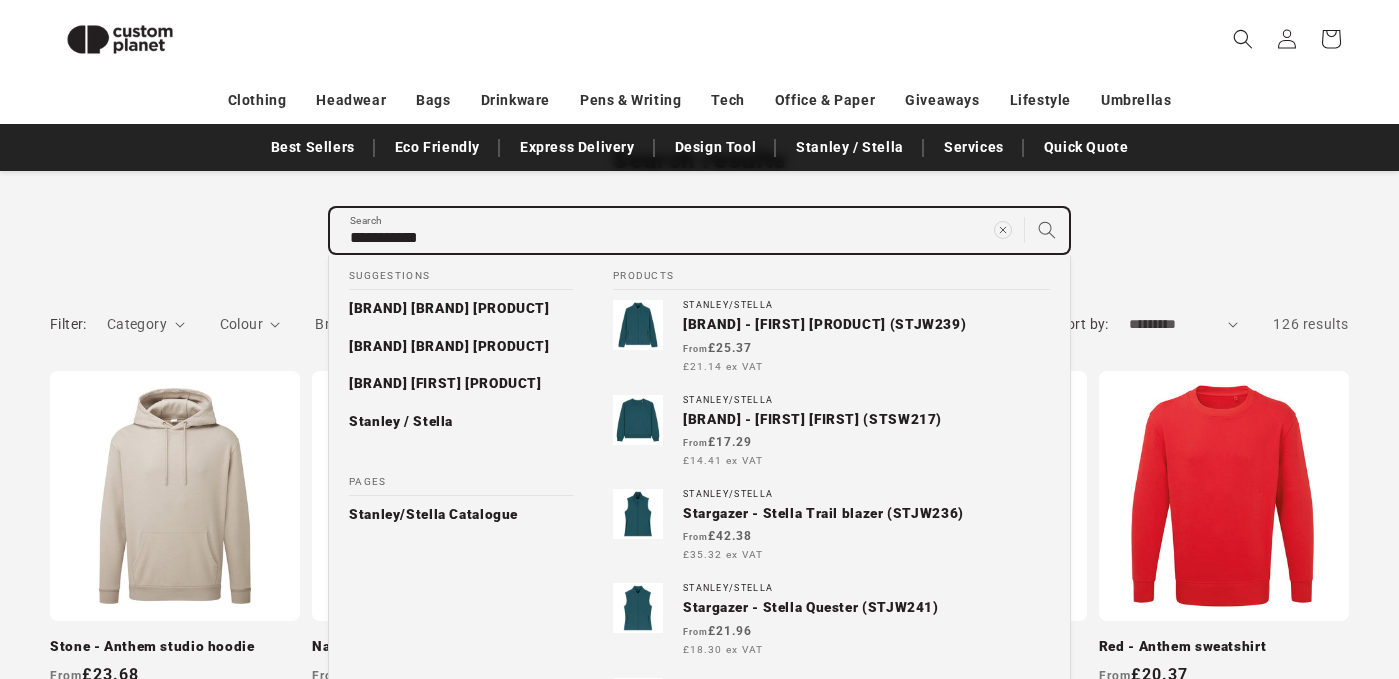 type on "**********" 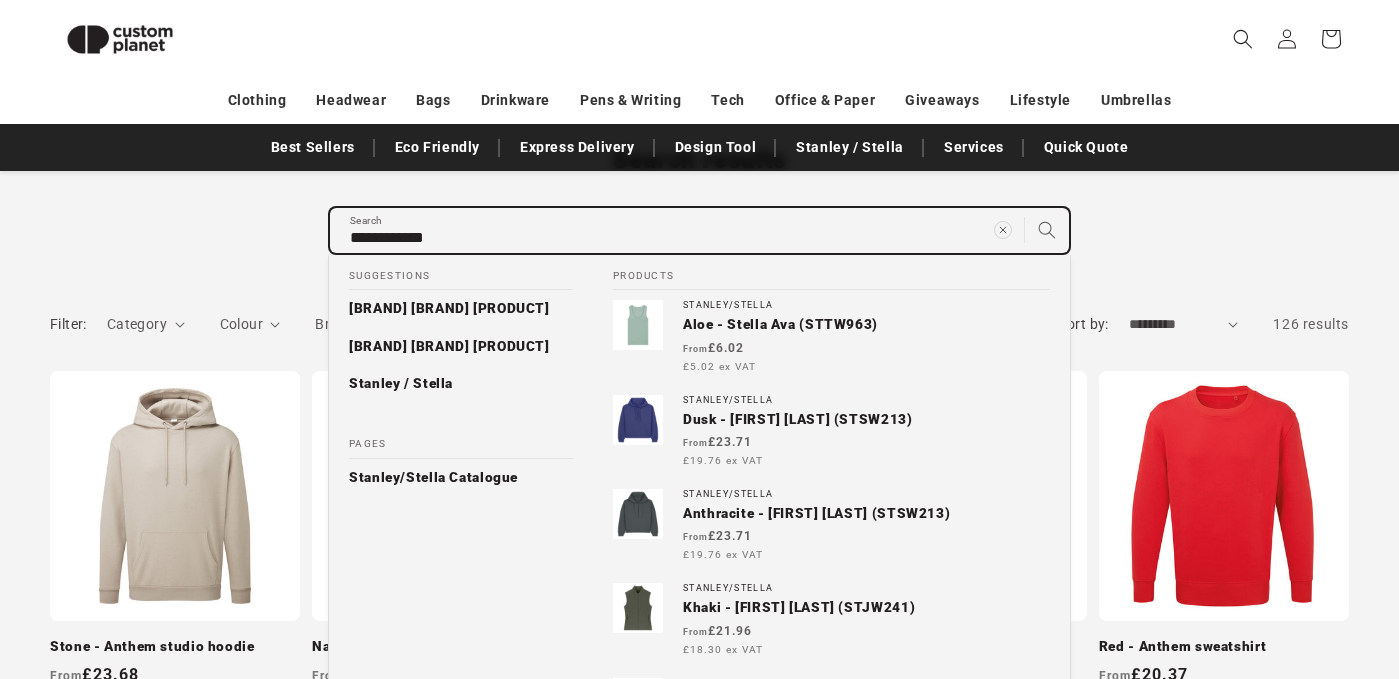 type on "**********" 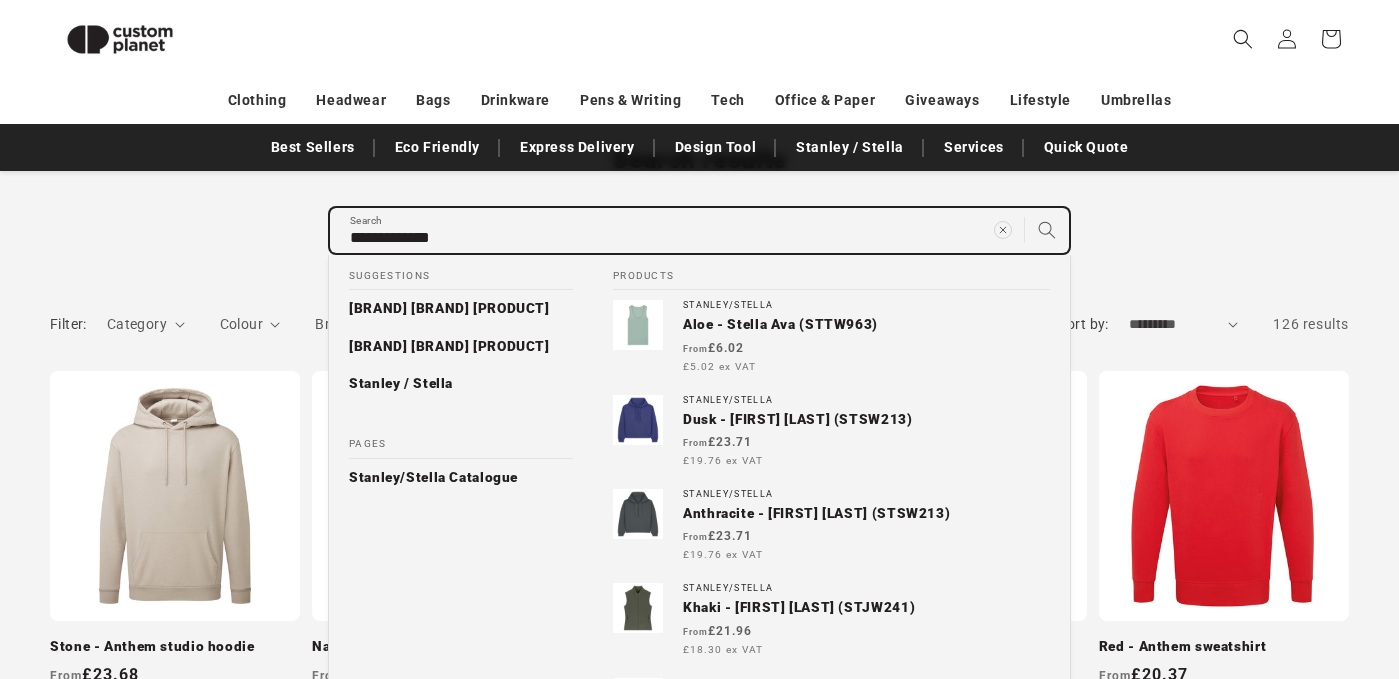 type on "**********" 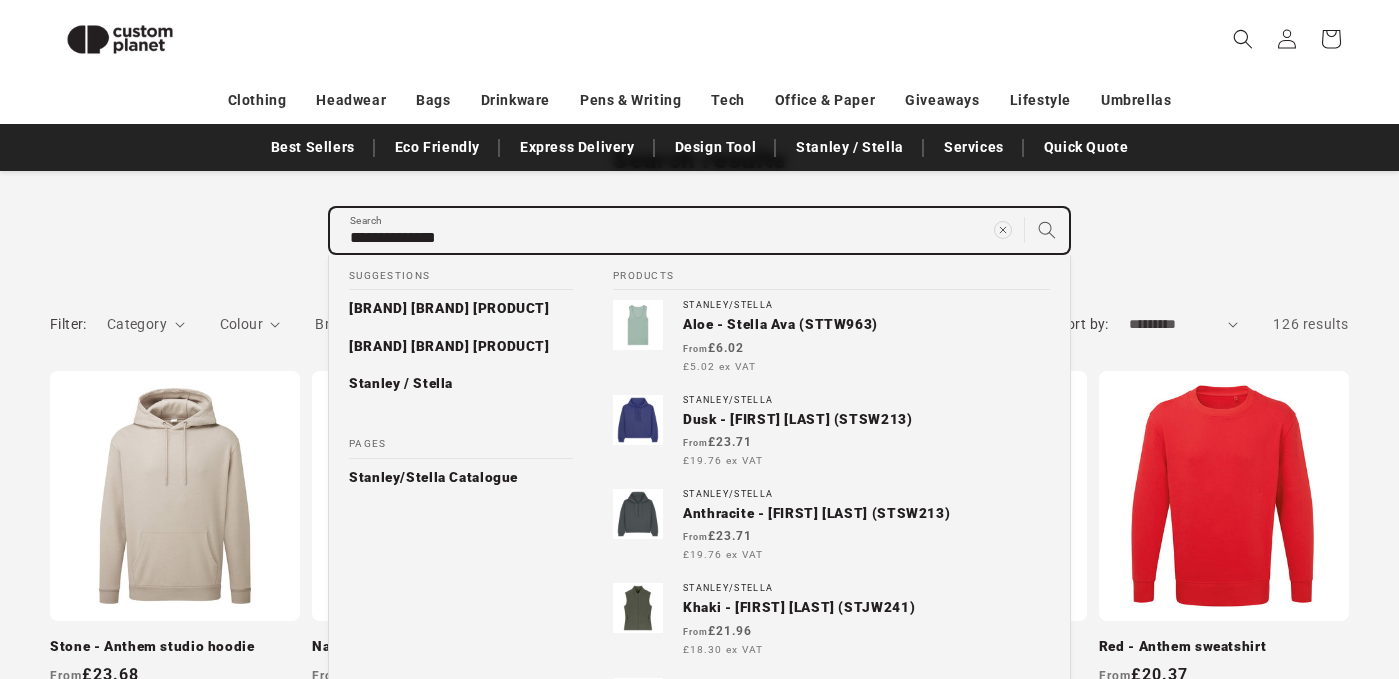 type on "**********" 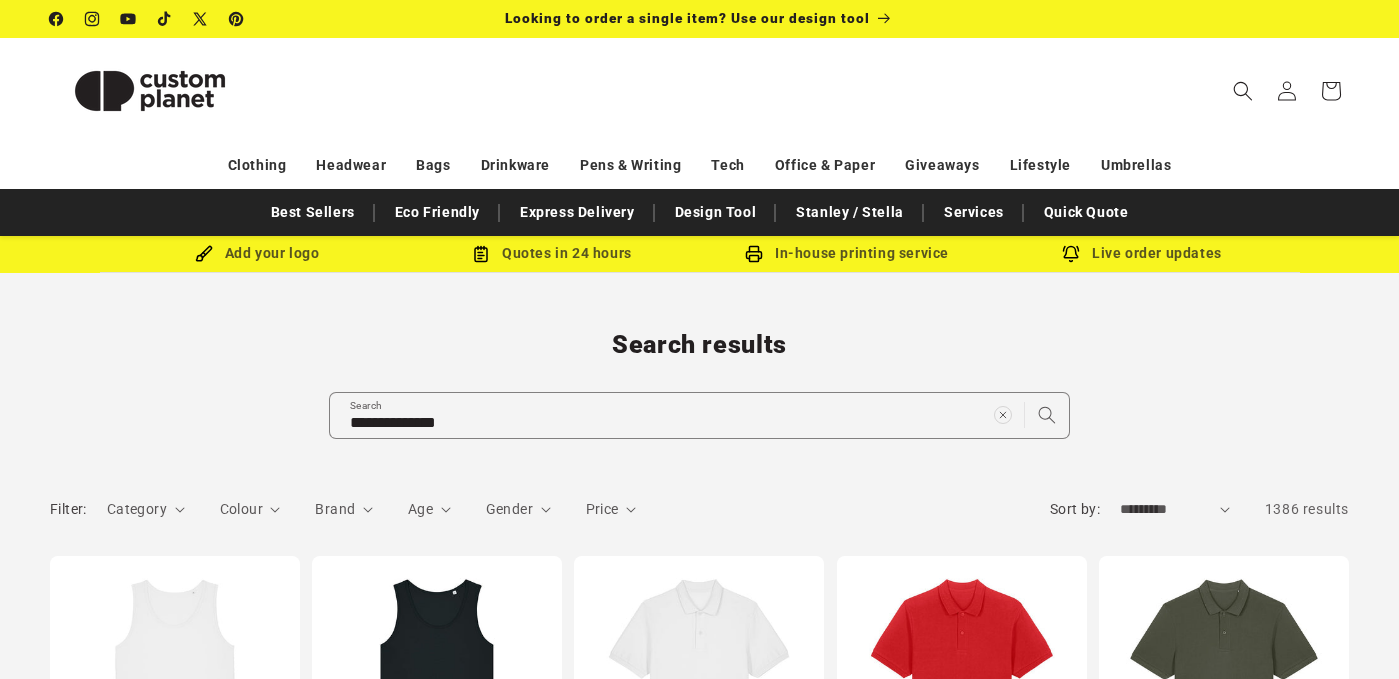 scroll, scrollTop: 0, scrollLeft: 0, axis: both 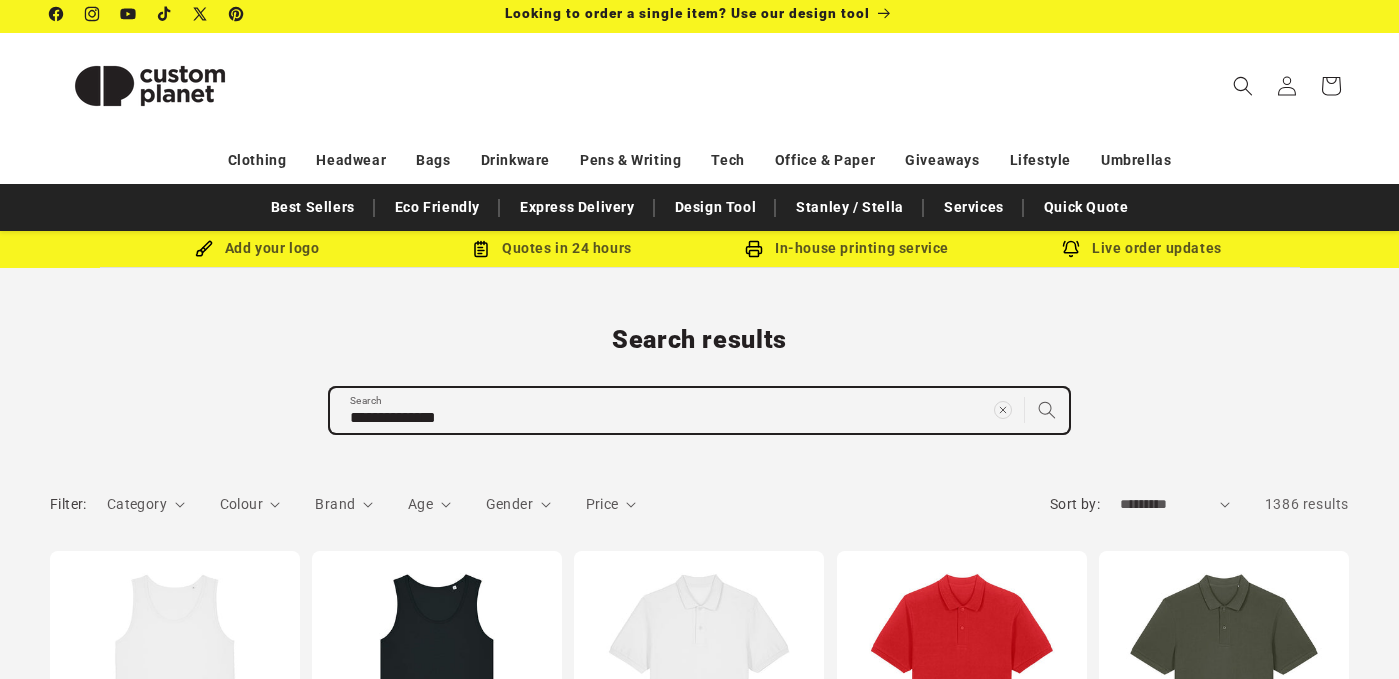 click on "**********" at bounding box center [699, 410] 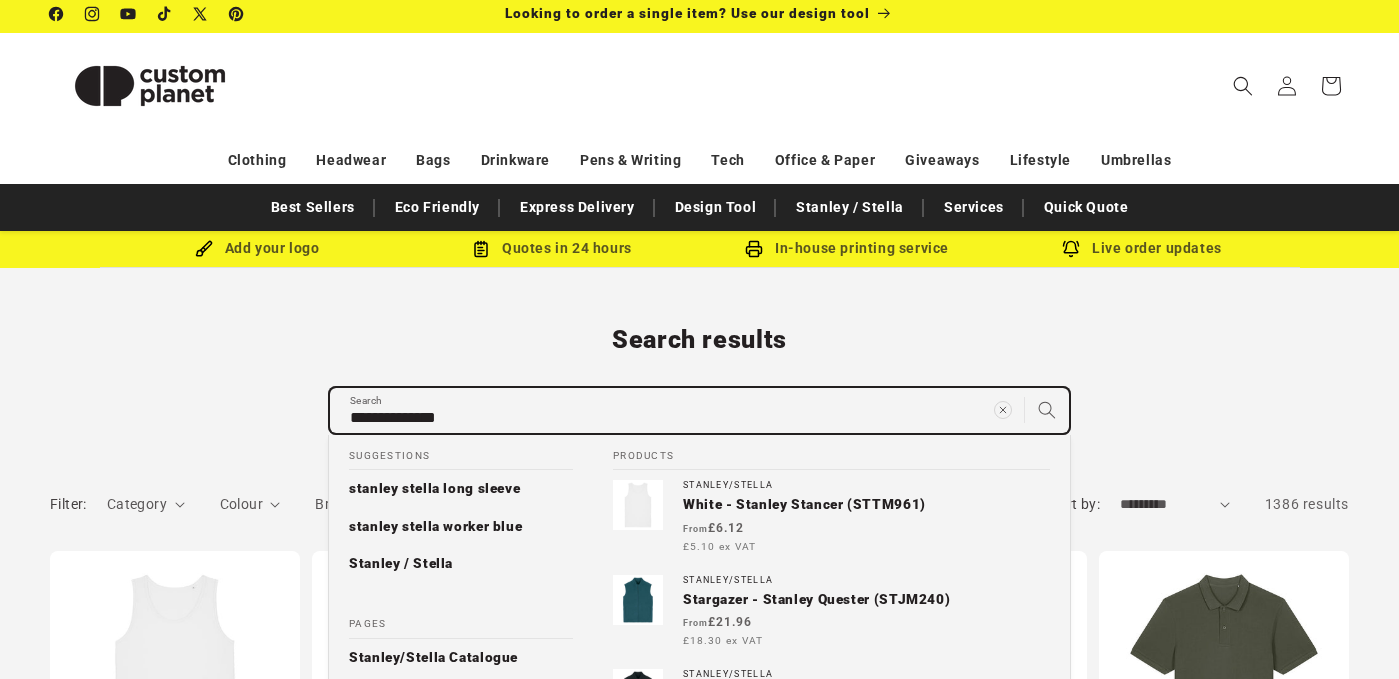 type on "**********" 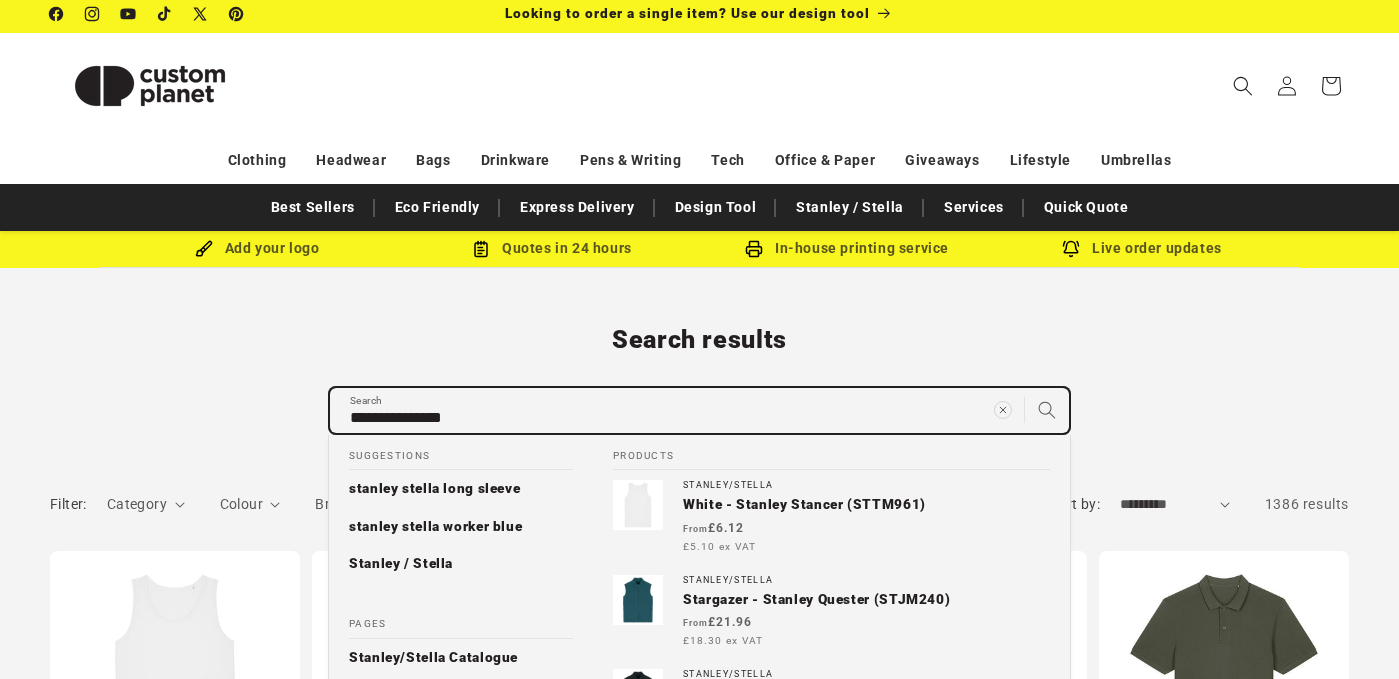 type on "**********" 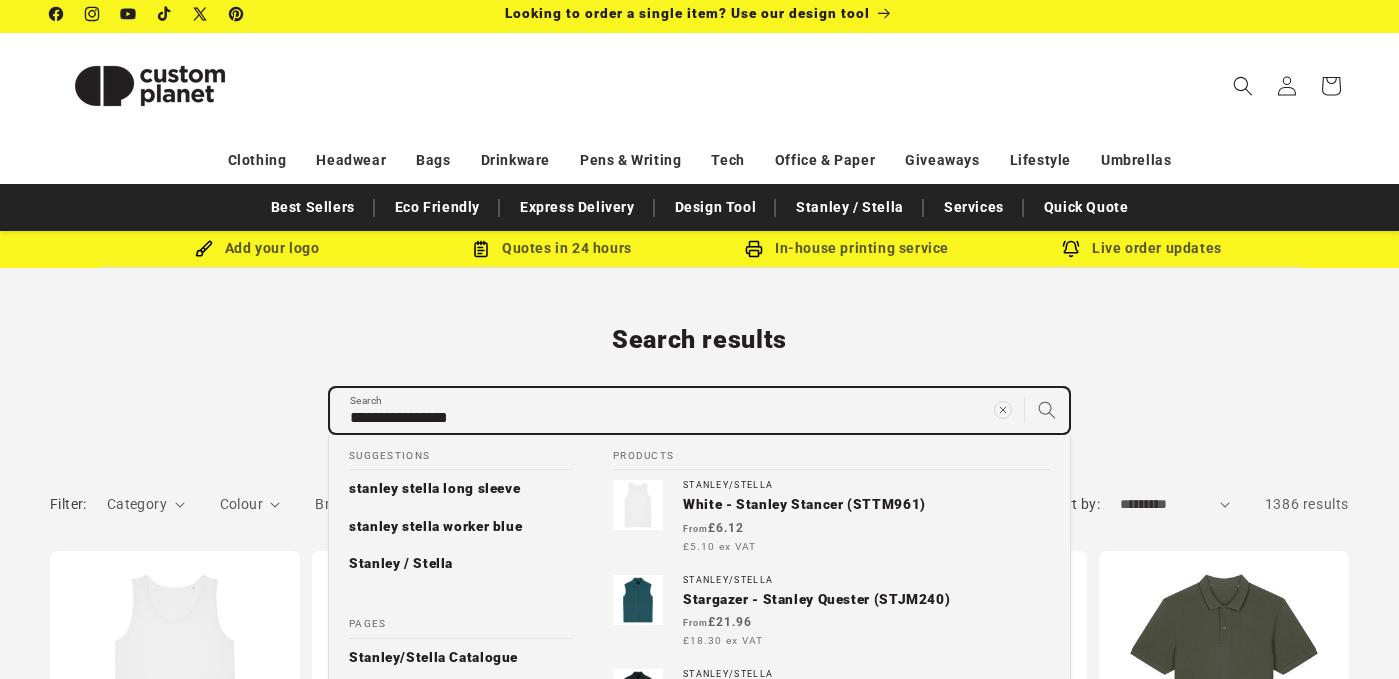 type on "**********" 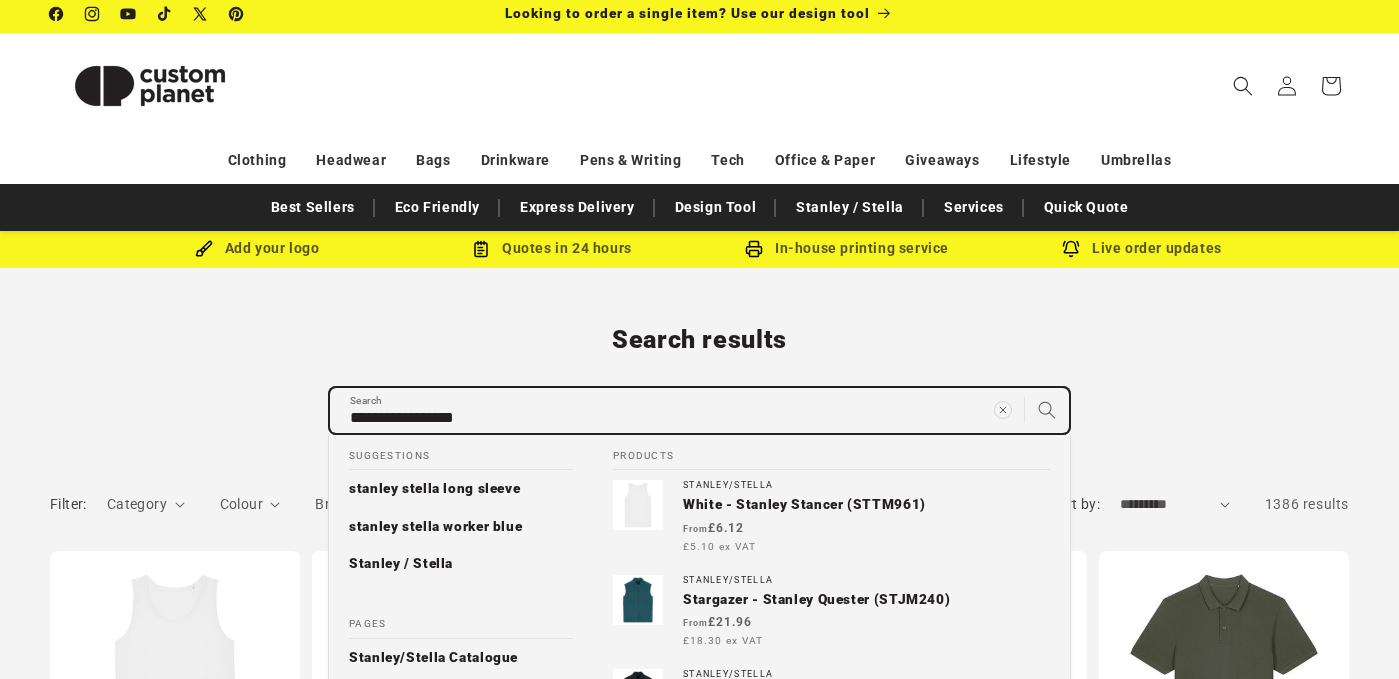 type on "**********" 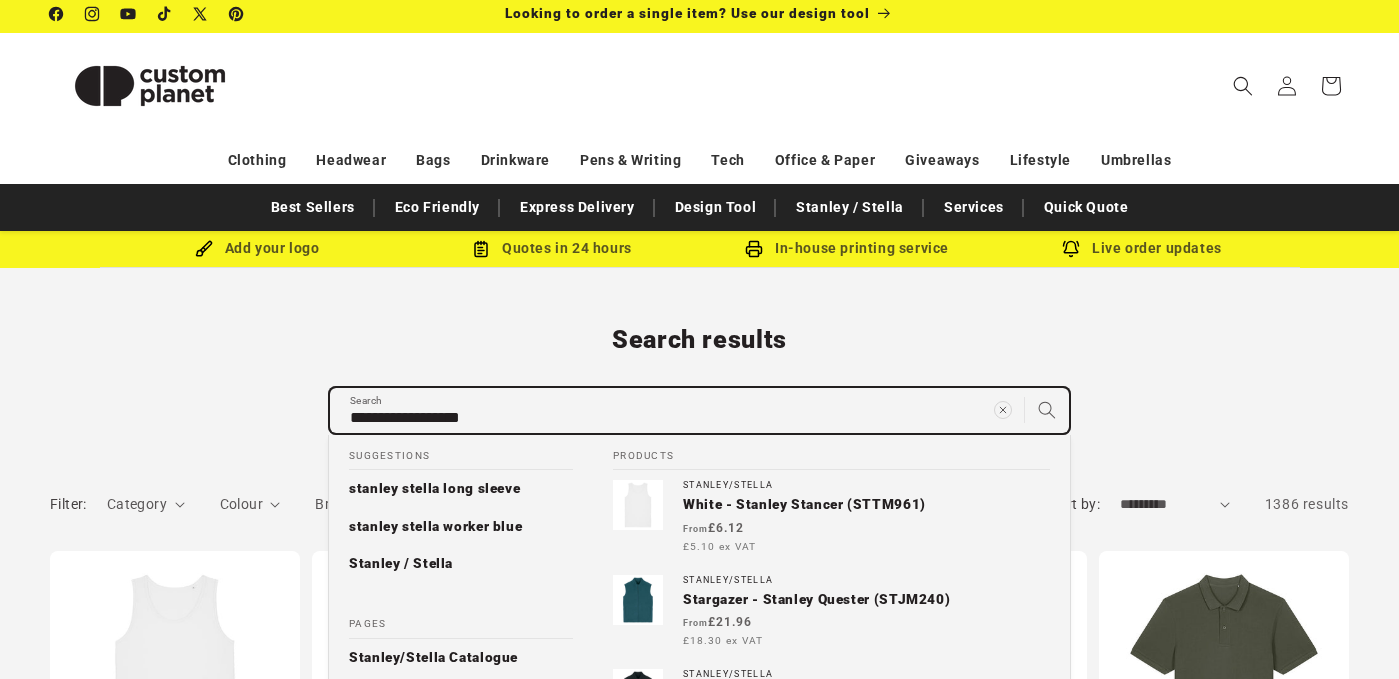 type on "**********" 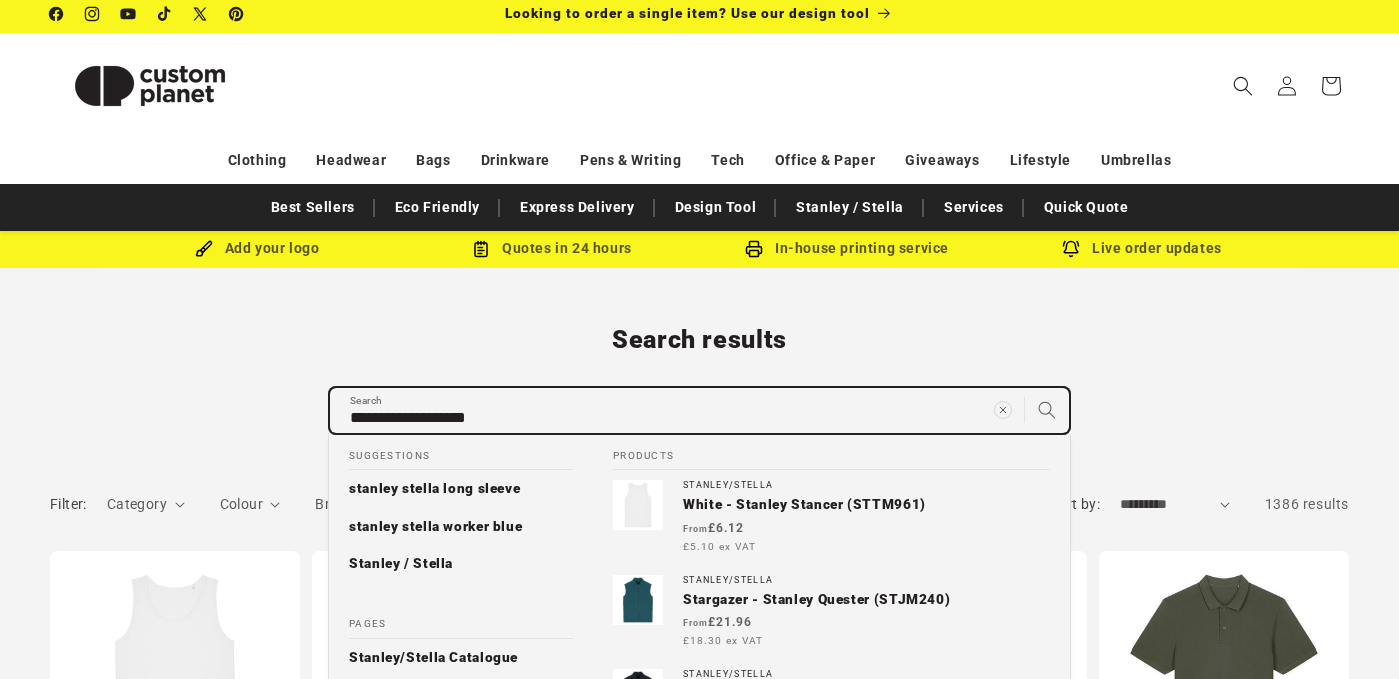 type on "**********" 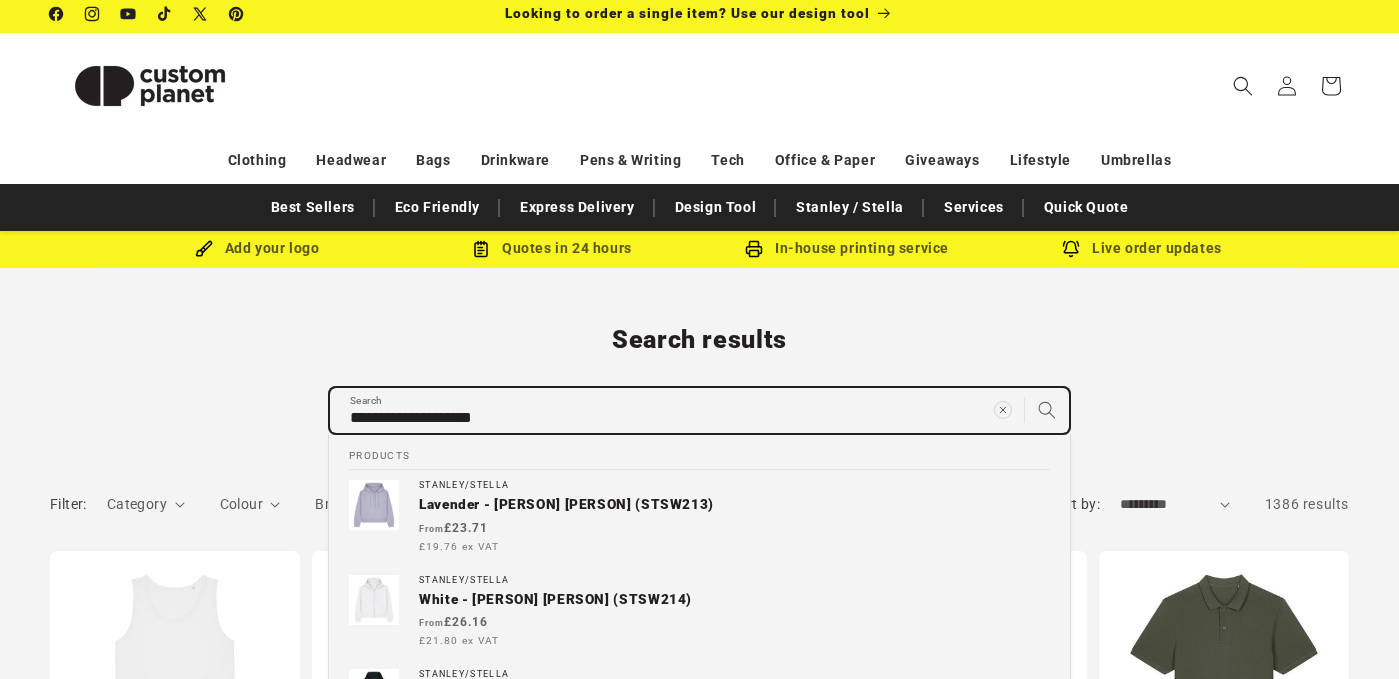 type on "**********" 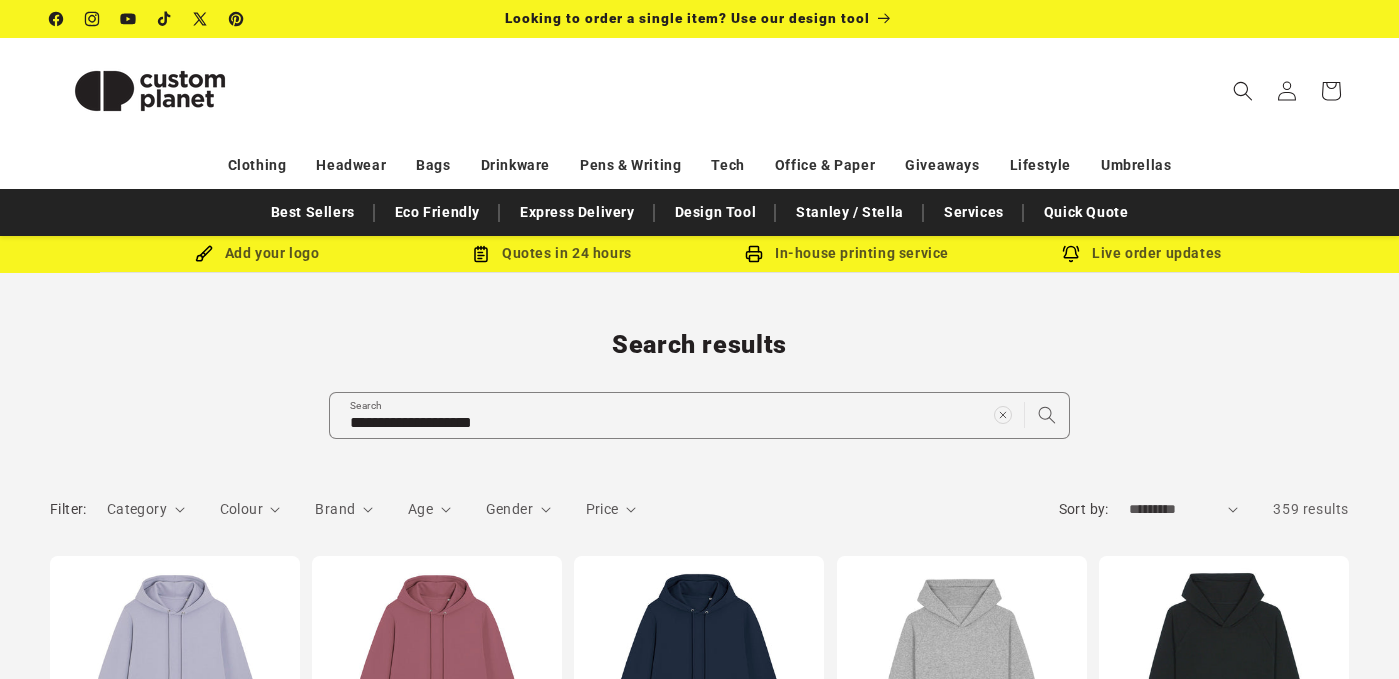 scroll, scrollTop: 0, scrollLeft: 0, axis: both 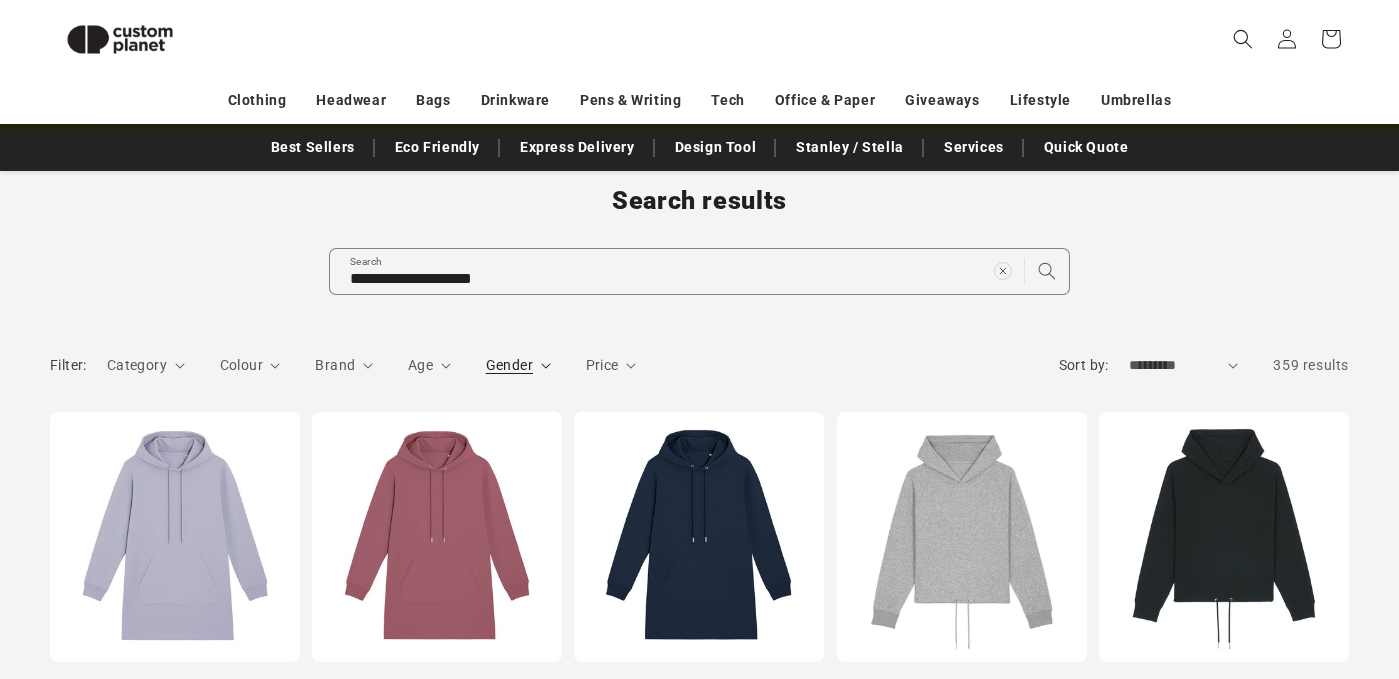 click on "Gender" at bounding box center [509, 365] 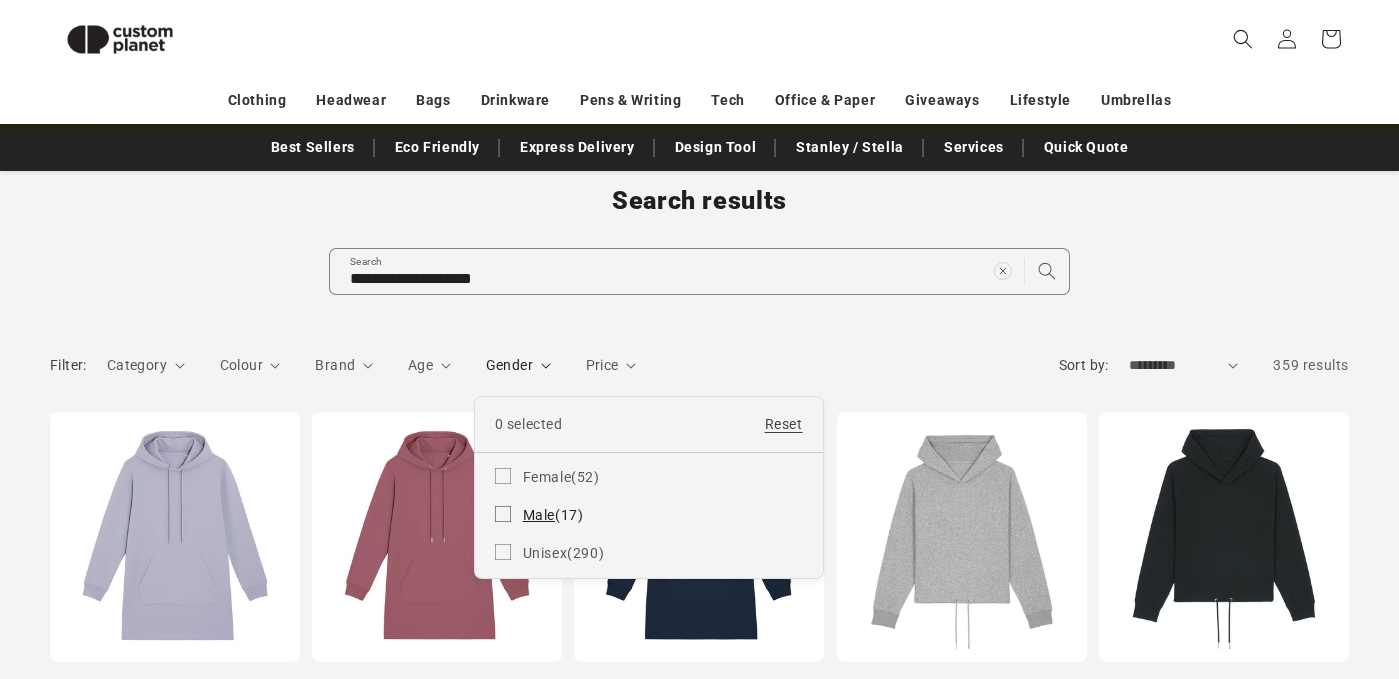 click 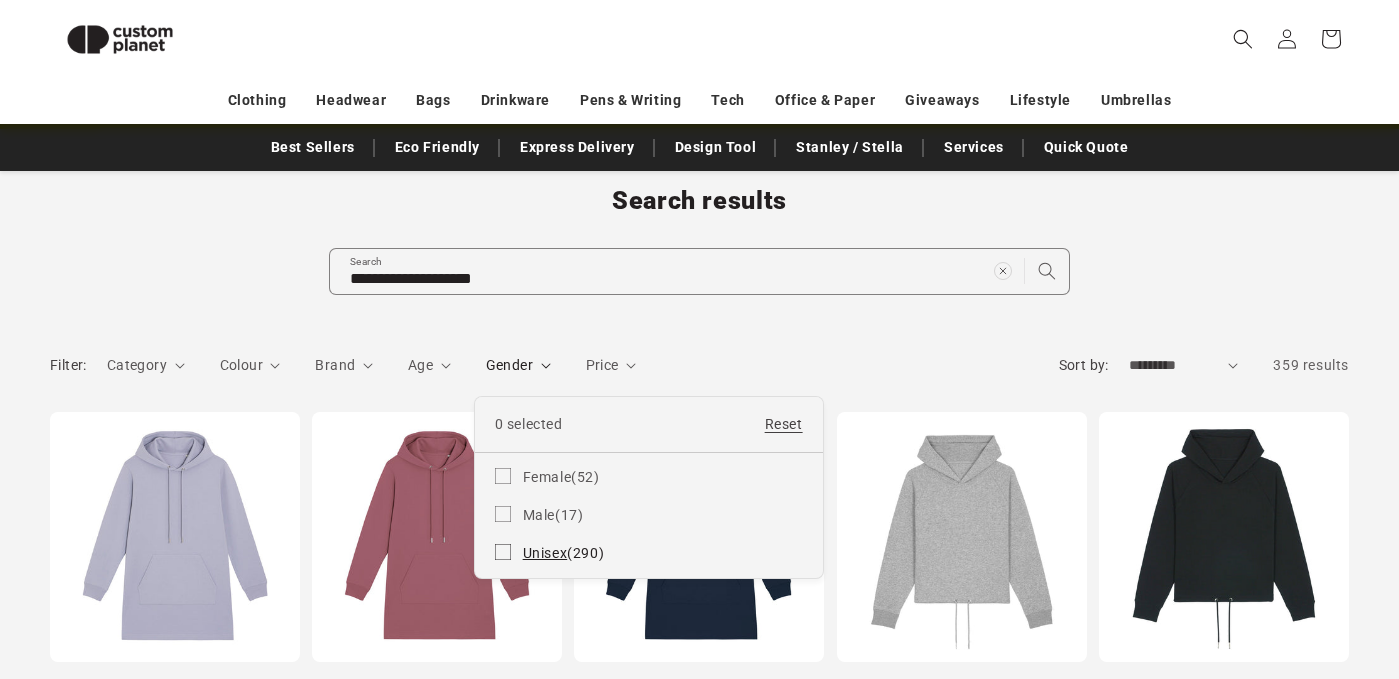 click 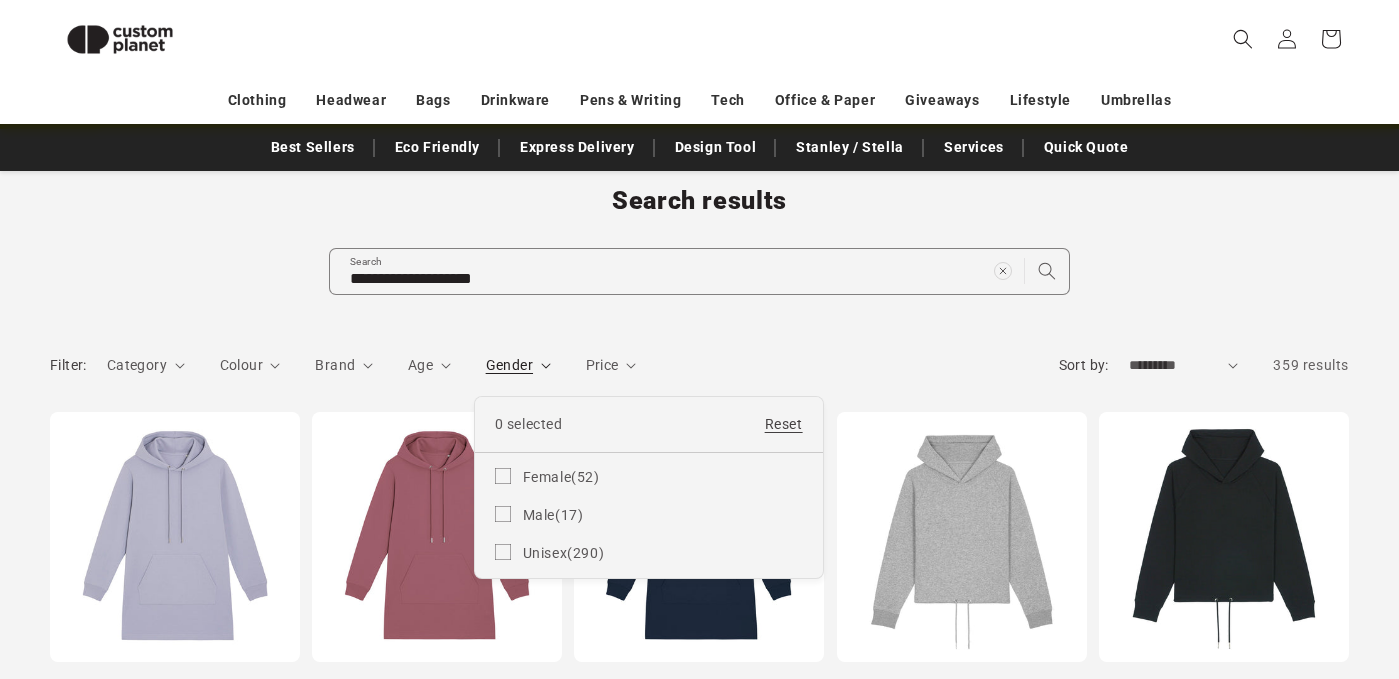 click on "Gender" at bounding box center (518, 365) 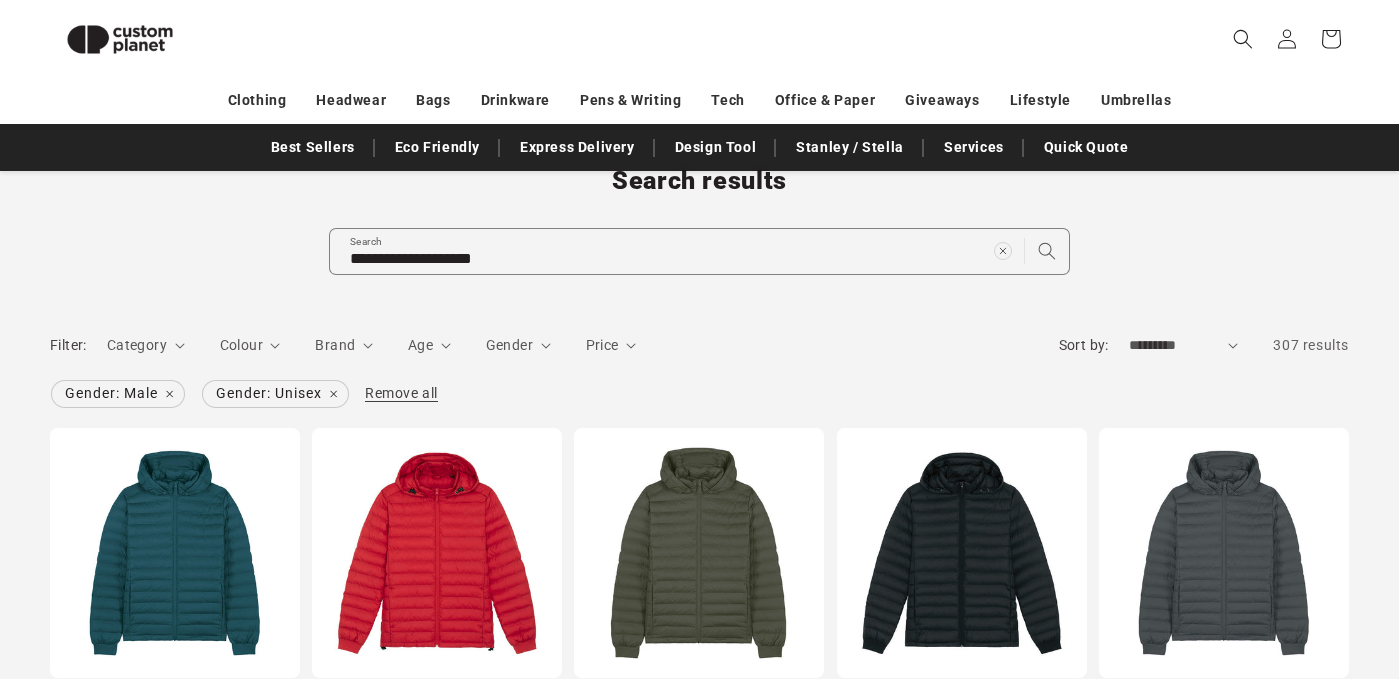 scroll, scrollTop: 142, scrollLeft: 0, axis: vertical 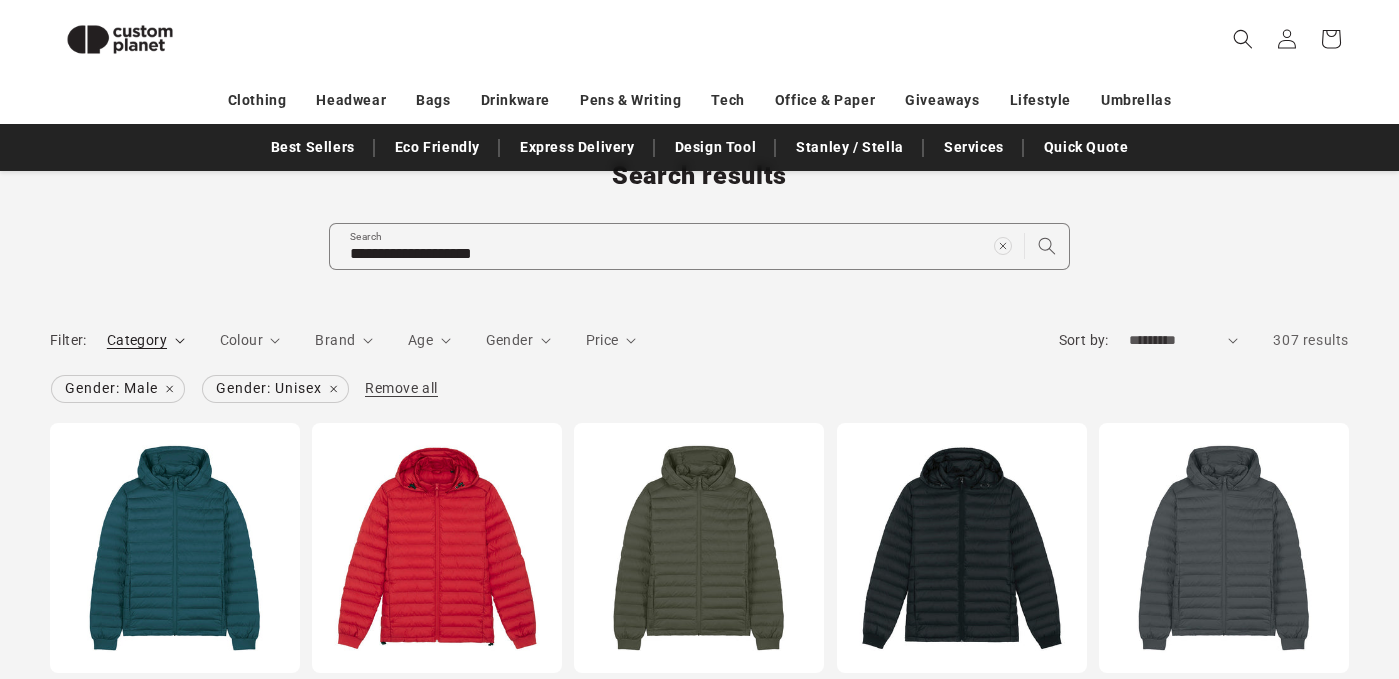 click 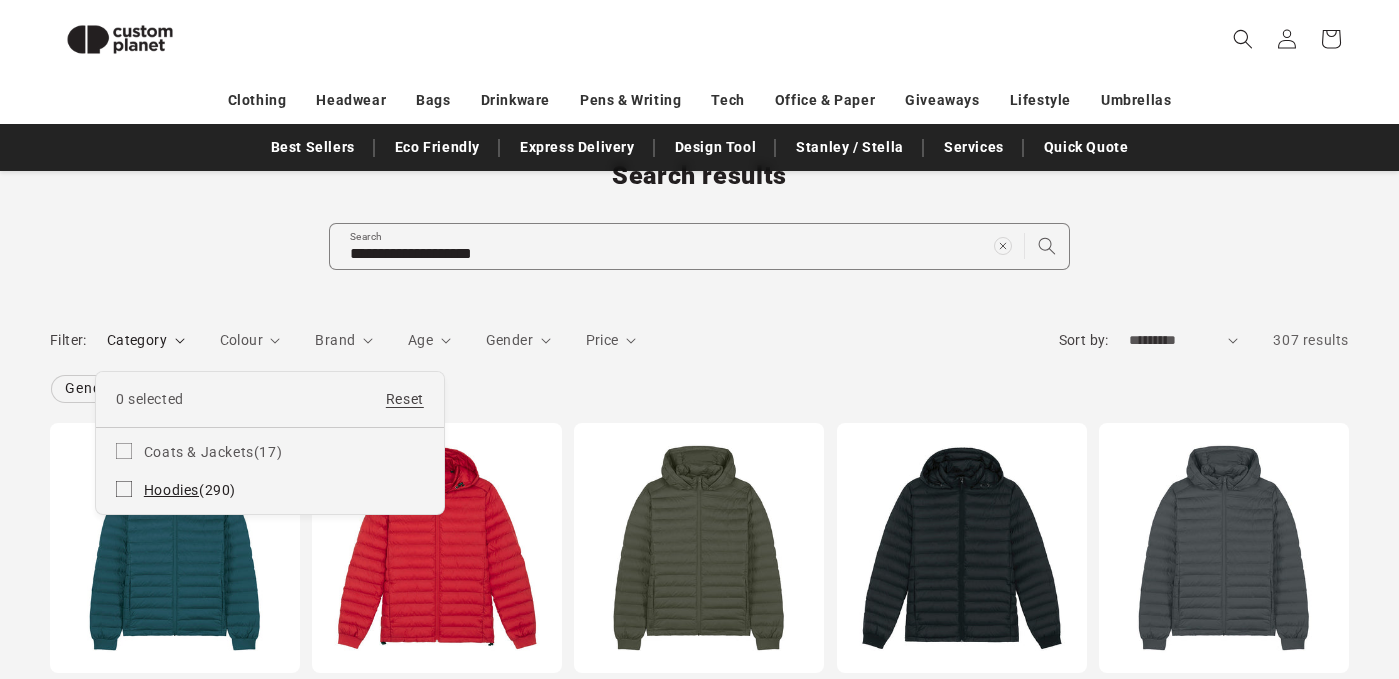click on "Hoodies  (290)
Hoodies (290 products)" at bounding box center [270, 490] 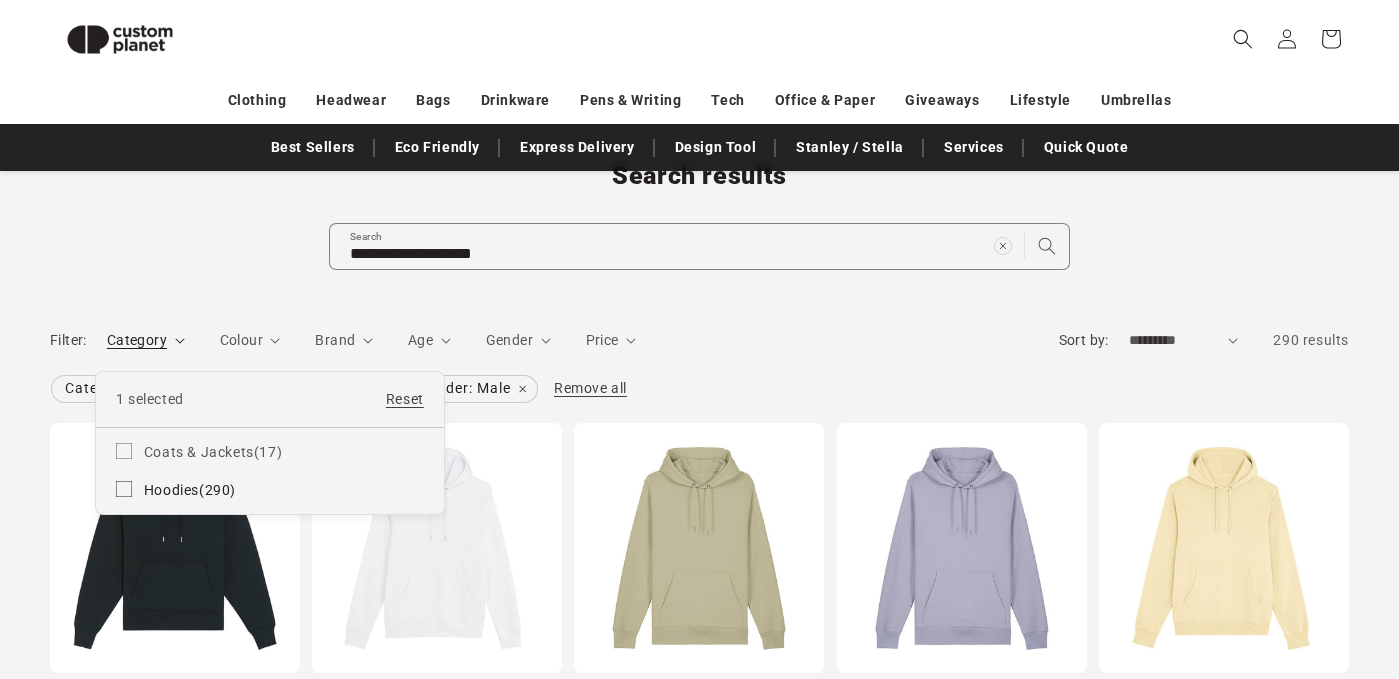 click on "Category" at bounding box center (146, 340) 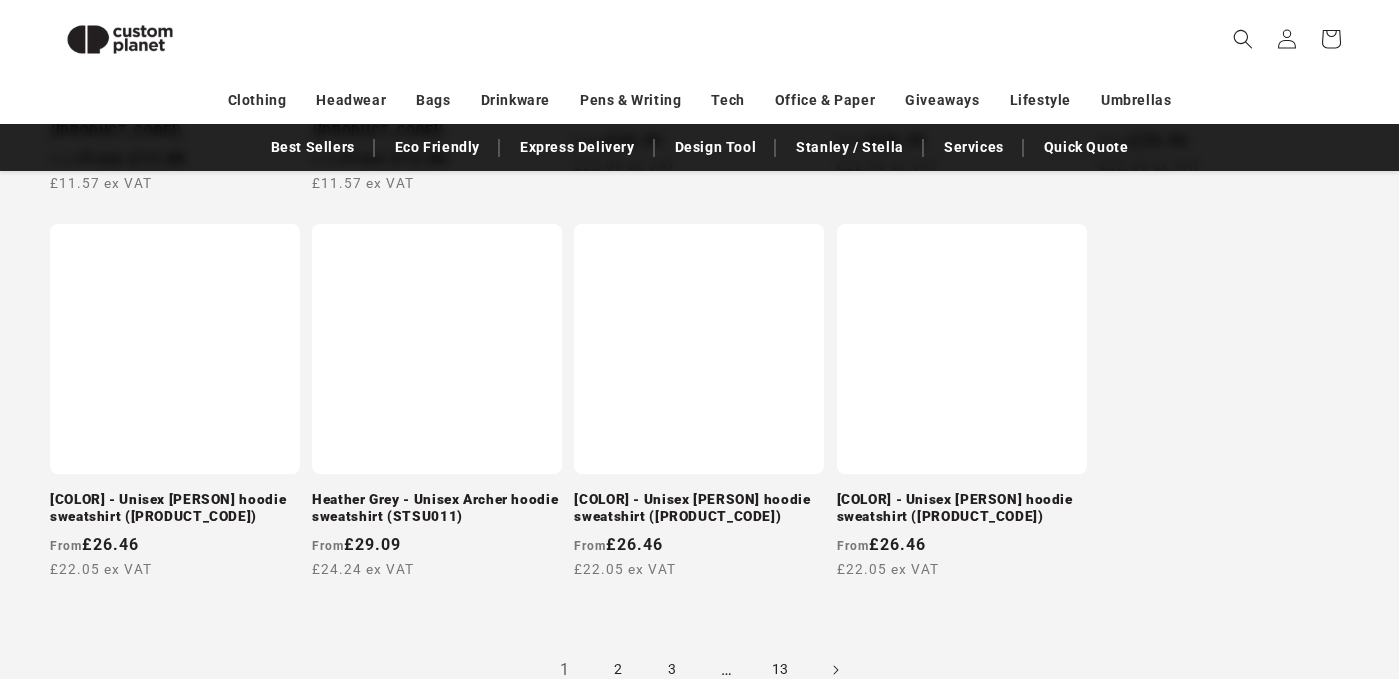scroll, scrollTop: 1945, scrollLeft: 0, axis: vertical 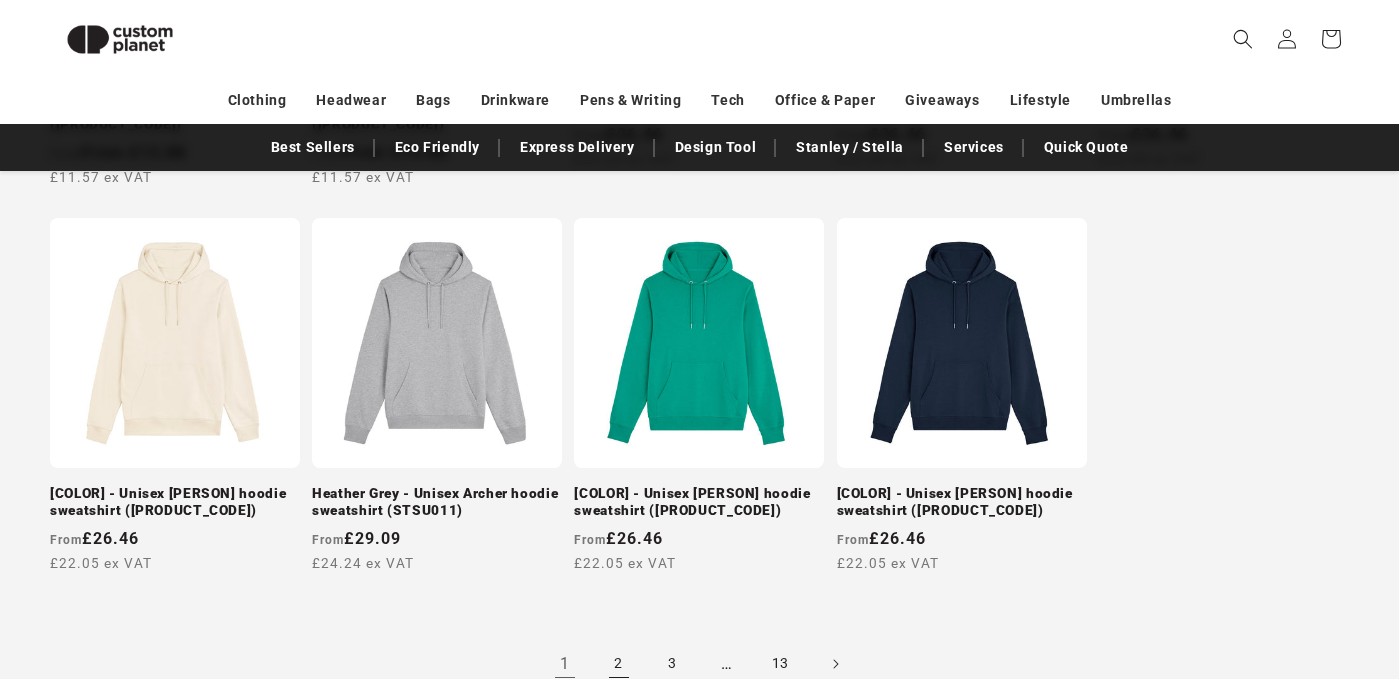 click on "2" at bounding box center [619, 664] 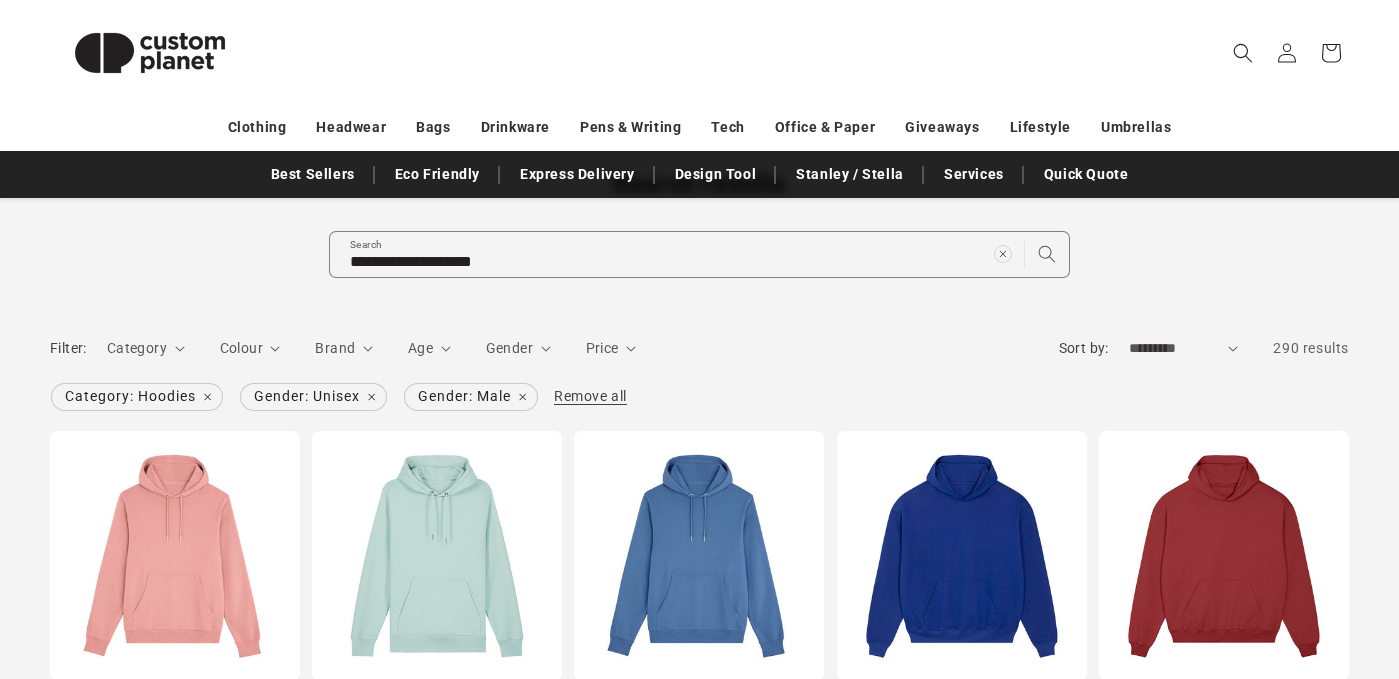 scroll, scrollTop: 0, scrollLeft: 0, axis: both 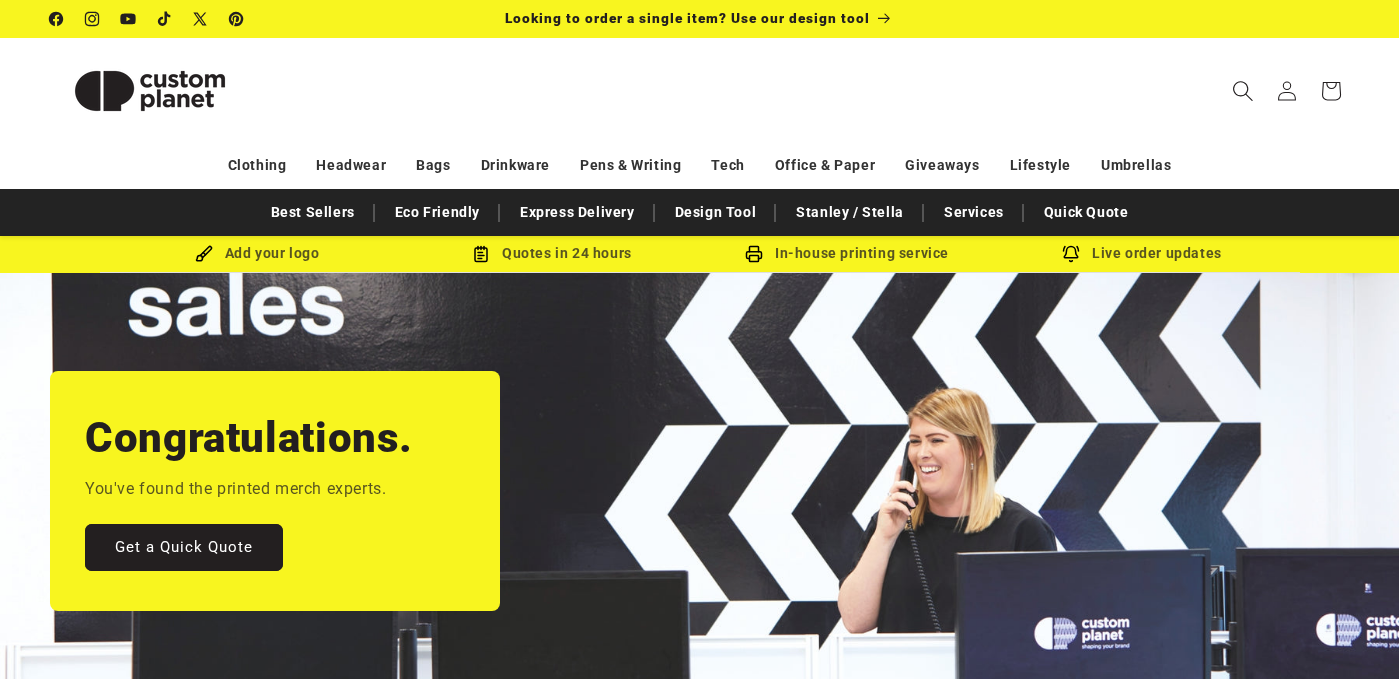 click 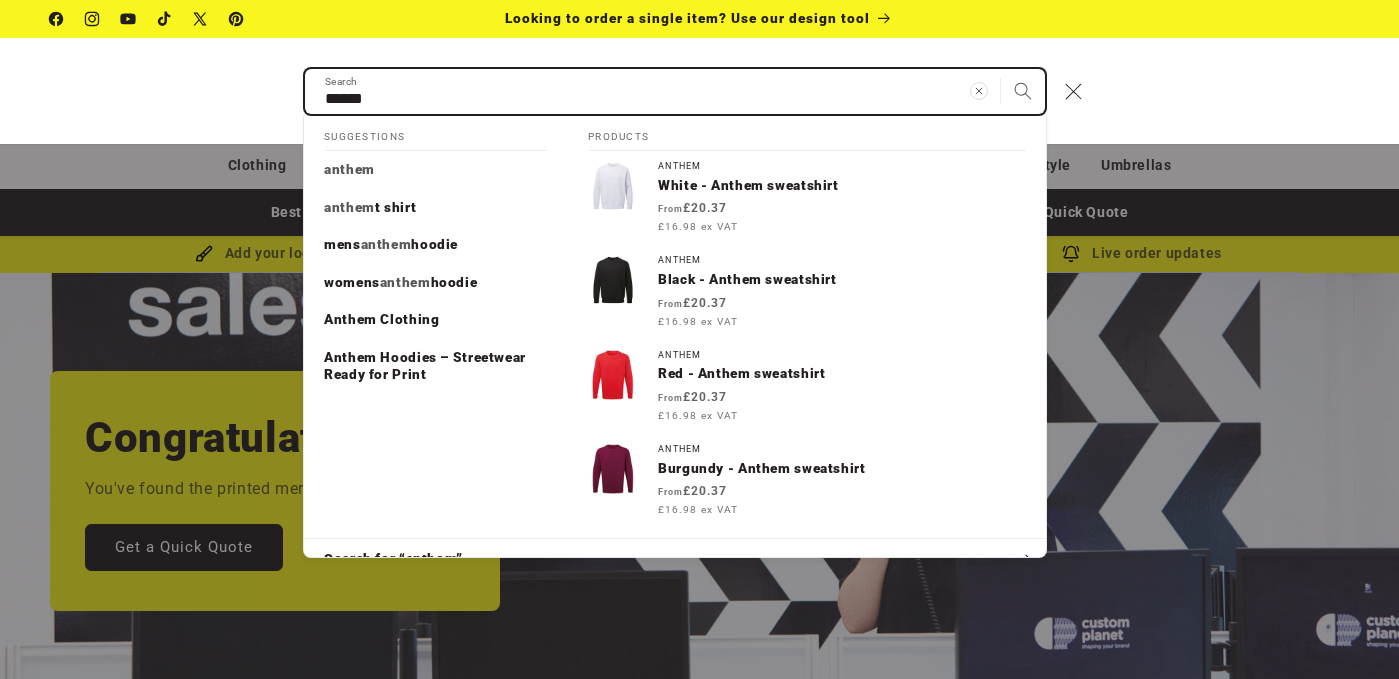 type on "******" 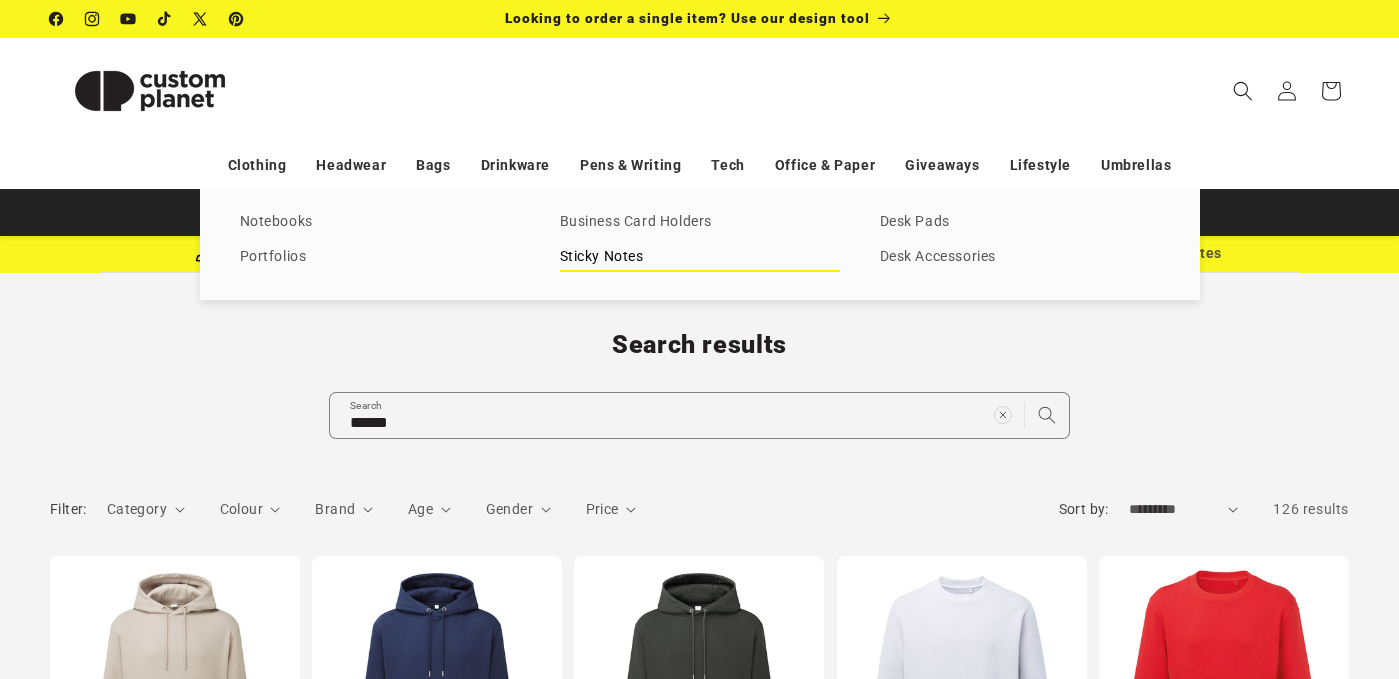scroll, scrollTop: 0, scrollLeft: 0, axis: both 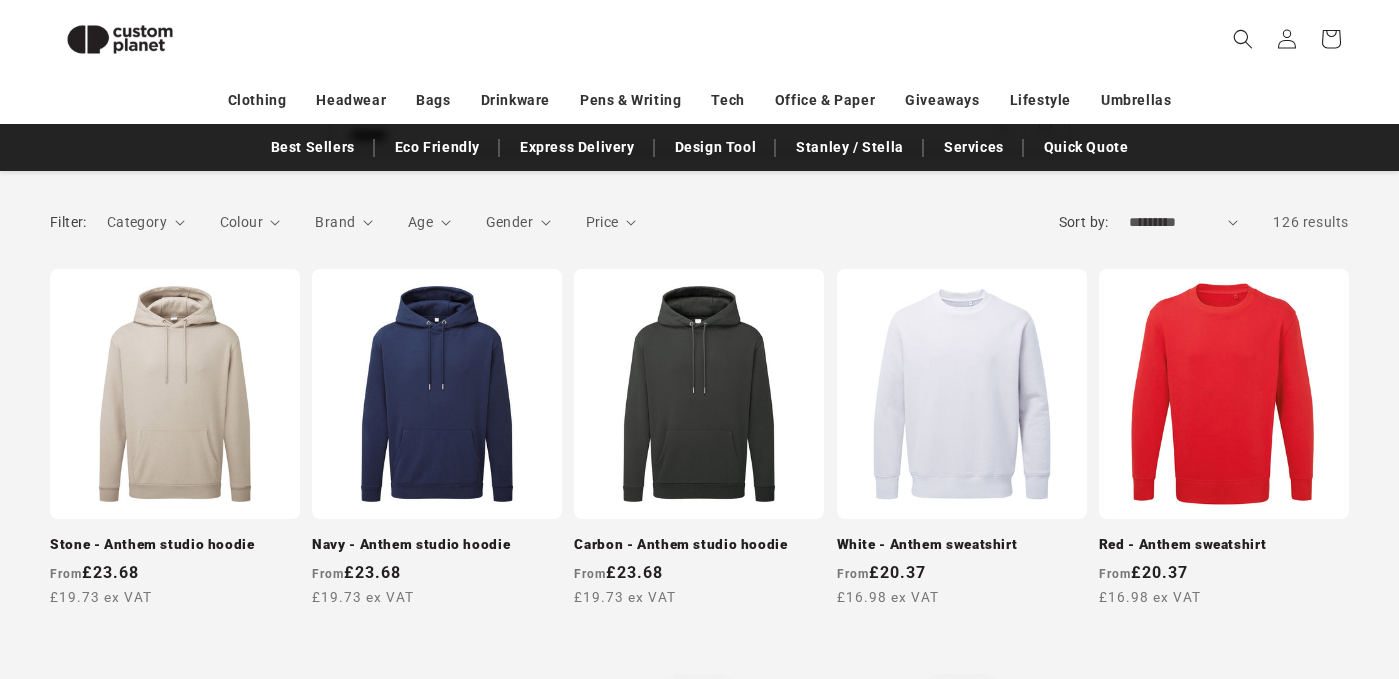click on "Filter:
Category
0 selected
Reset
Category
Hoodies  (60)
Hoodies (60 products)
Joggers  (3)
Joggers (3 products)" at bounding box center [522, 230] 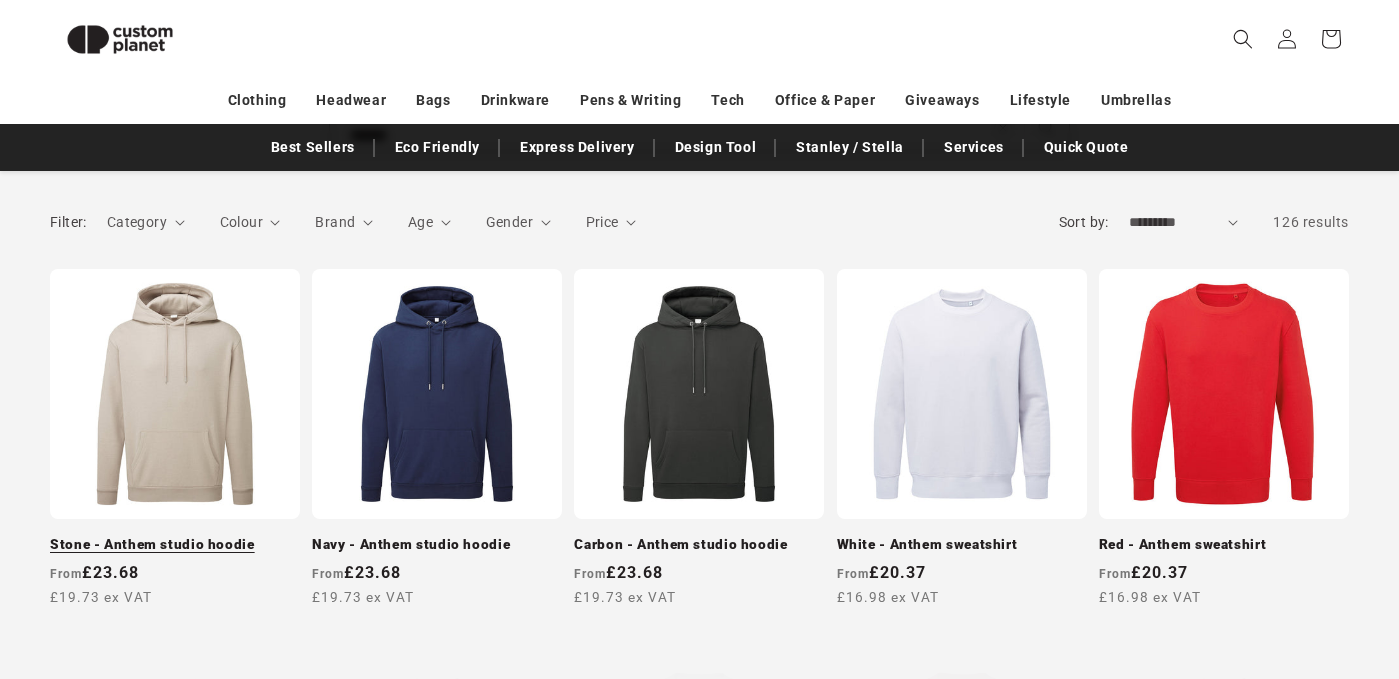 click on "Stone - Anthem studio hoodie" at bounding box center (175, 545) 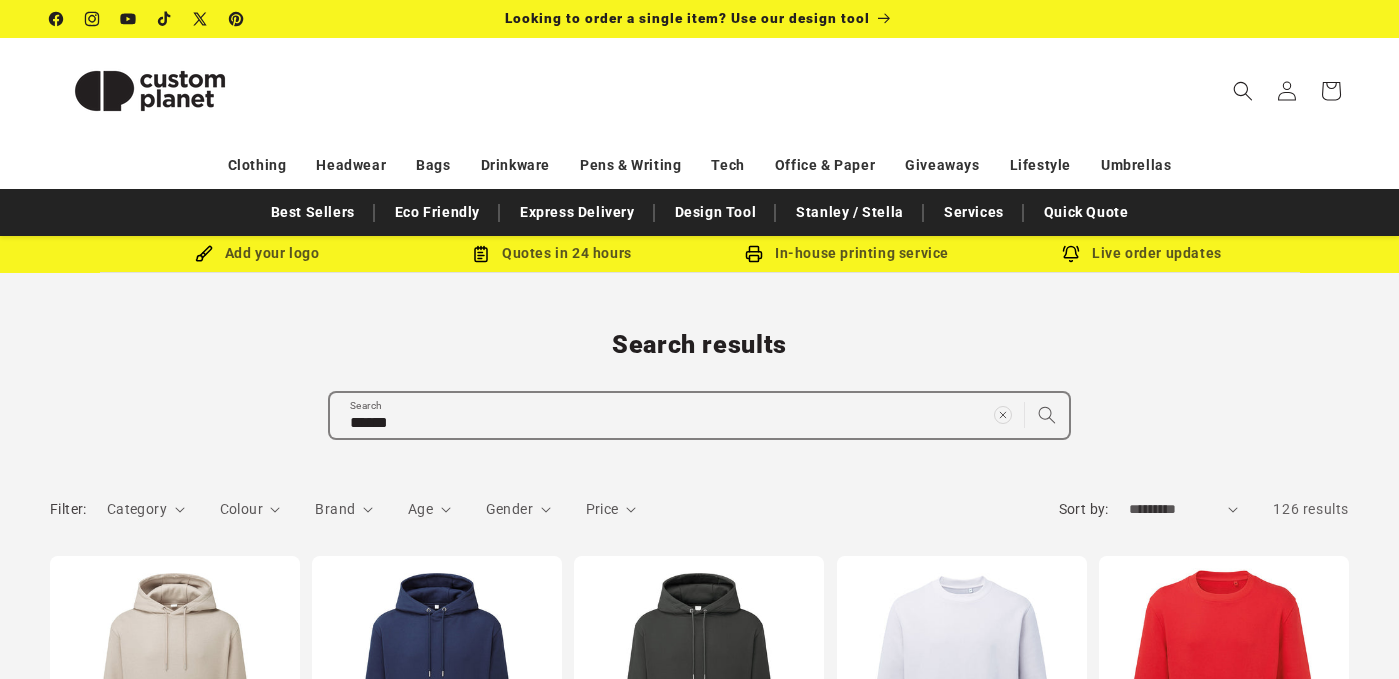 scroll, scrollTop: 0, scrollLeft: 0, axis: both 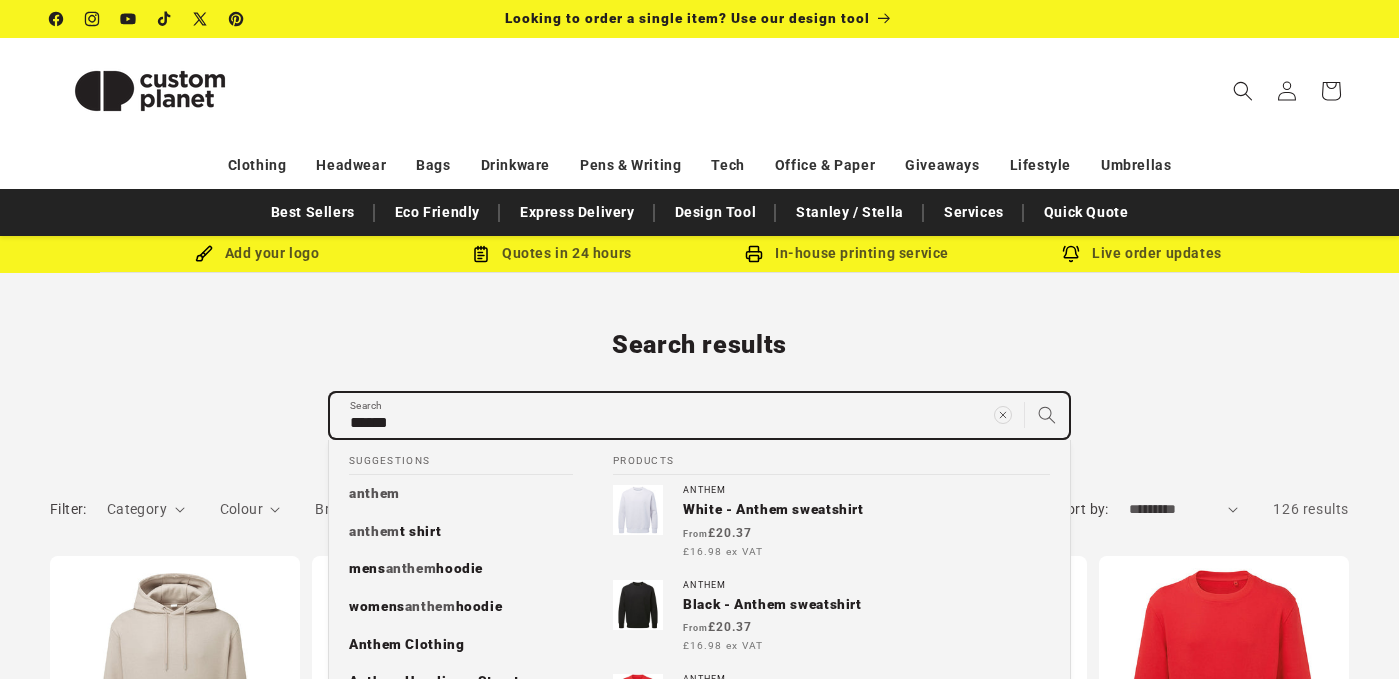 drag, startPoint x: 495, startPoint y: 420, endPoint x: 342, endPoint y: 399, distance: 154.43445 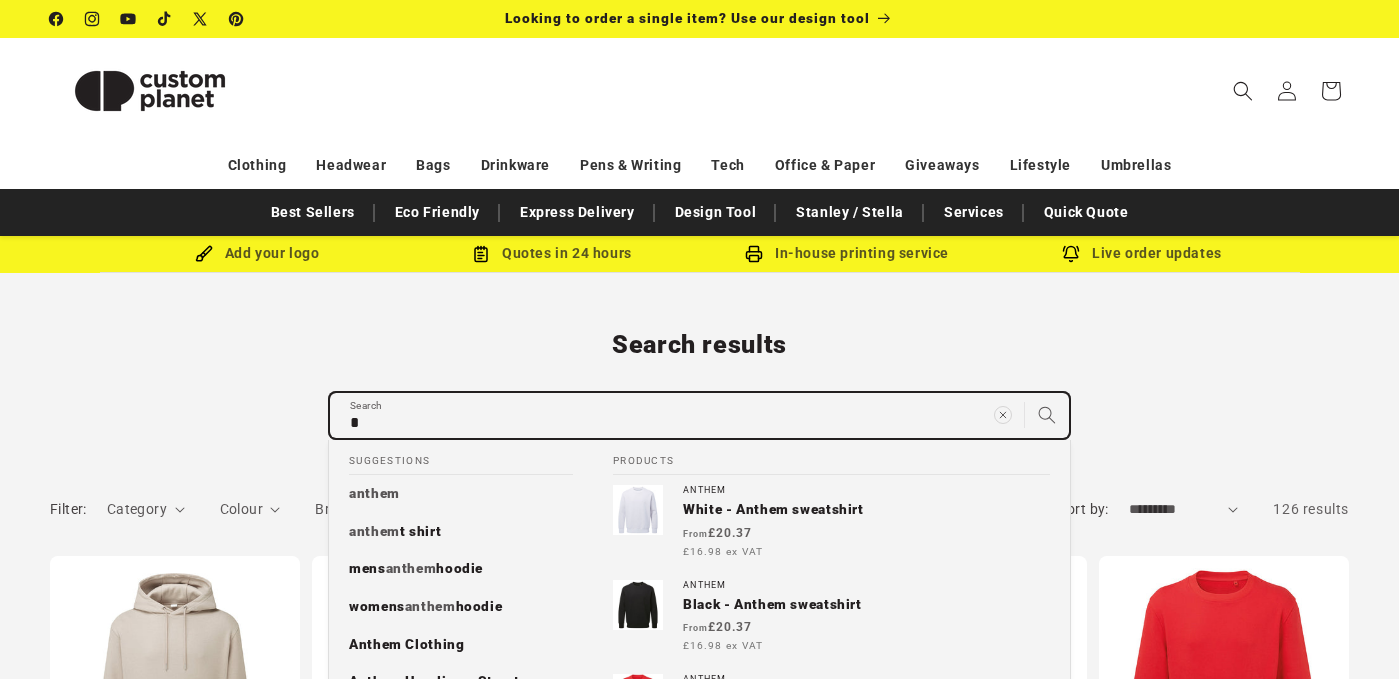 type on "**" 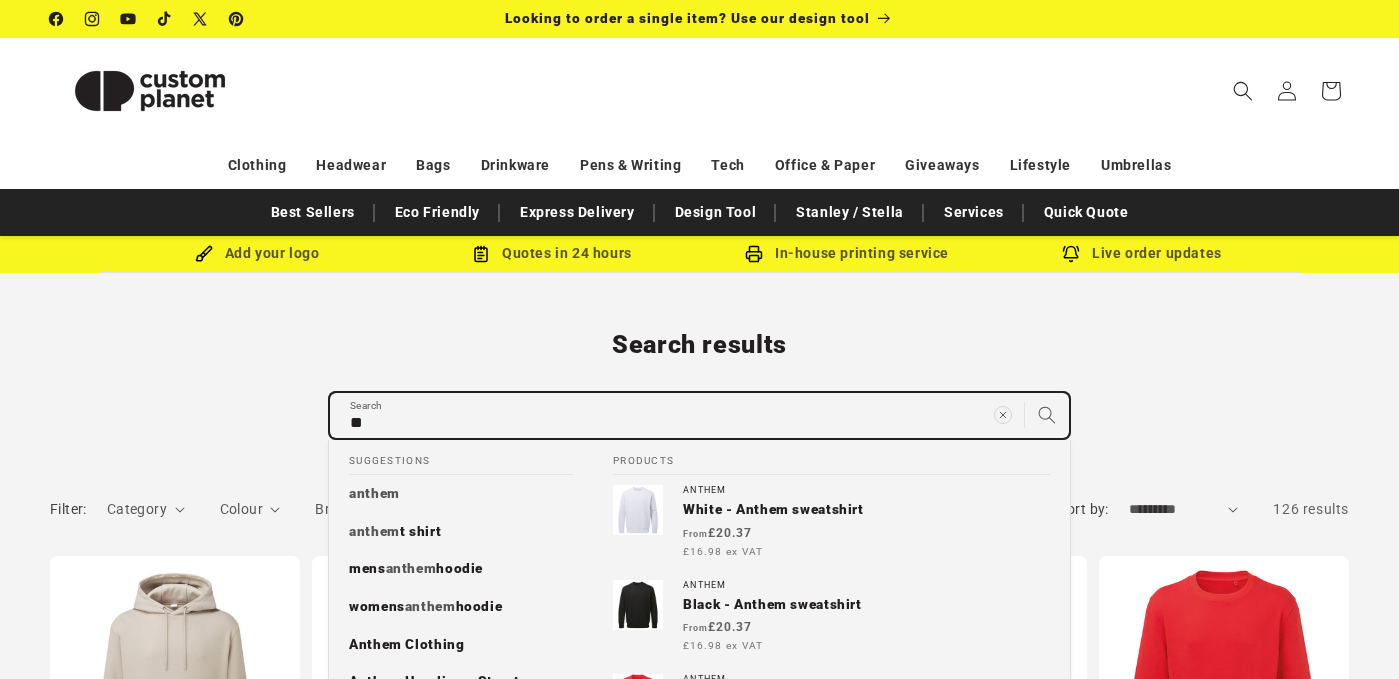 type on "***" 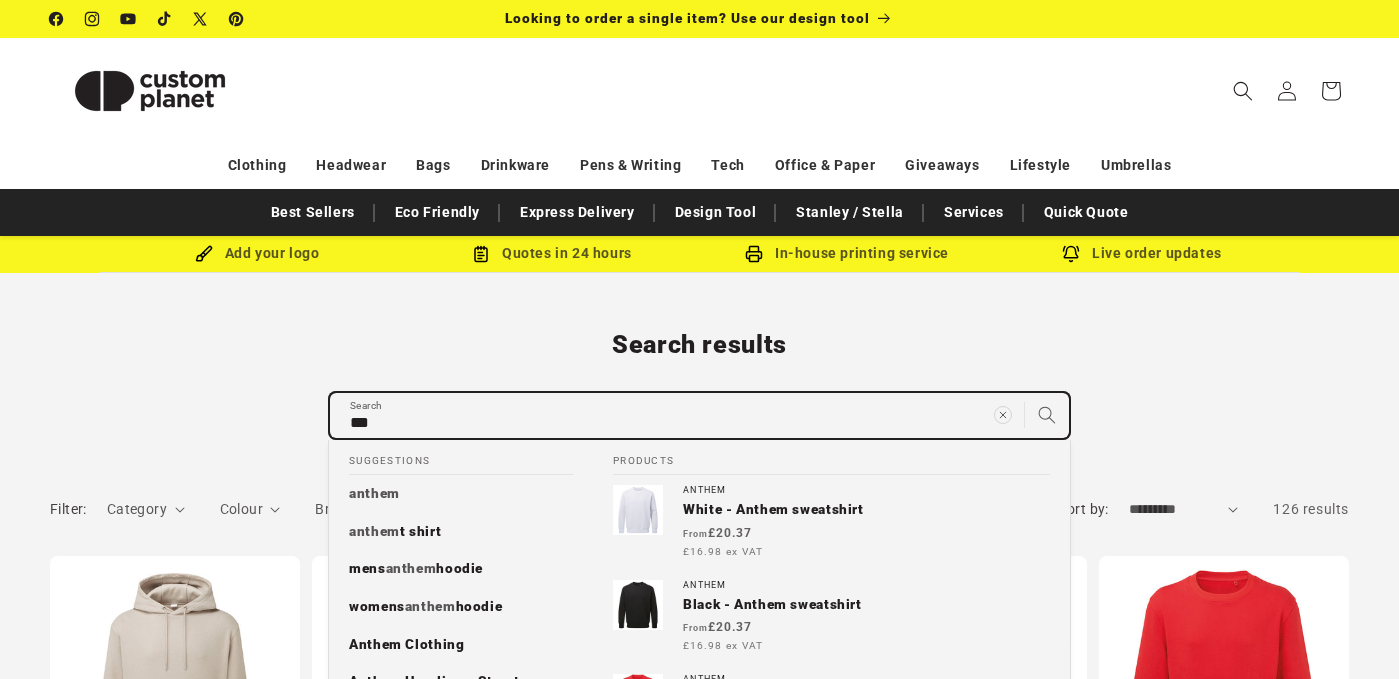 type on "****" 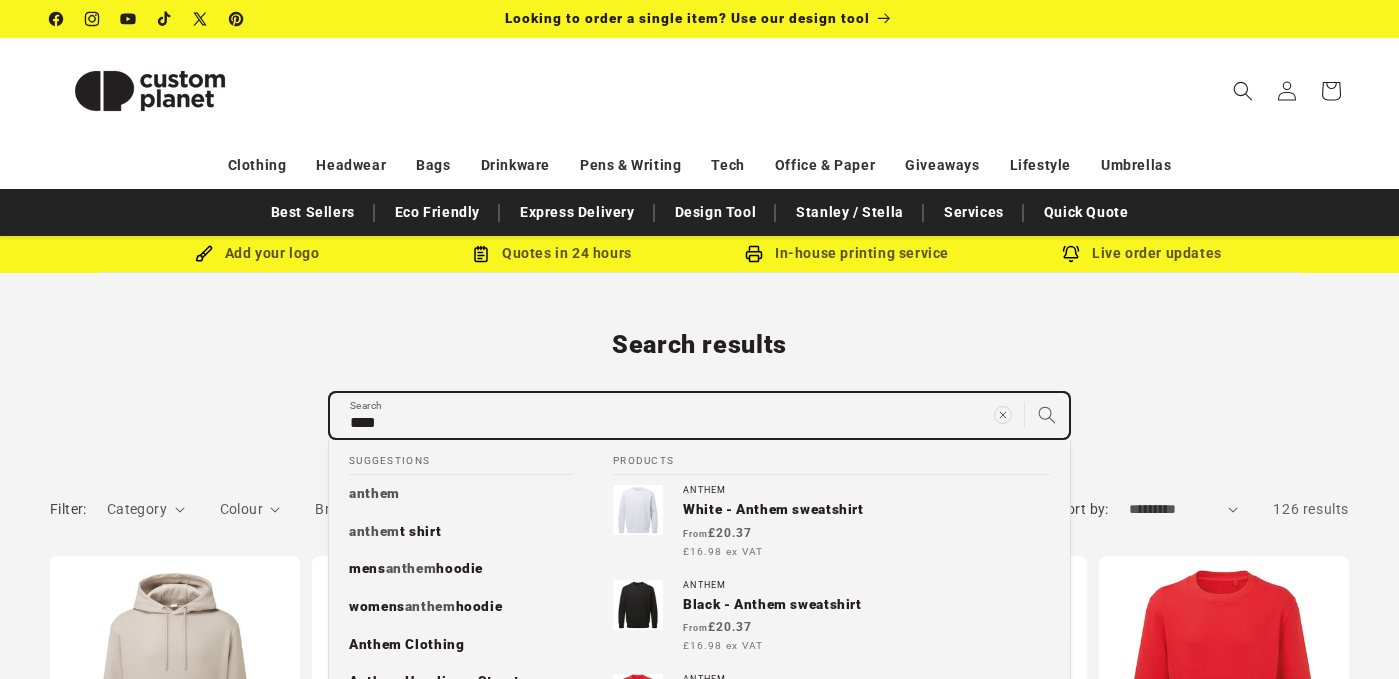 type on "*****" 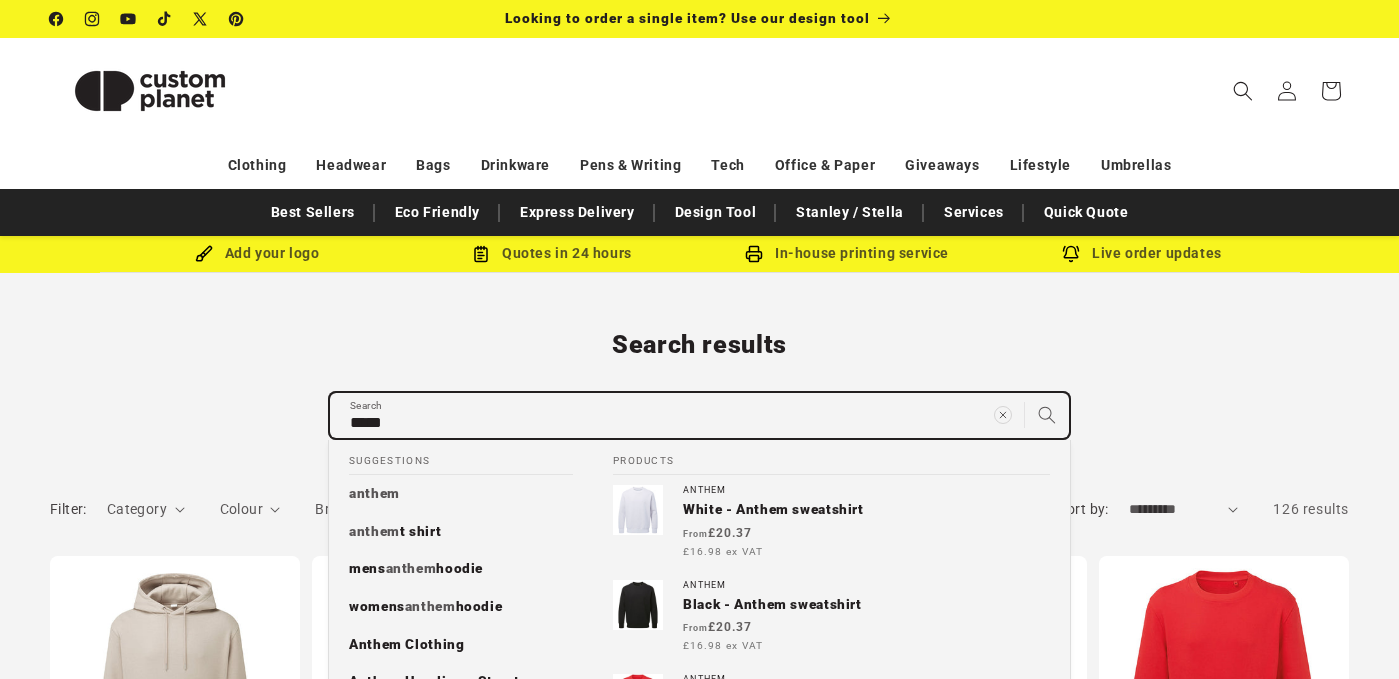 type on "******" 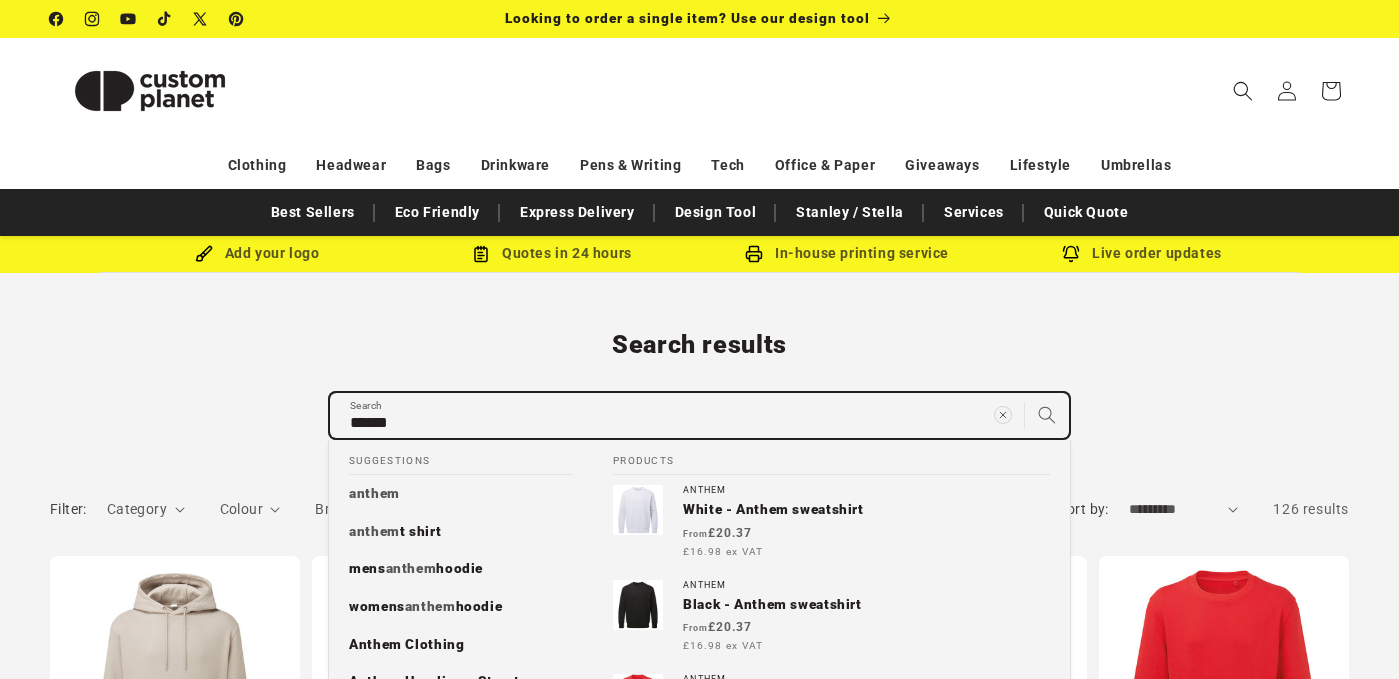 type on "******" 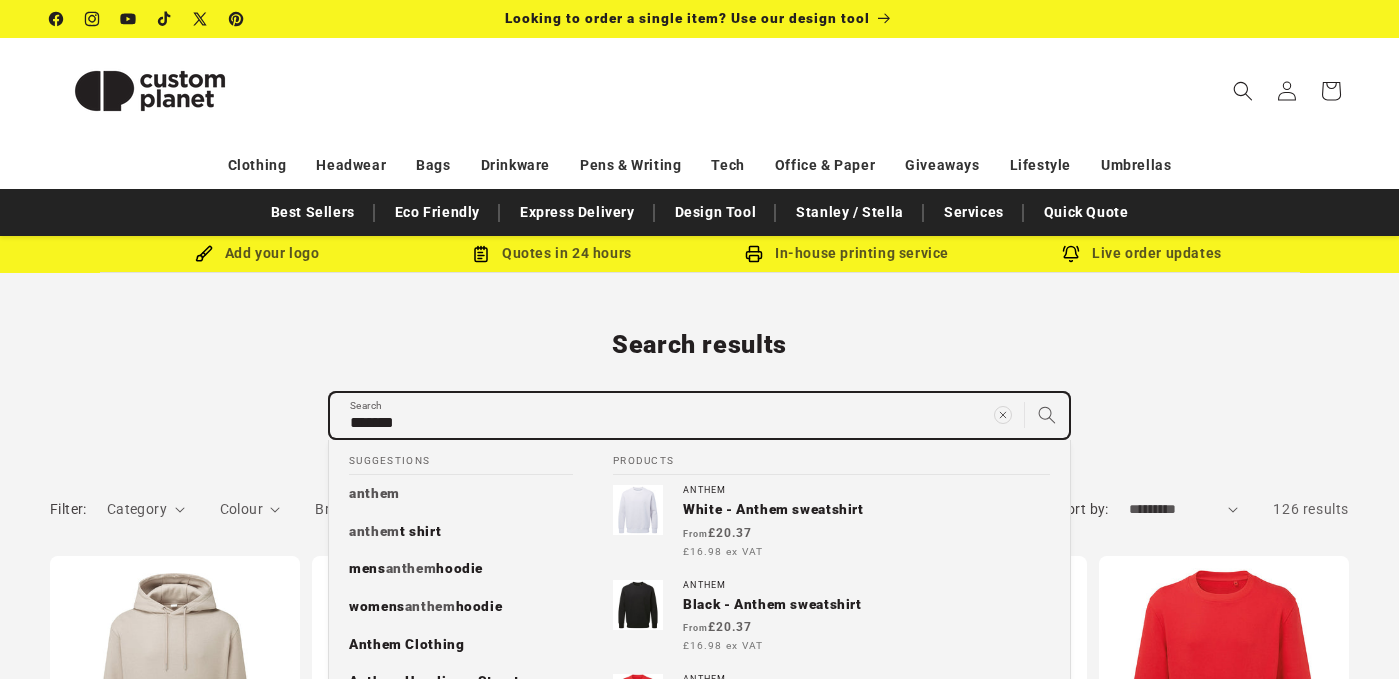 type on "********" 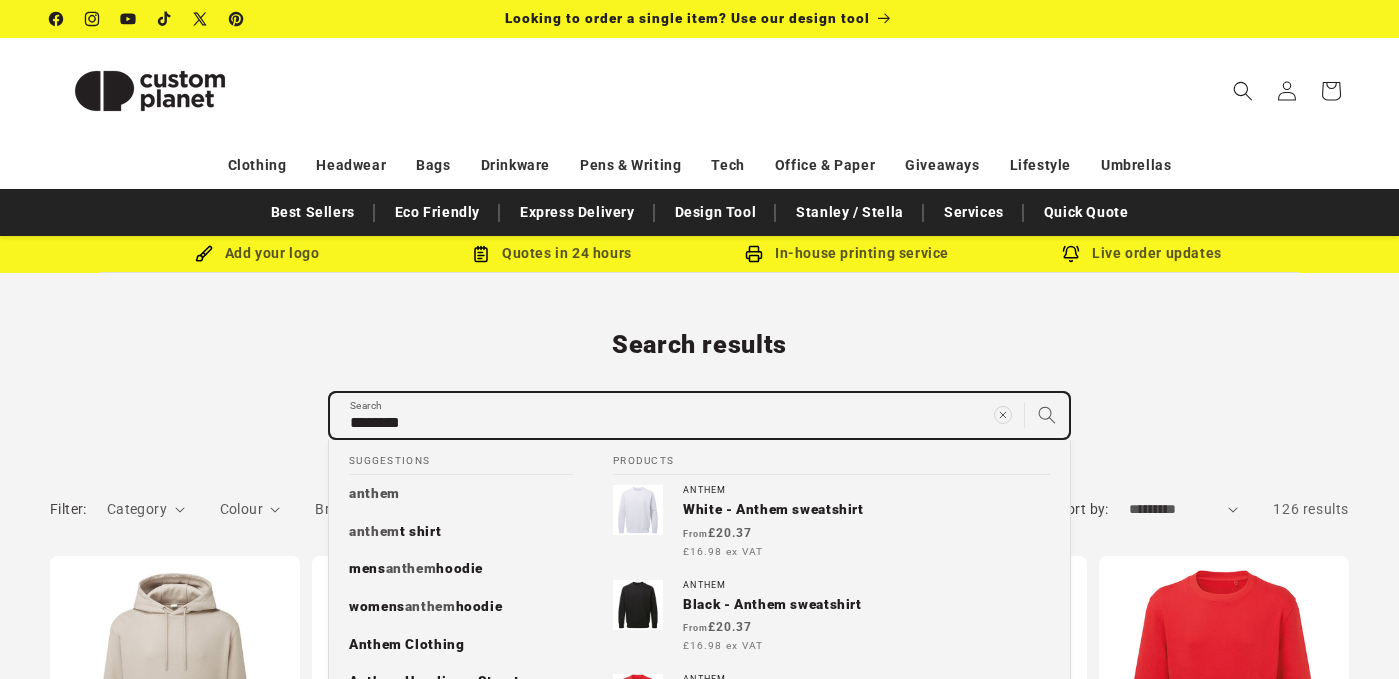 type on "*********" 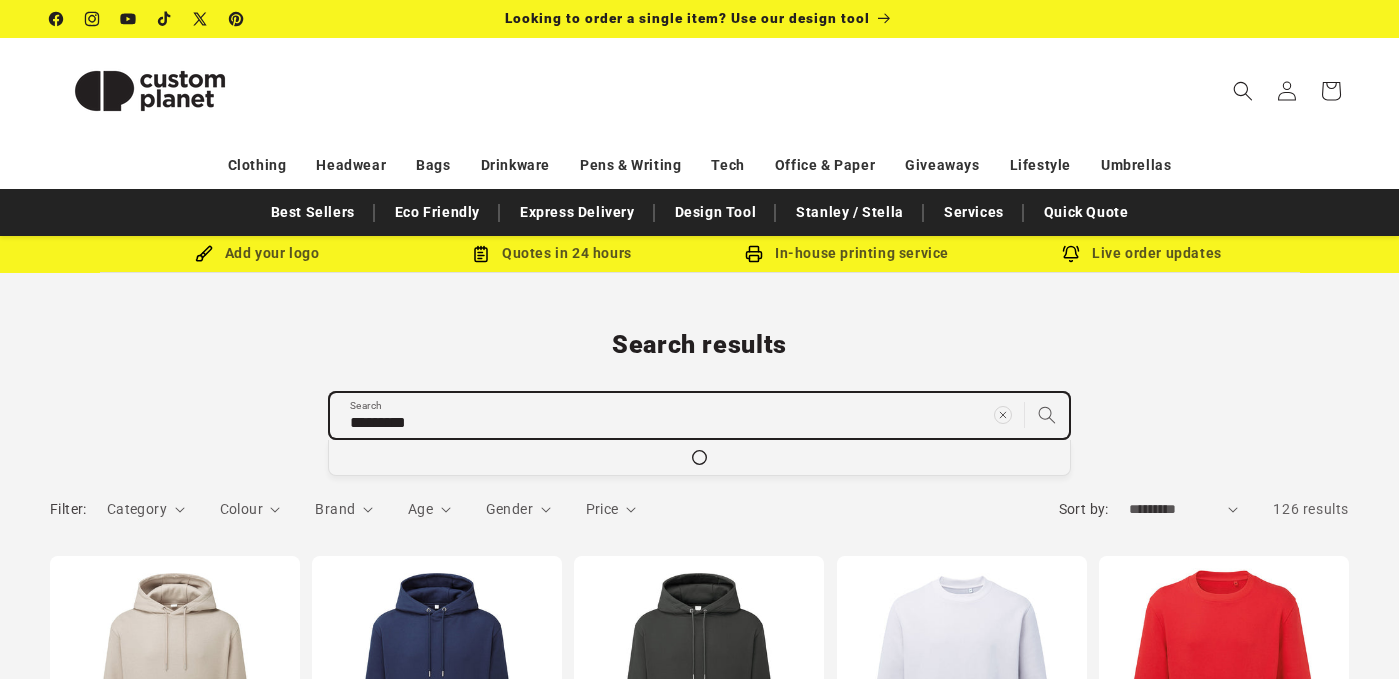 type on "**********" 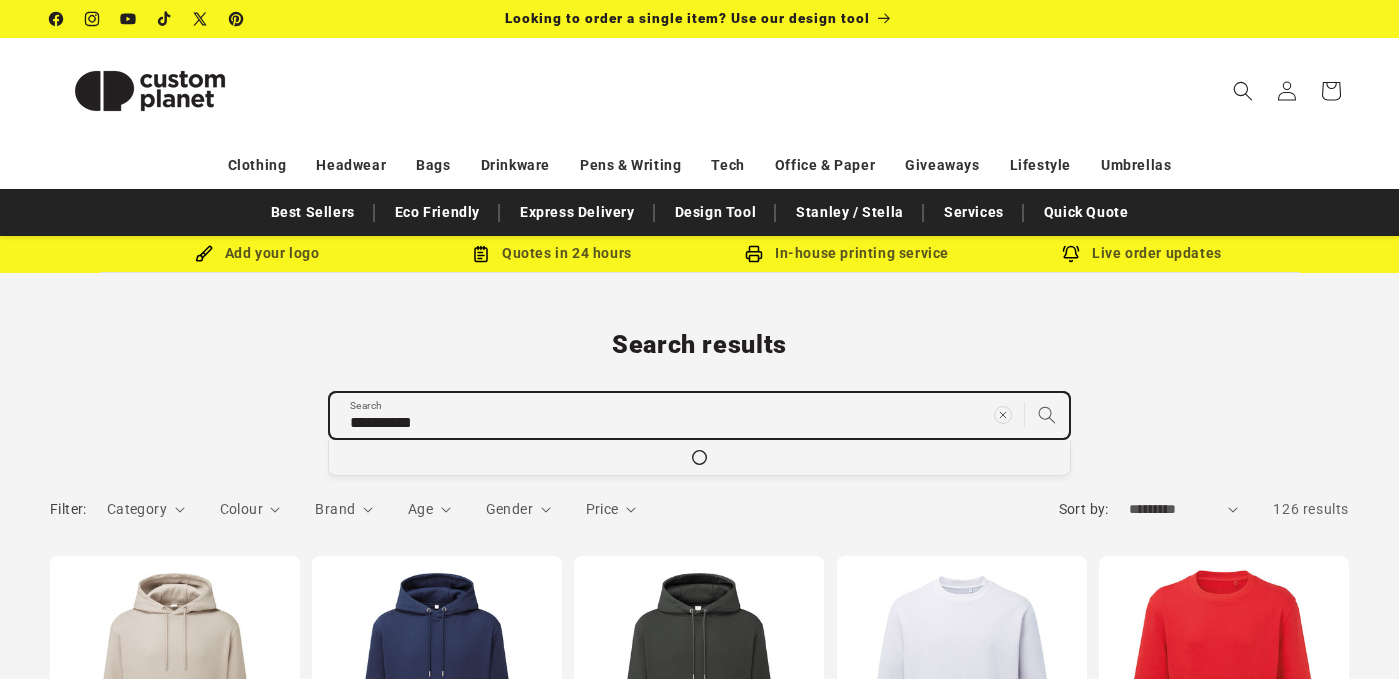 type on "**********" 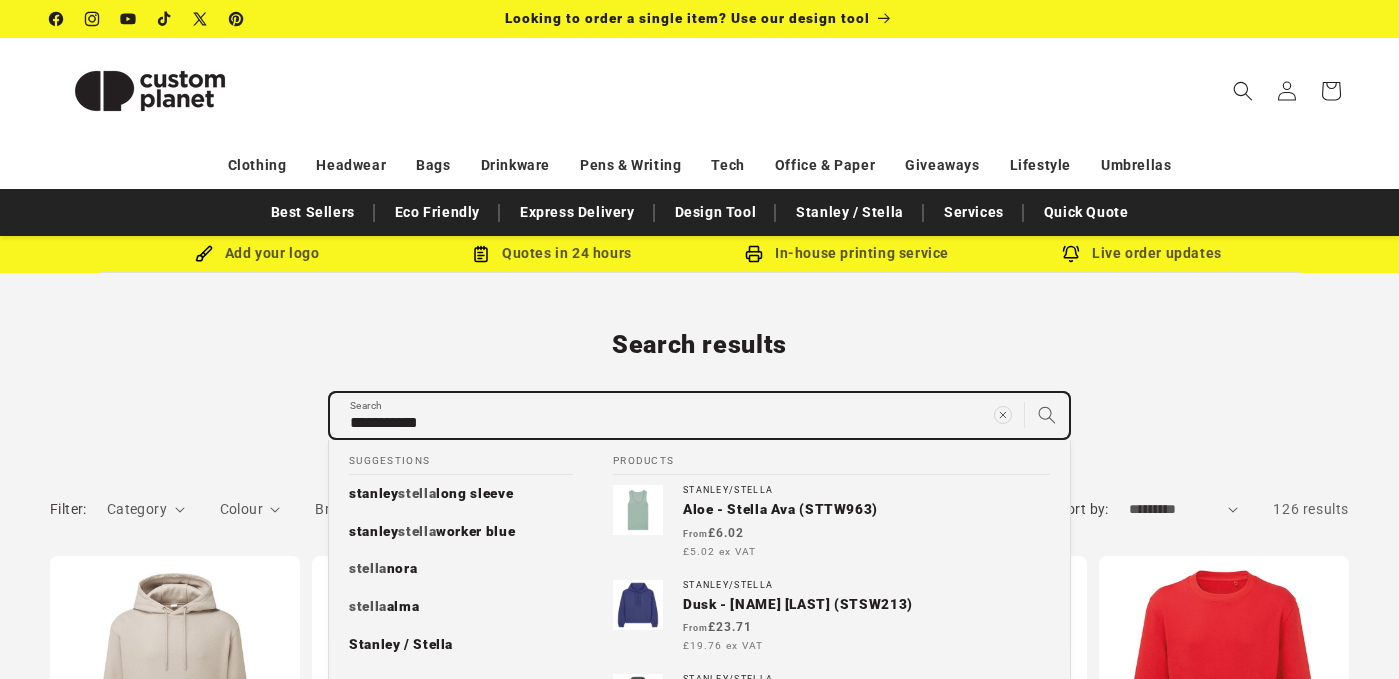 type on "**********" 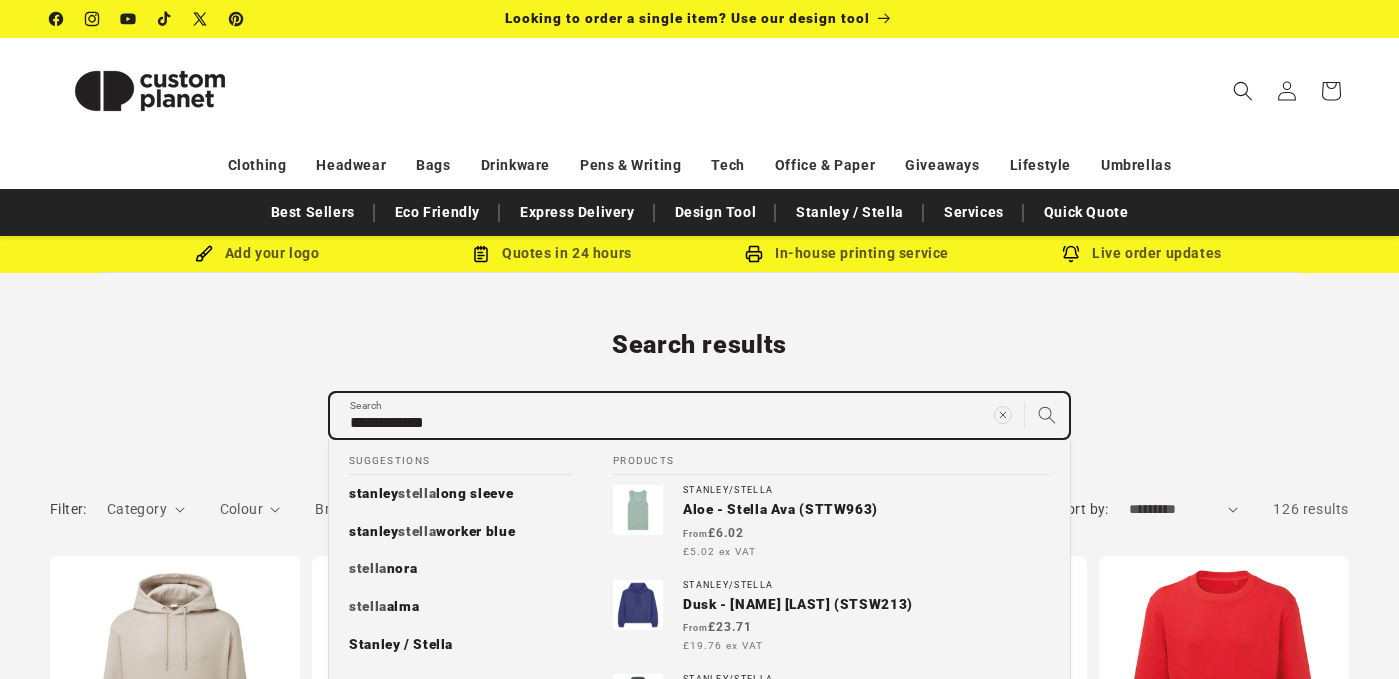type on "**********" 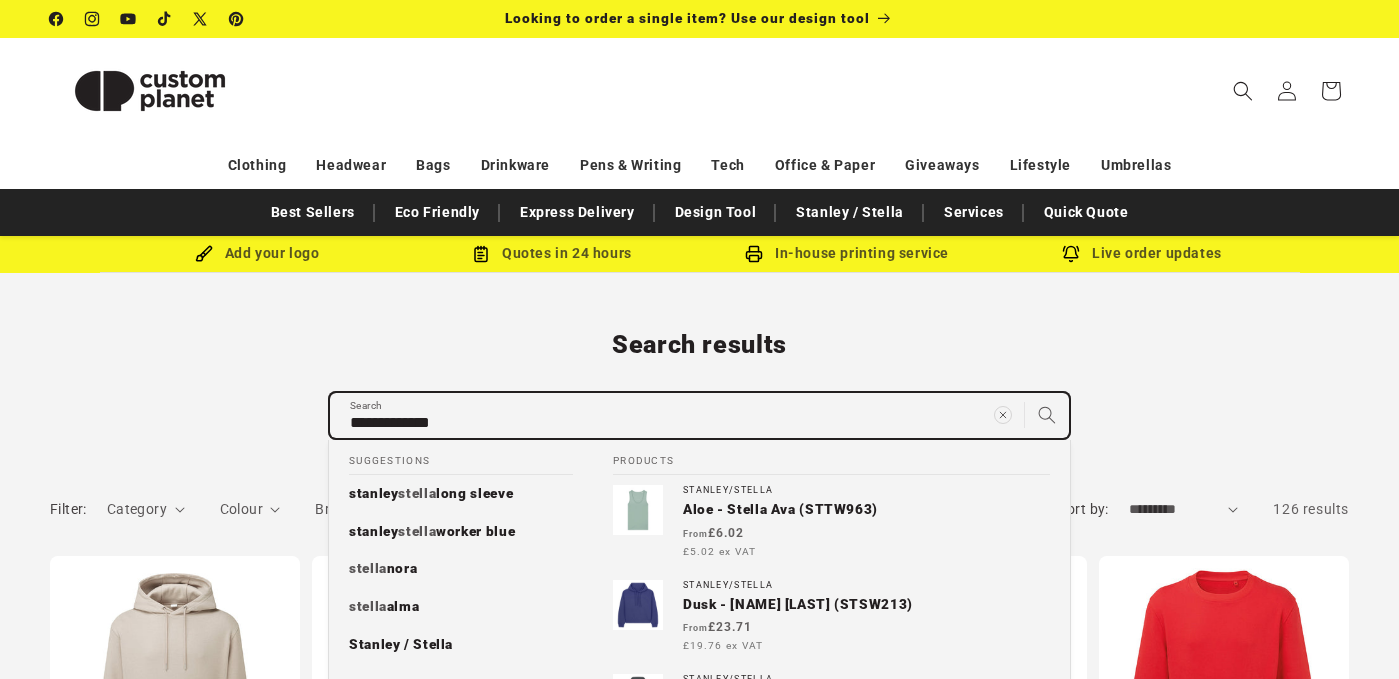 type on "**********" 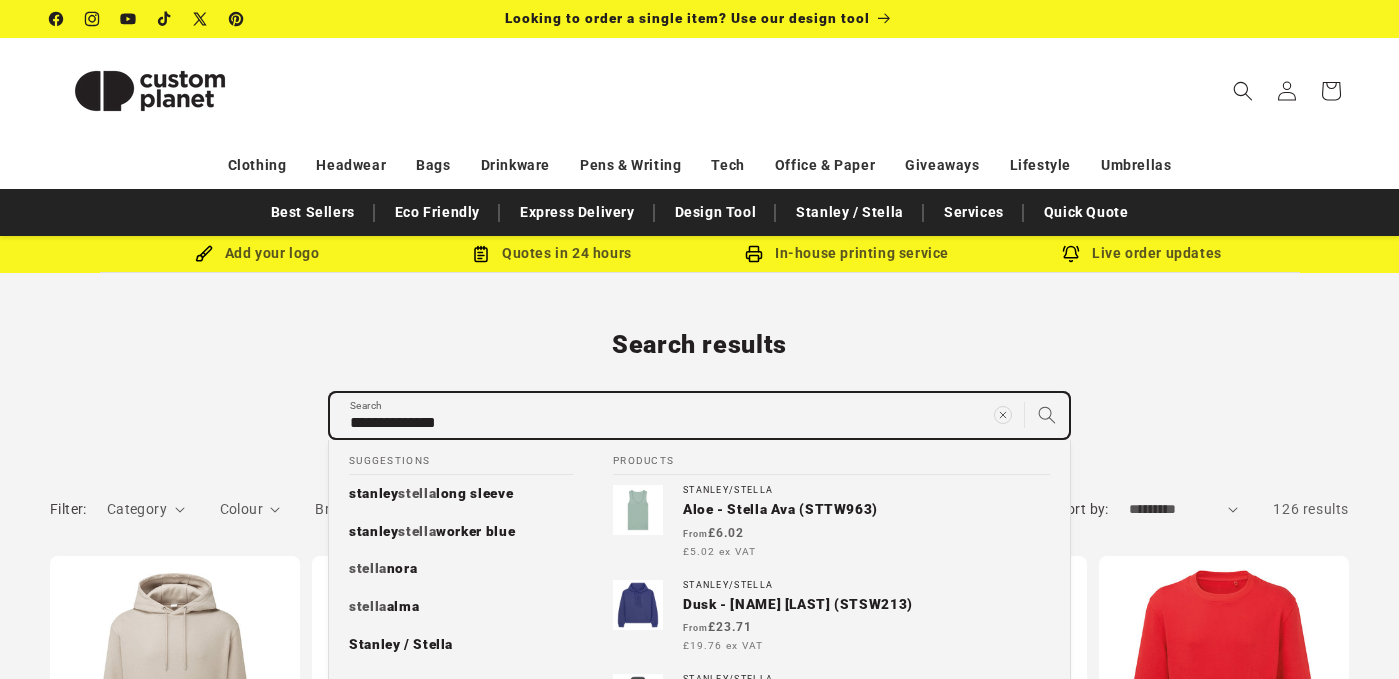 type on "**********" 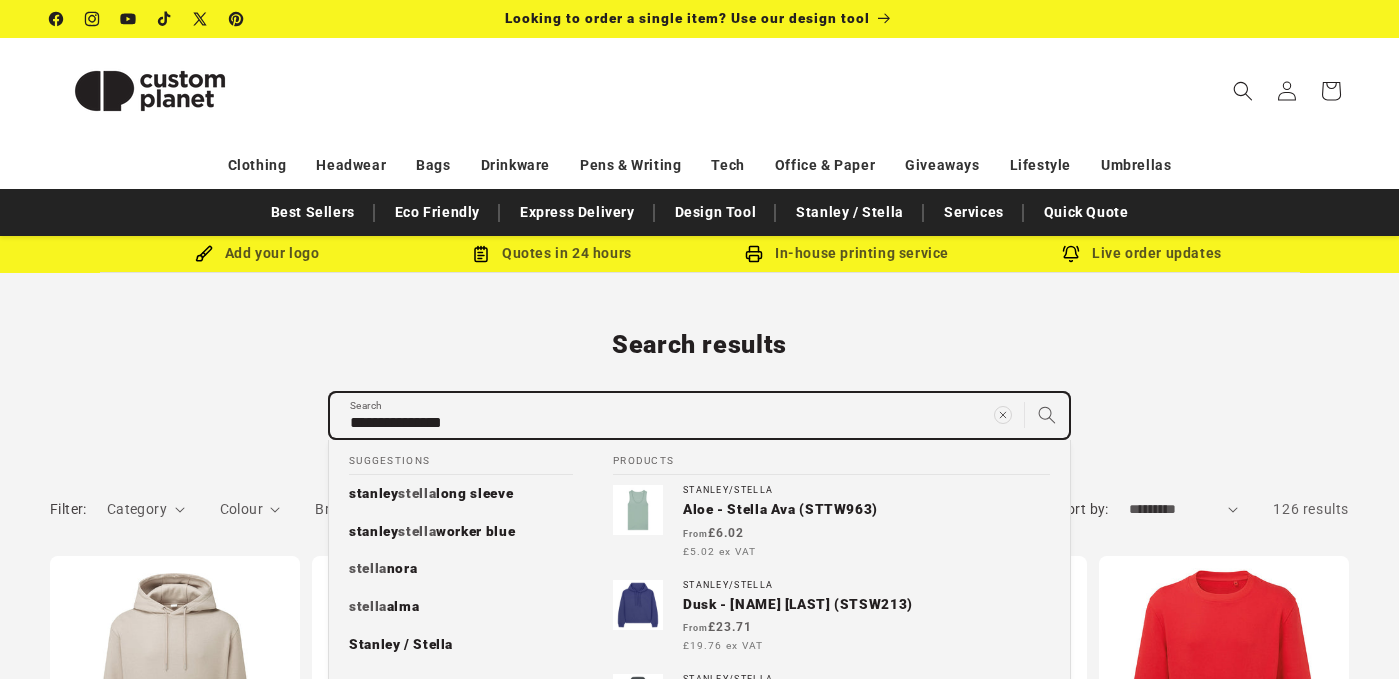 type on "**********" 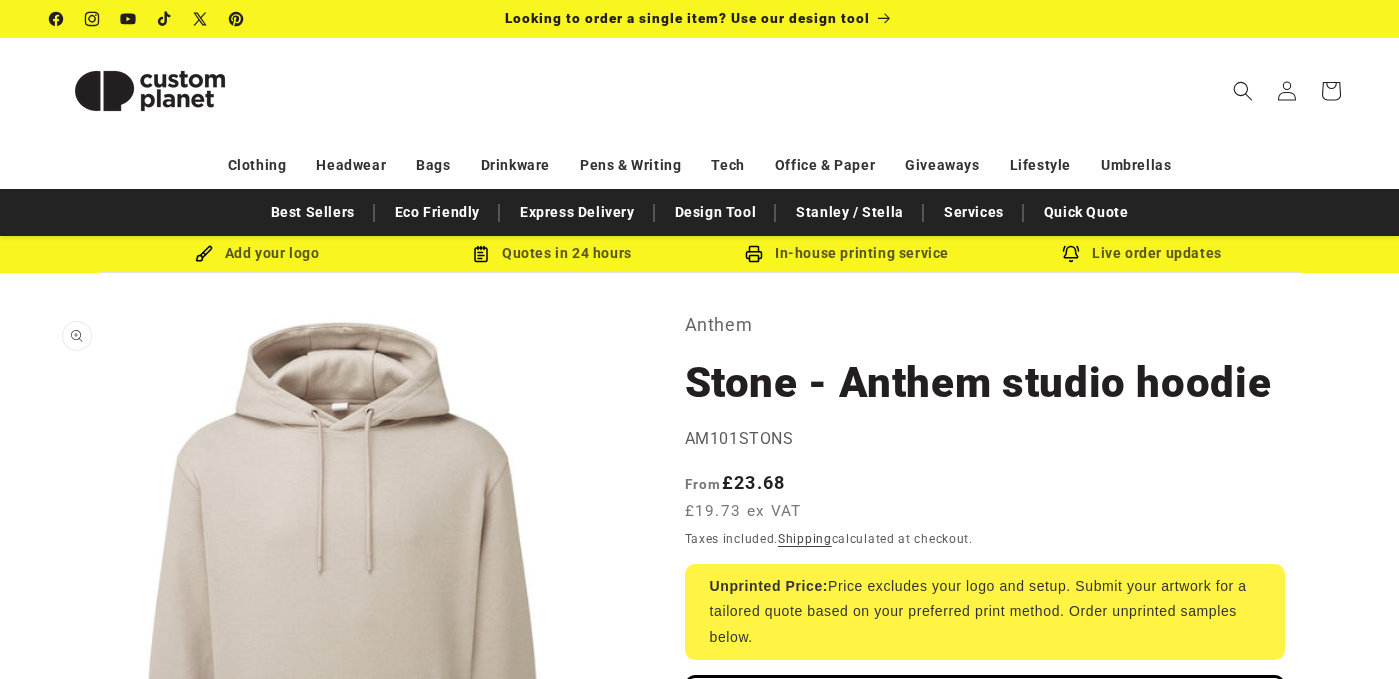 scroll, scrollTop: 0, scrollLeft: 0, axis: both 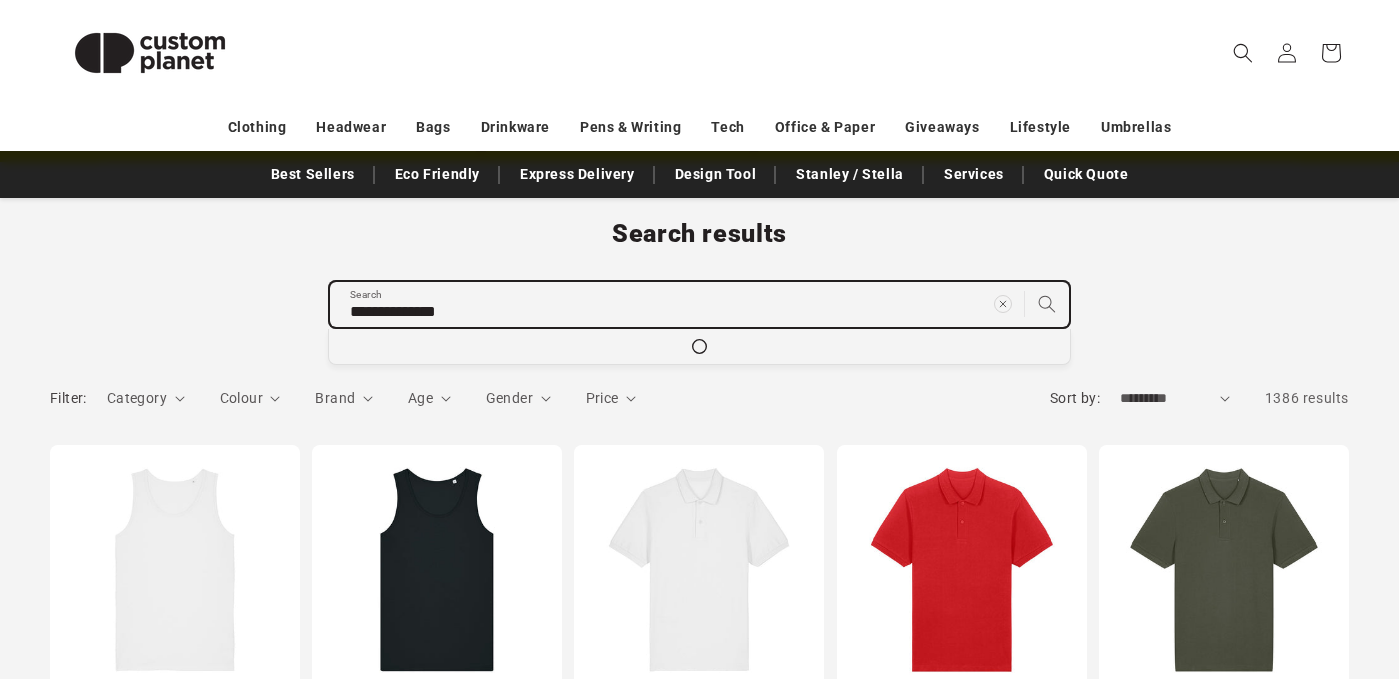 click on "**********" at bounding box center (699, 304) 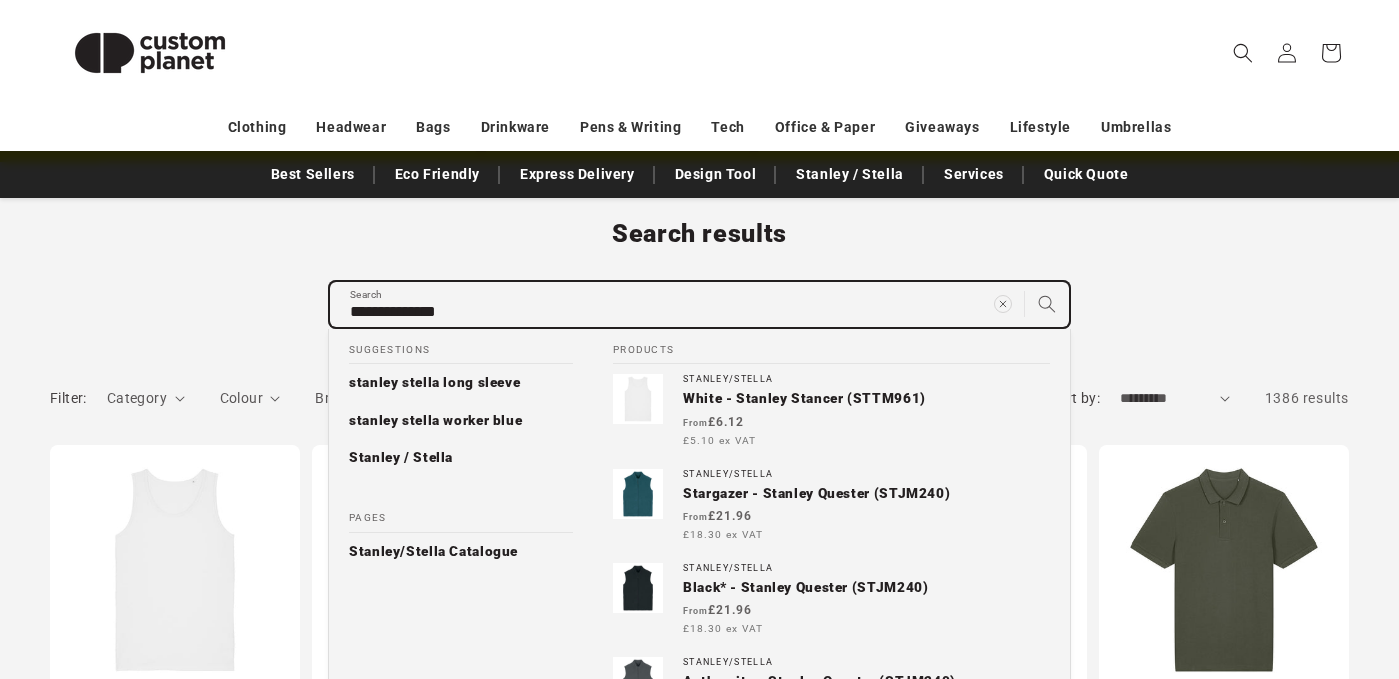 type on "**********" 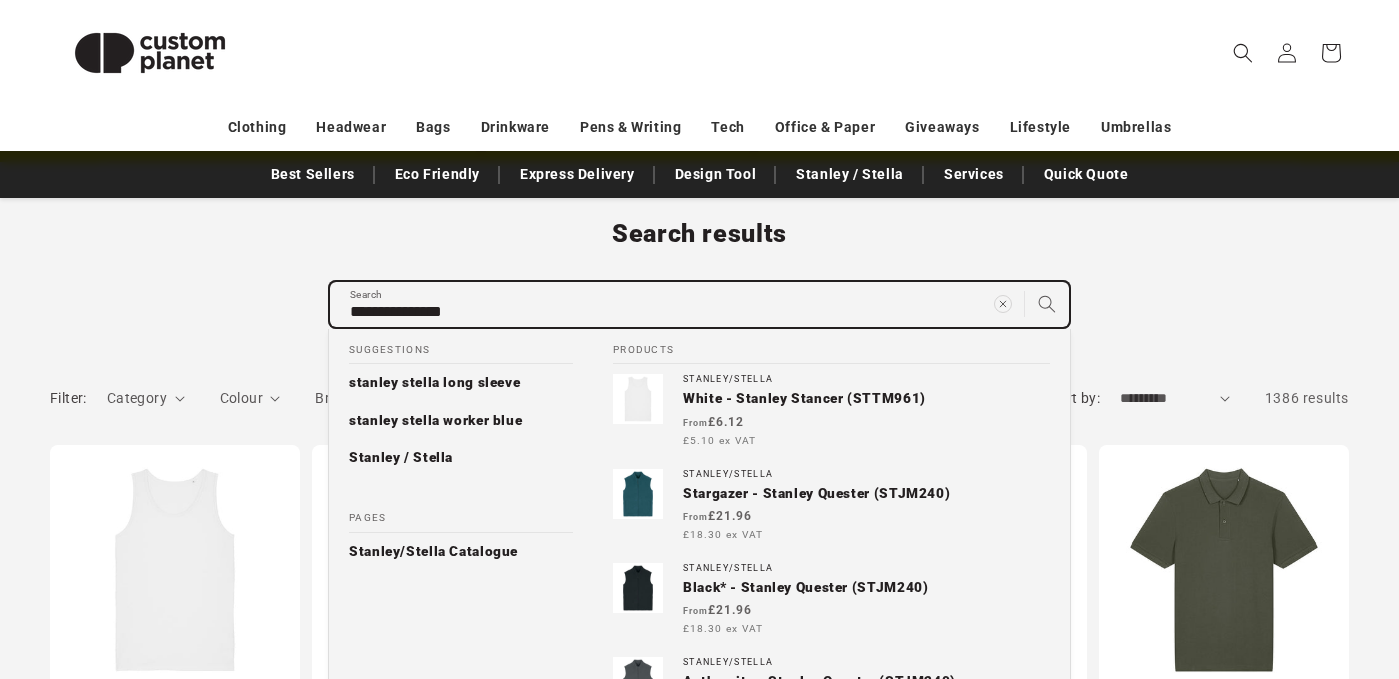 type on "**********" 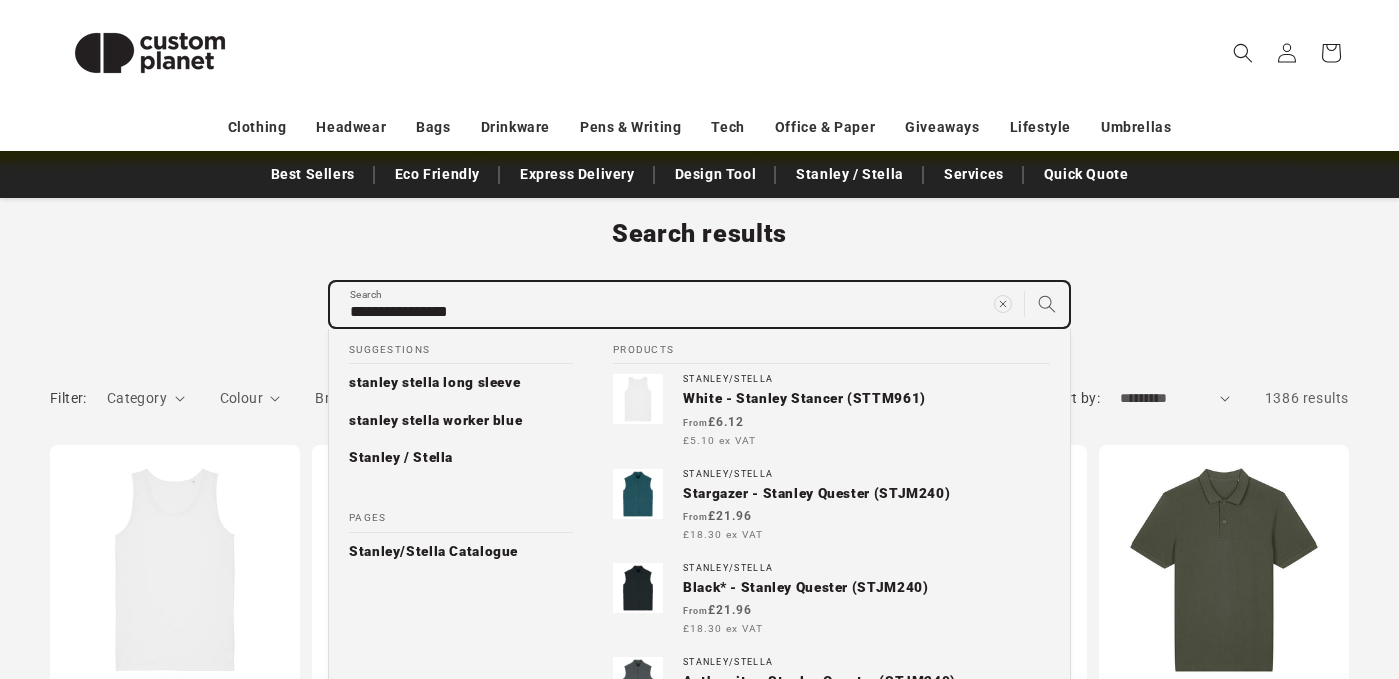 type on "**********" 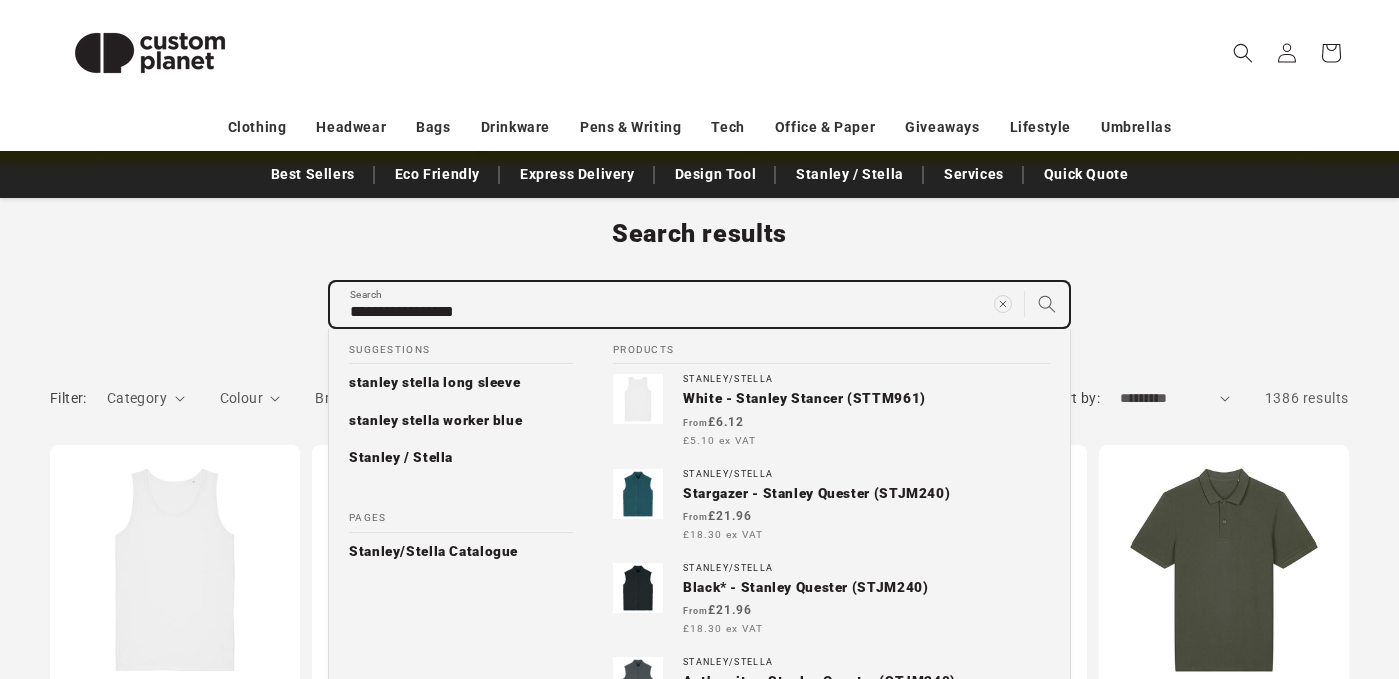 type on "**********" 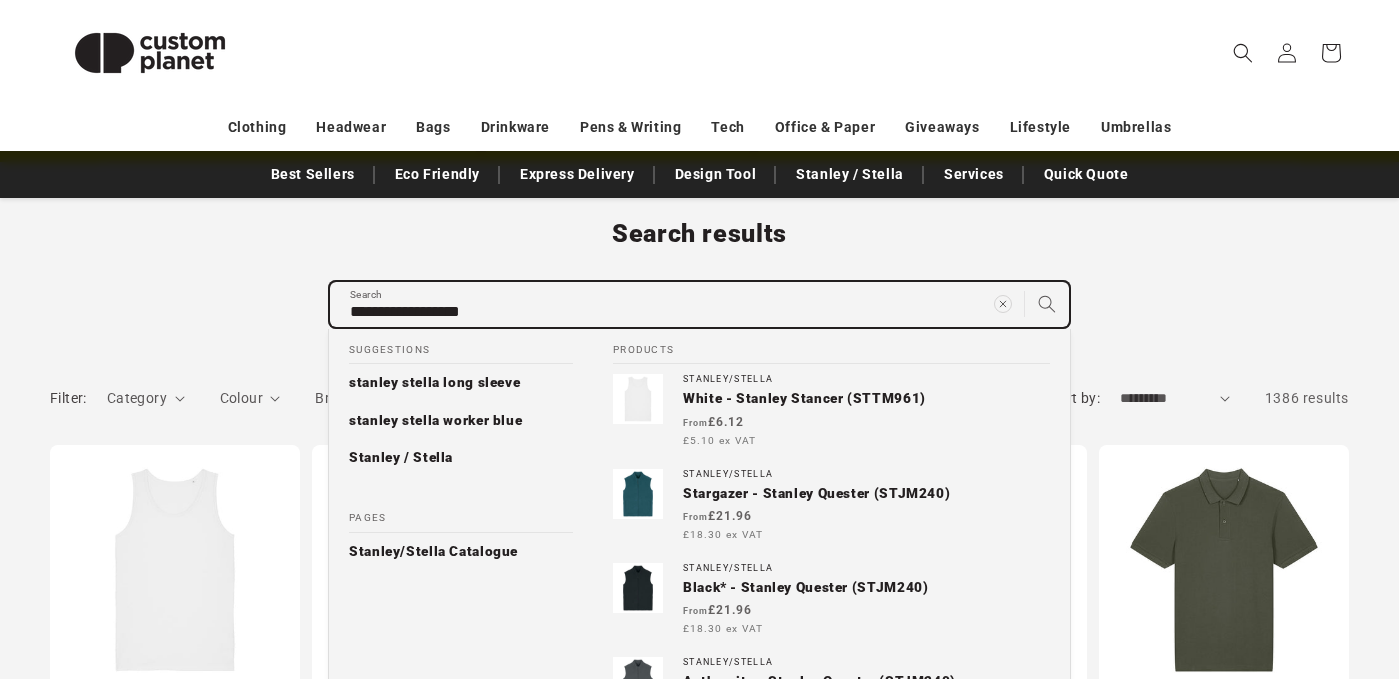 type on "**********" 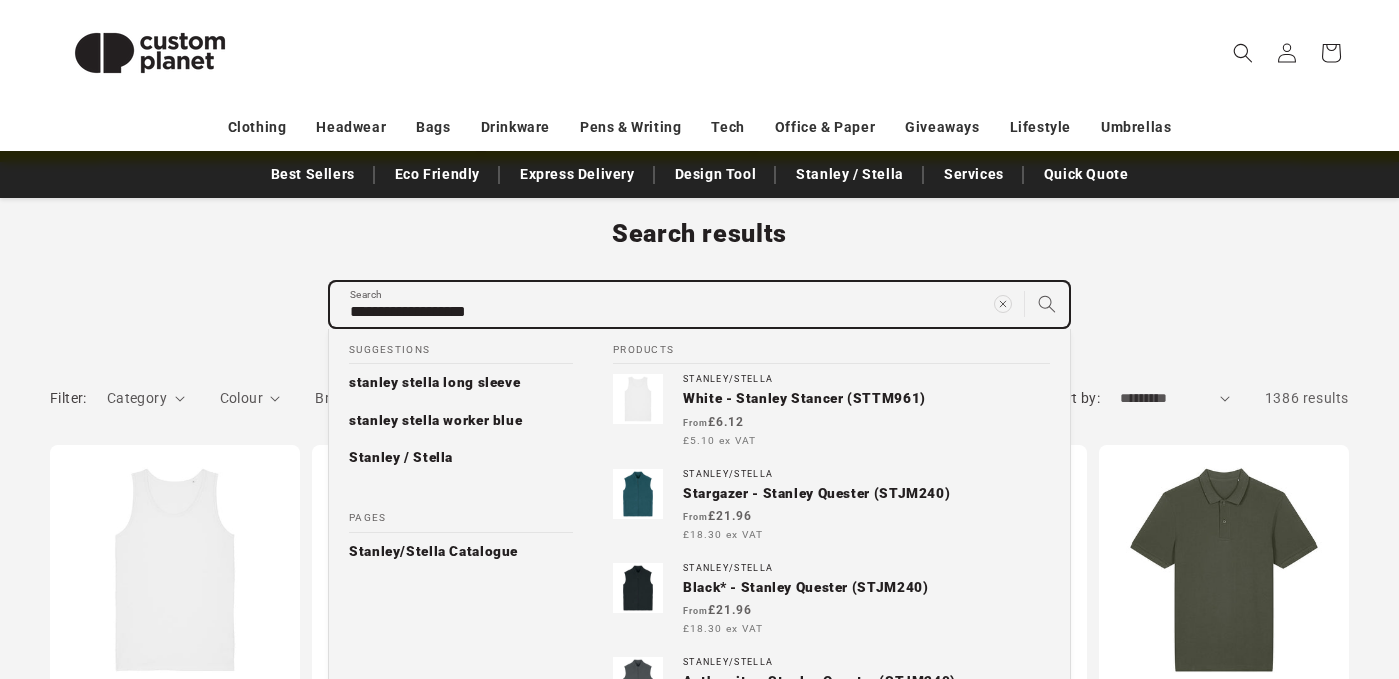 type on "**********" 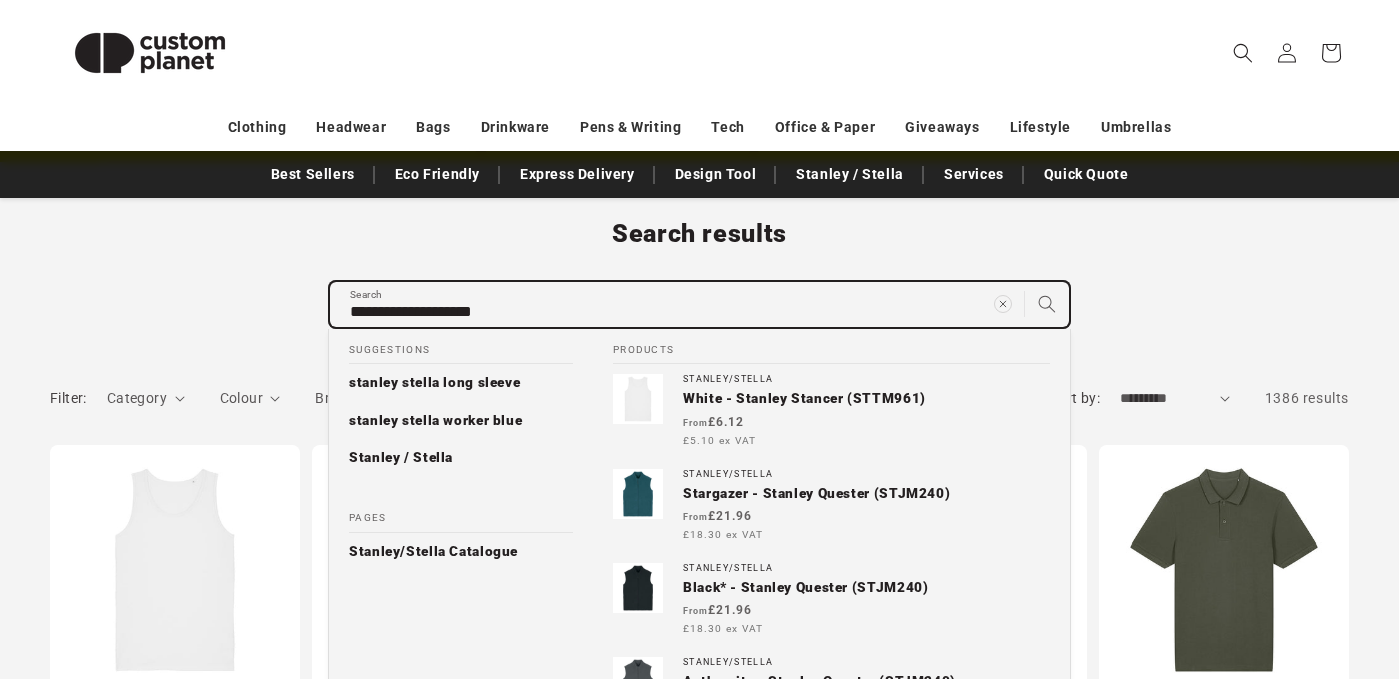 type on "**********" 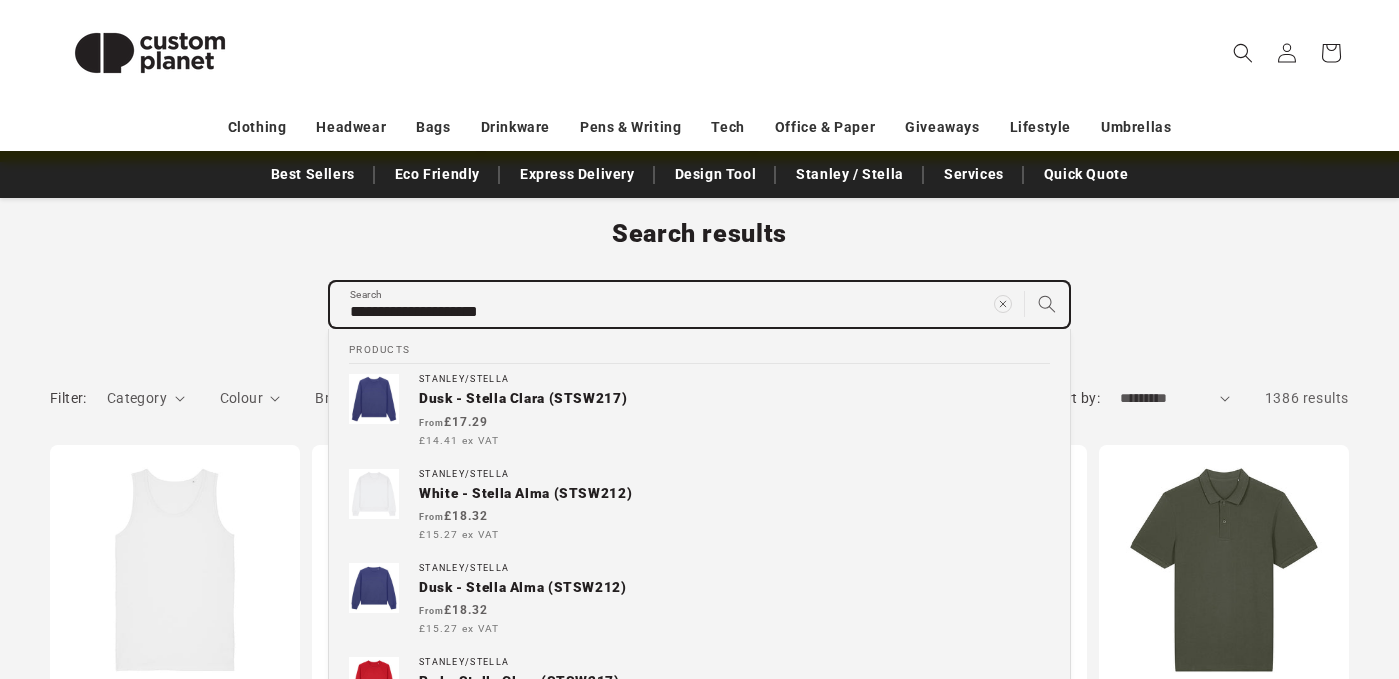 type on "**********" 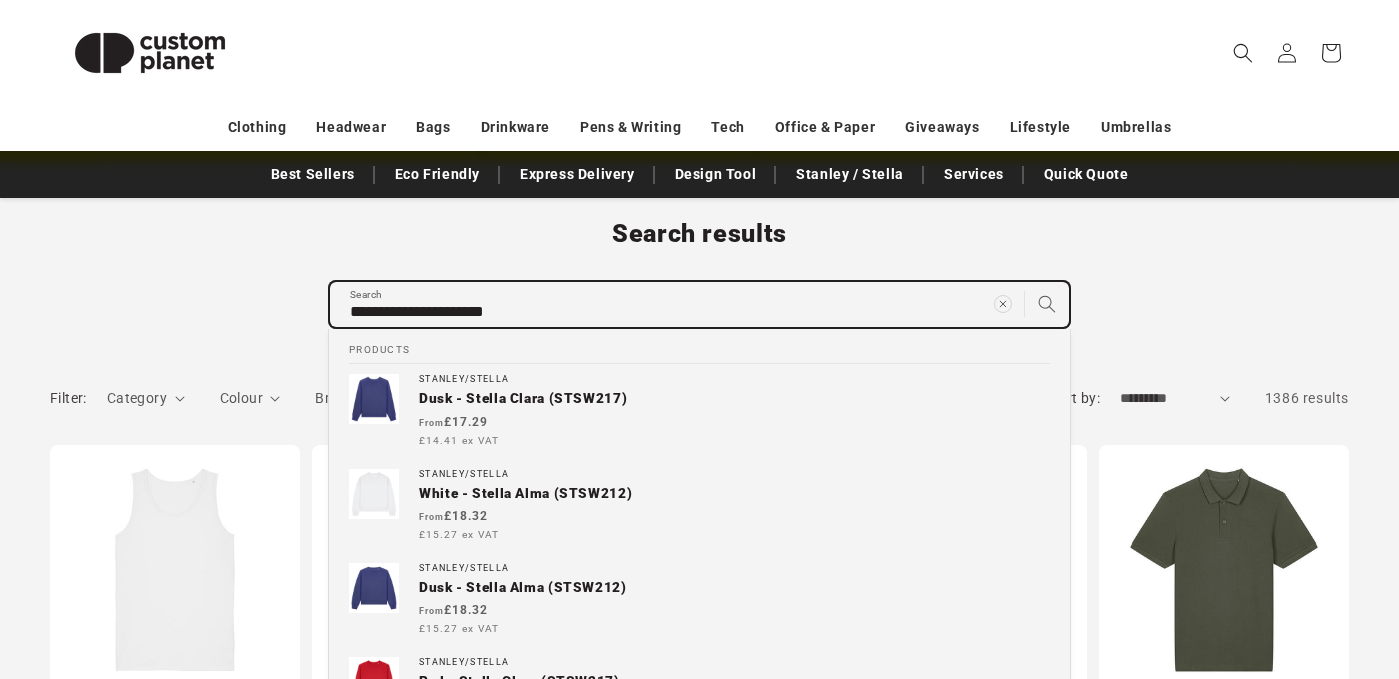type on "**********" 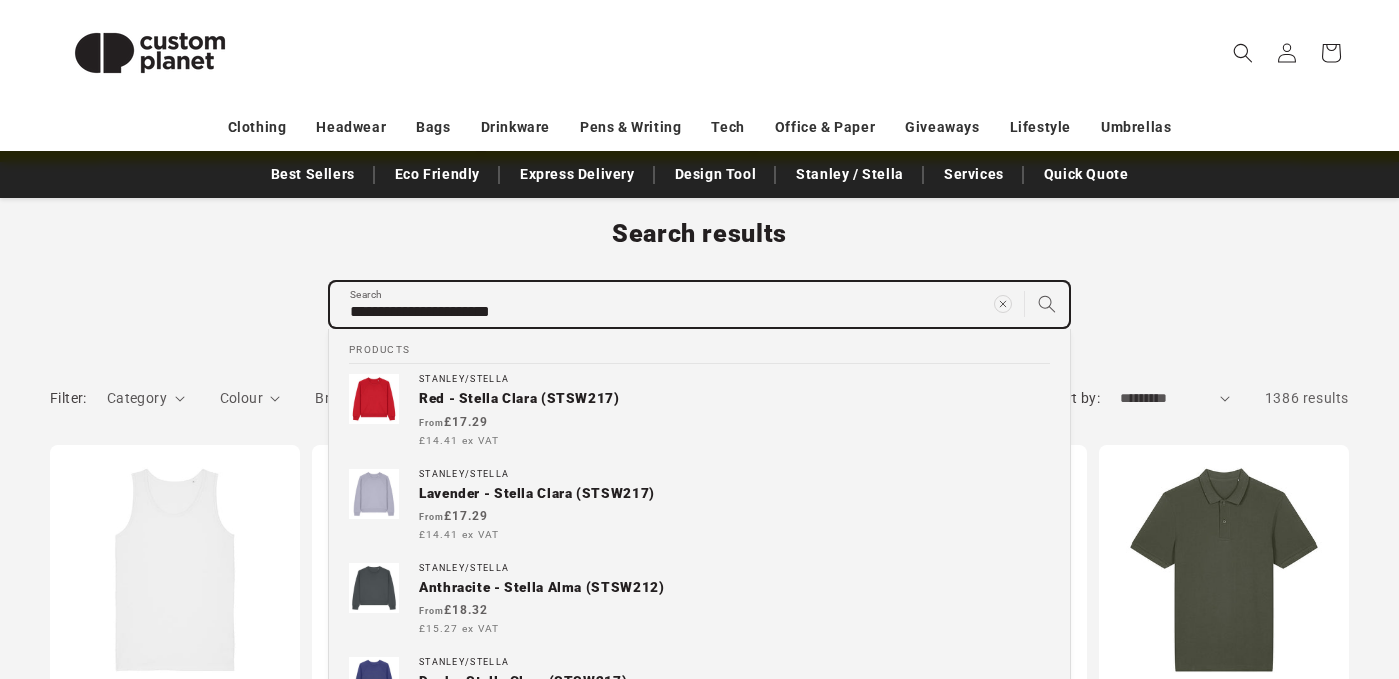 type on "**********" 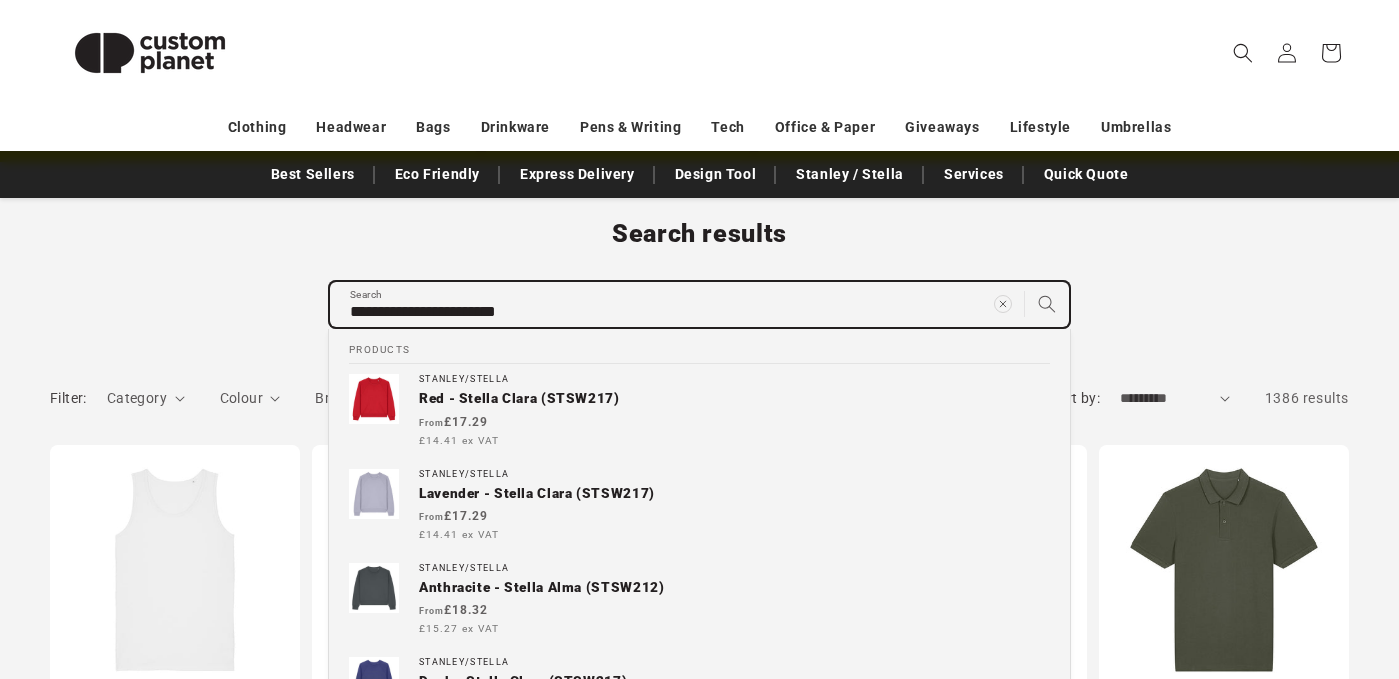 type on "**********" 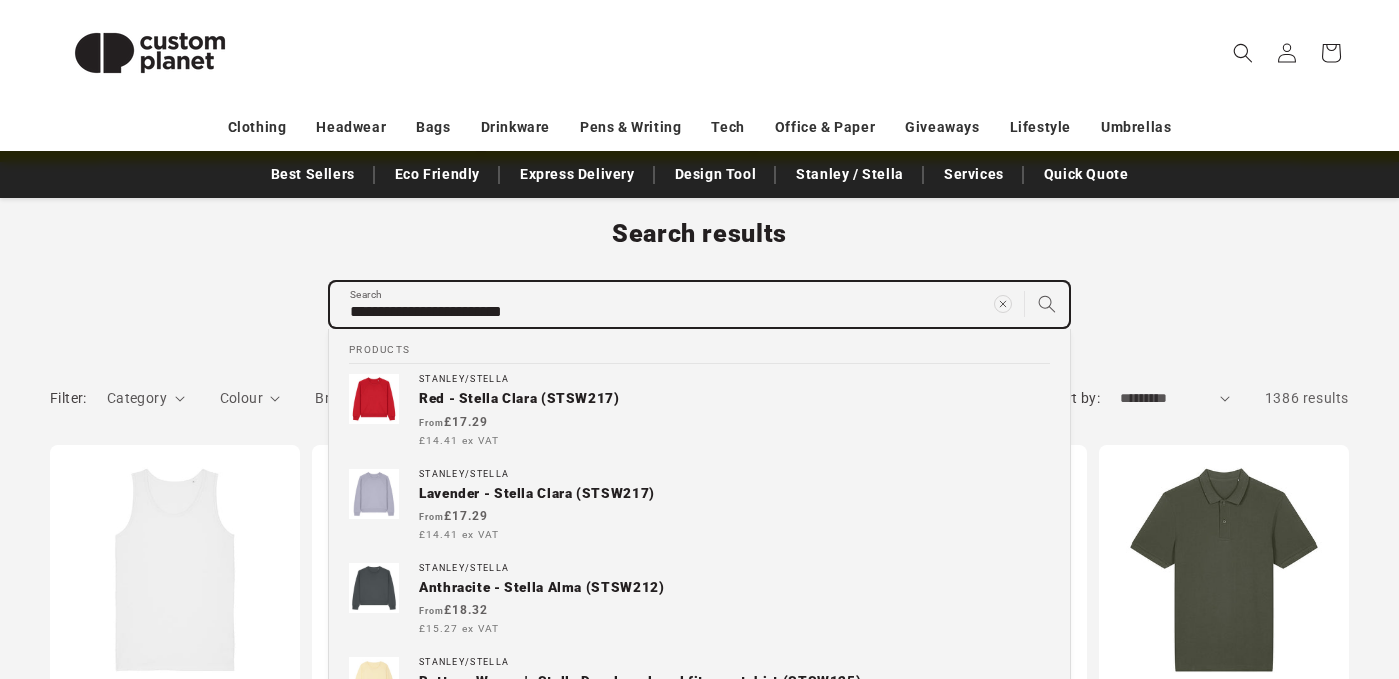 type on "**********" 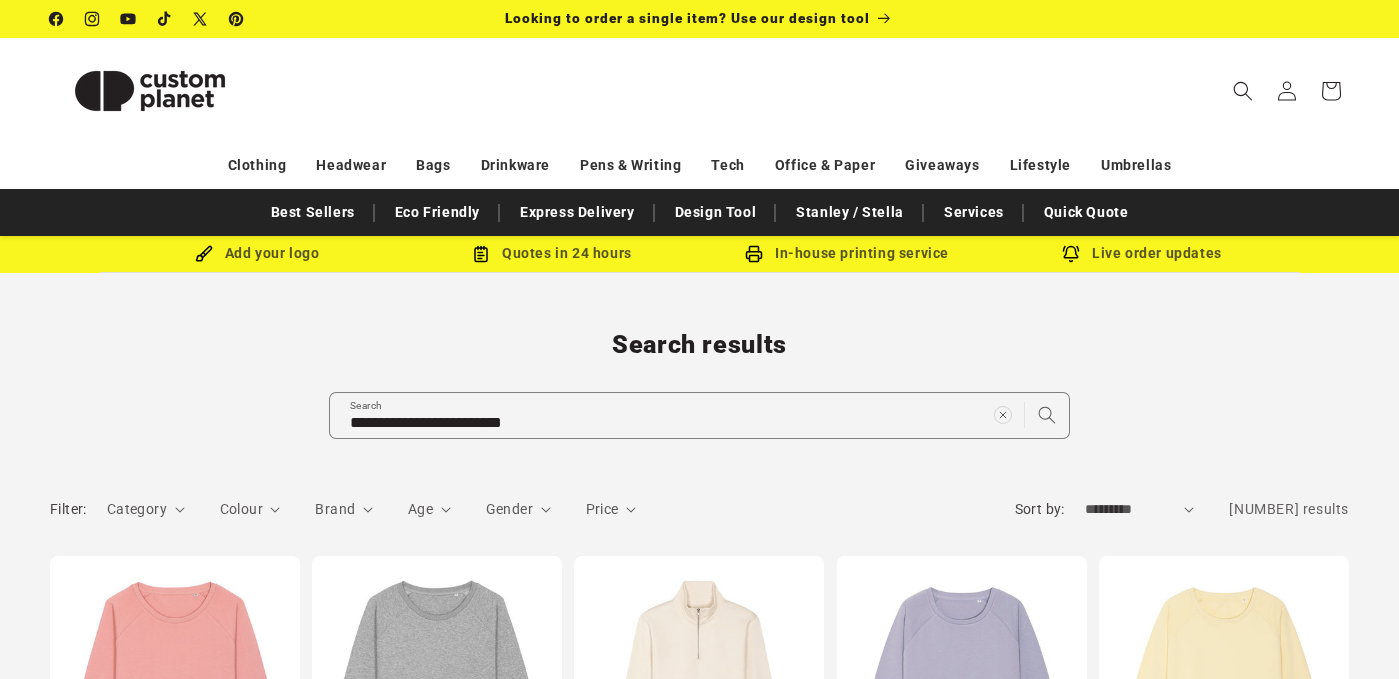 scroll, scrollTop: 0, scrollLeft: 0, axis: both 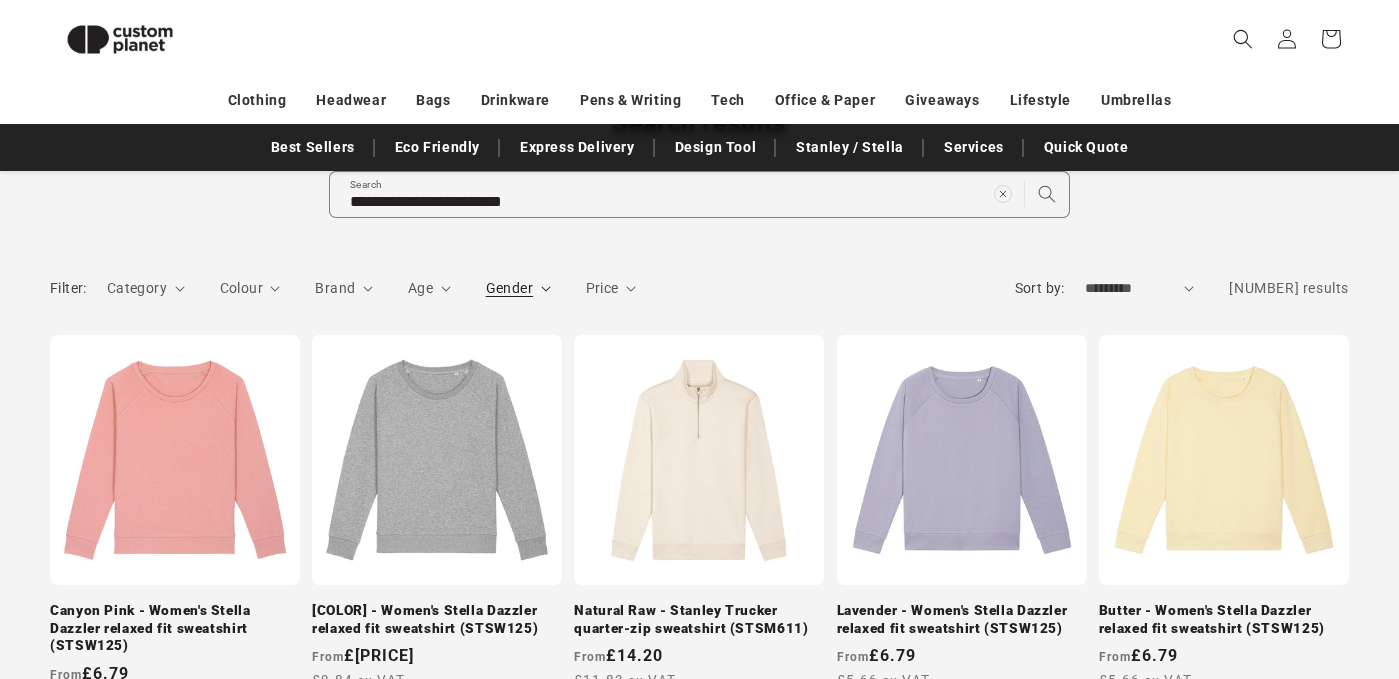 click on "Gender" at bounding box center (518, 288) 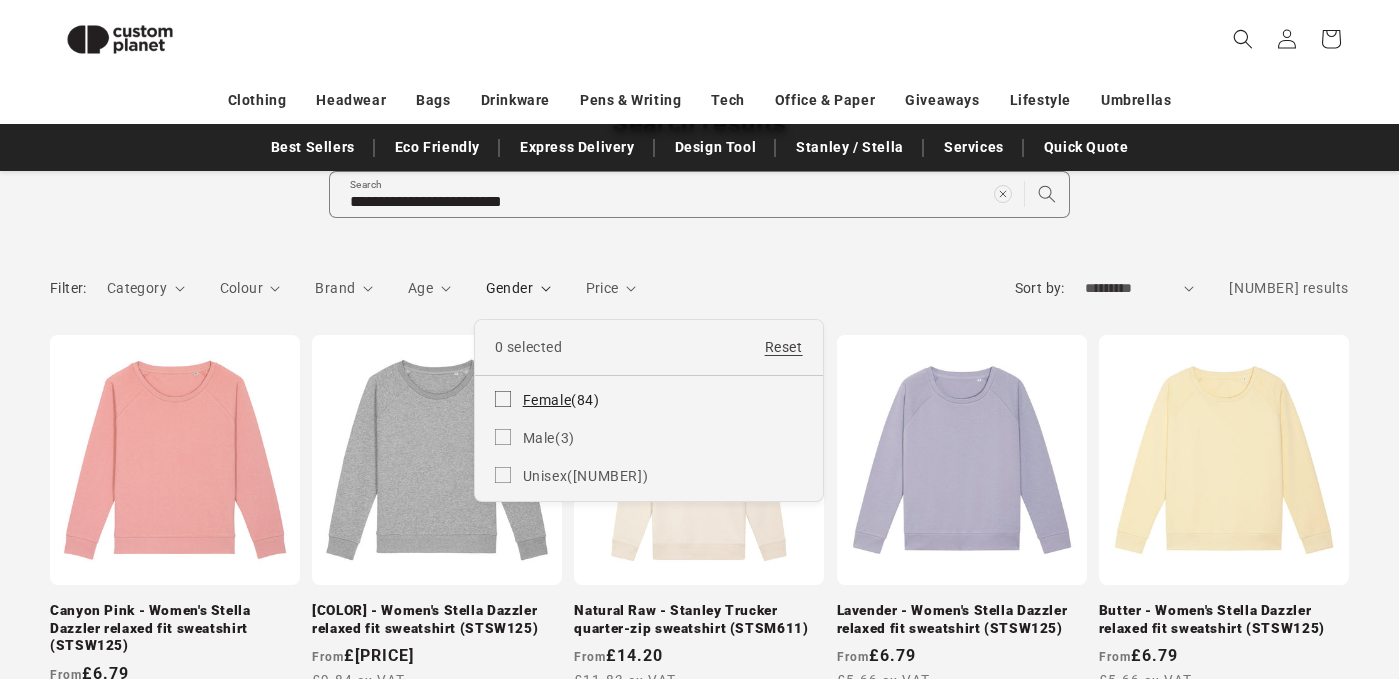 click 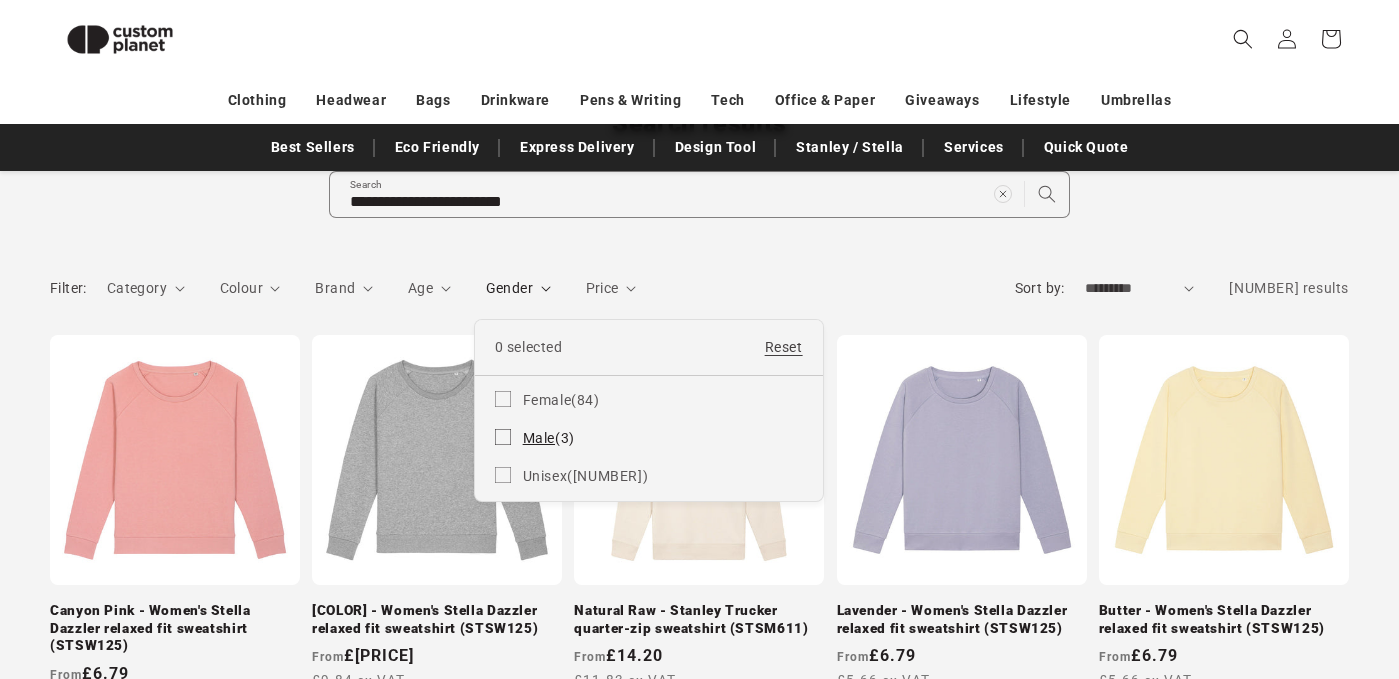 click on "Male  (3)
Male (3 products)" at bounding box center [649, 438] 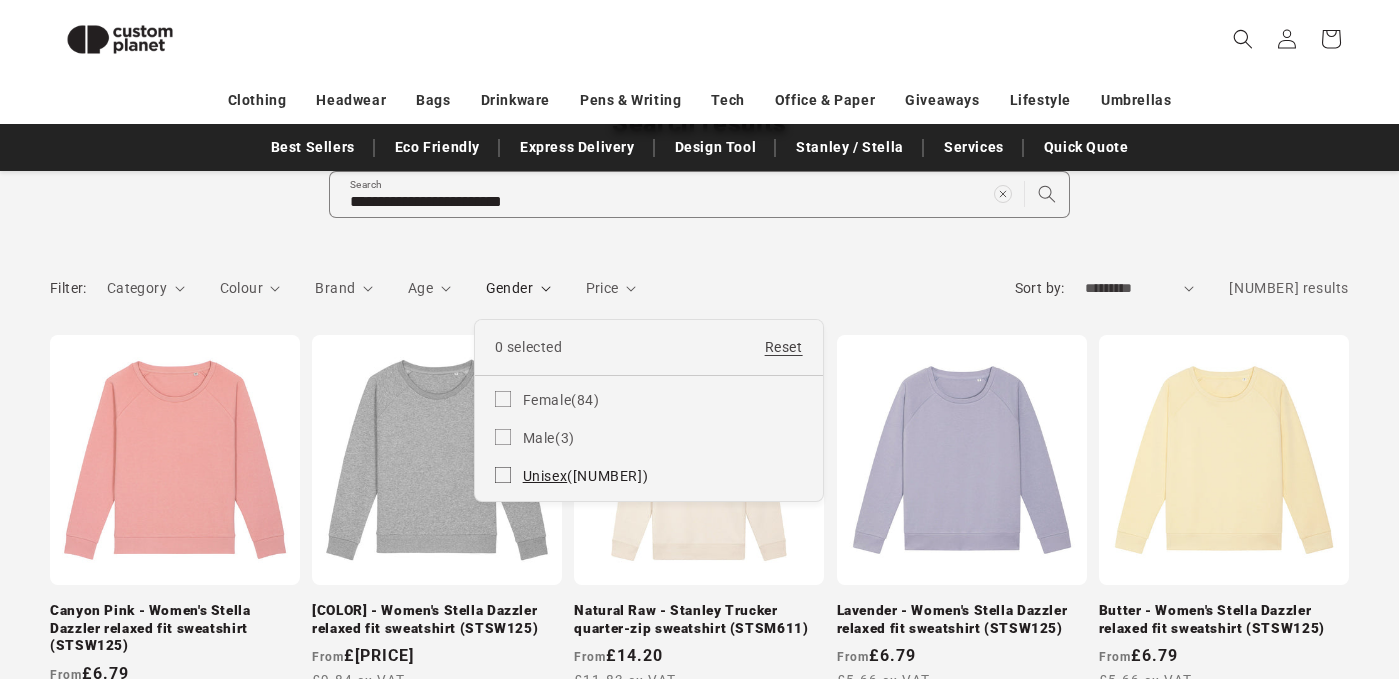 click 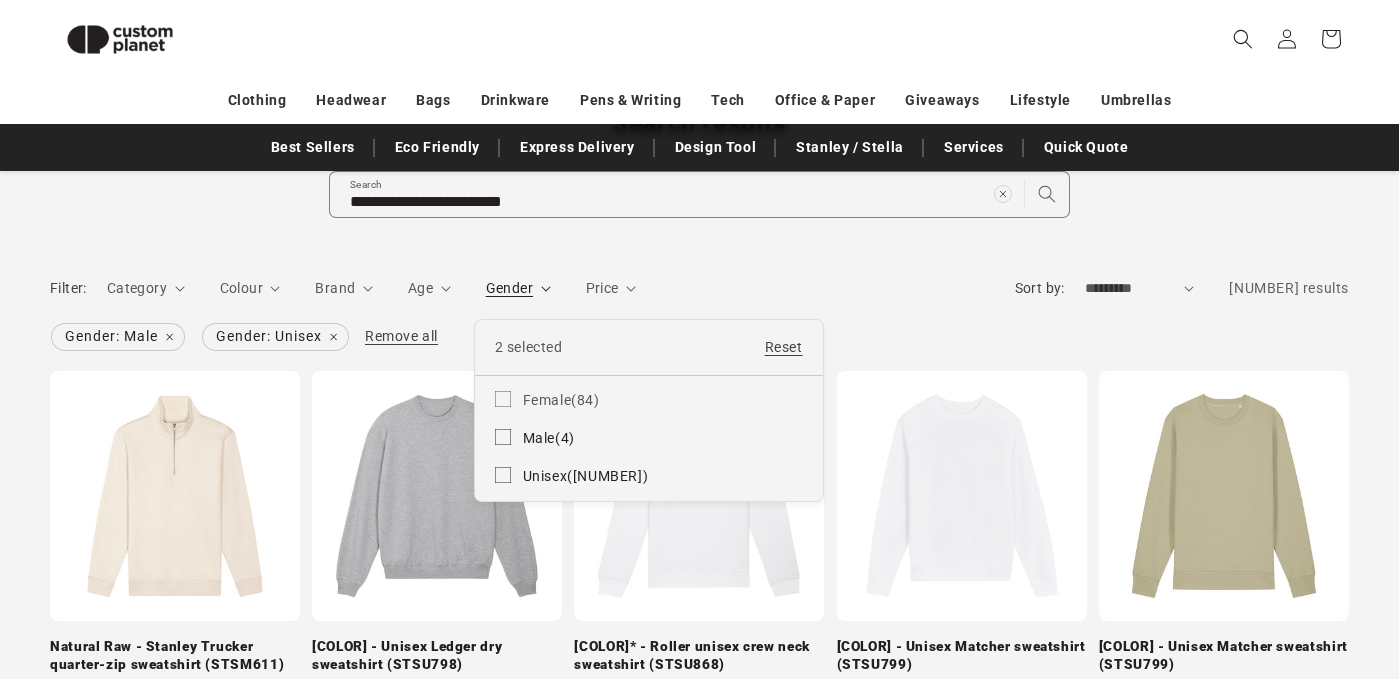 click on "Gender" at bounding box center [518, 288] 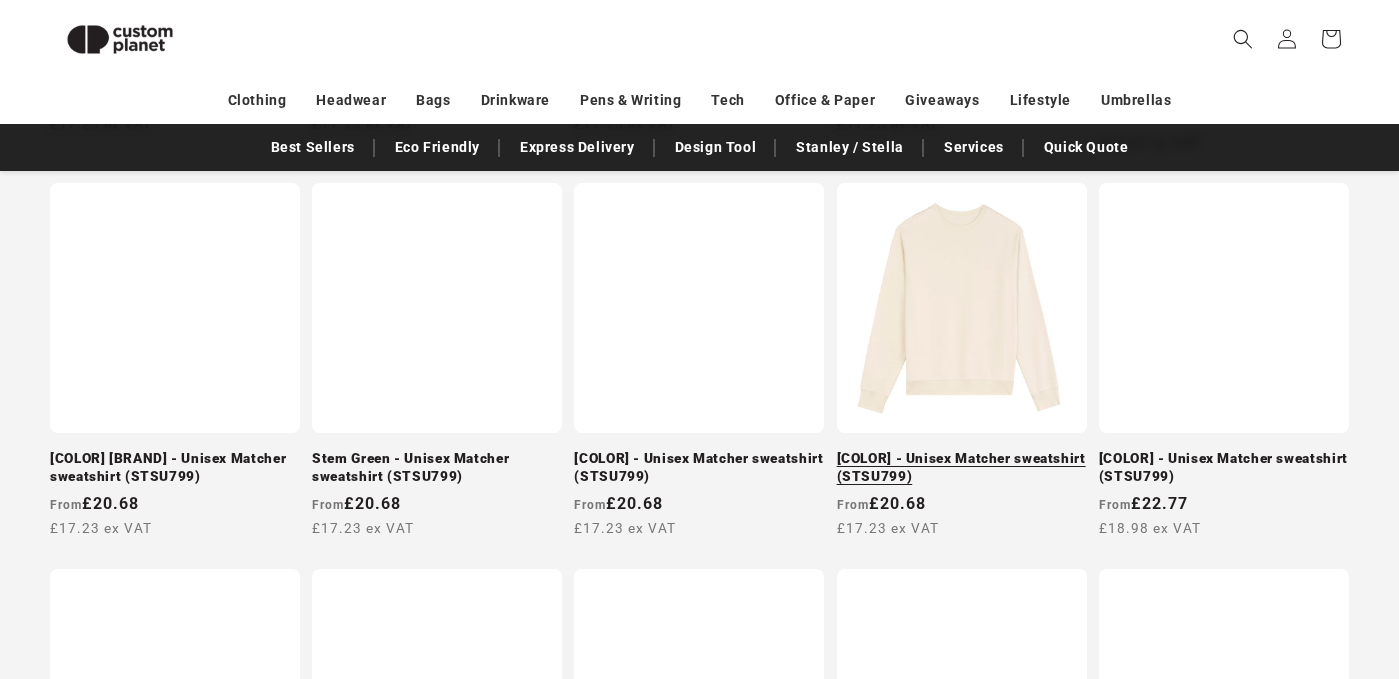 scroll, scrollTop: 1128, scrollLeft: 0, axis: vertical 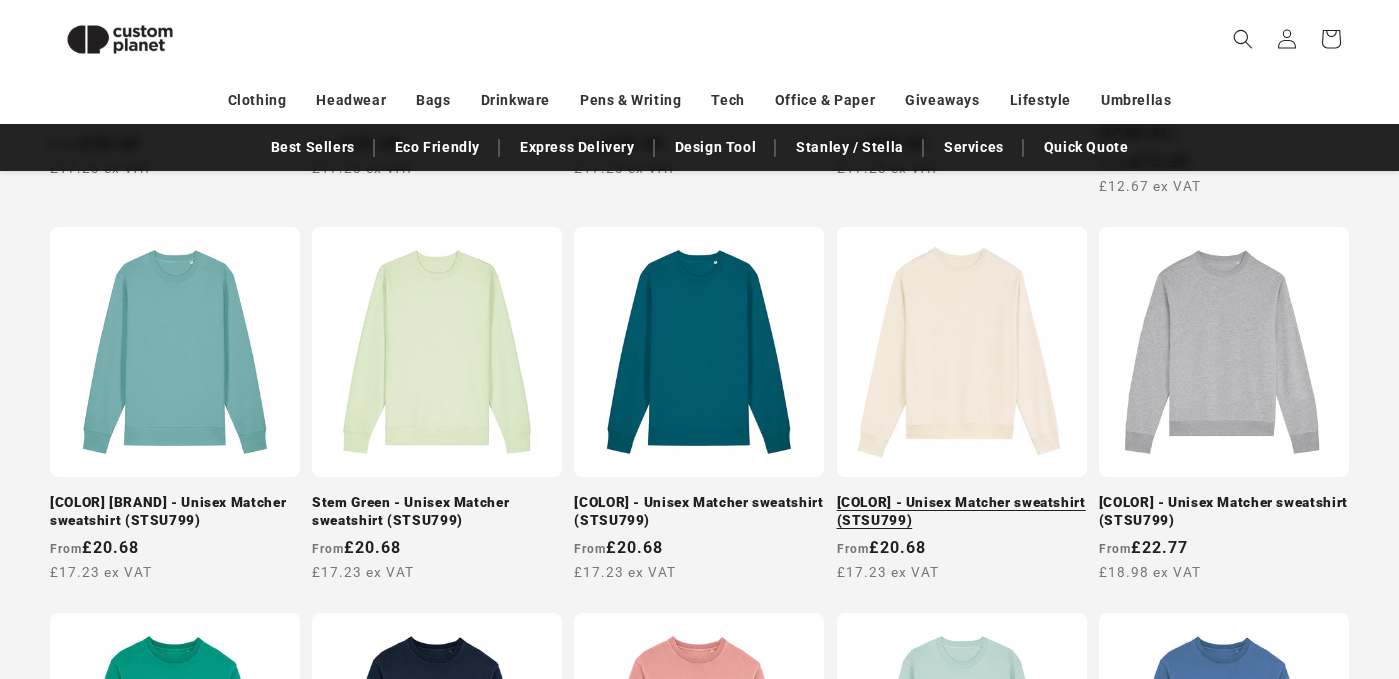 click on "Natural Raw - Unisex Matcher sweatshirt (STSU799)" at bounding box center [962, 511] 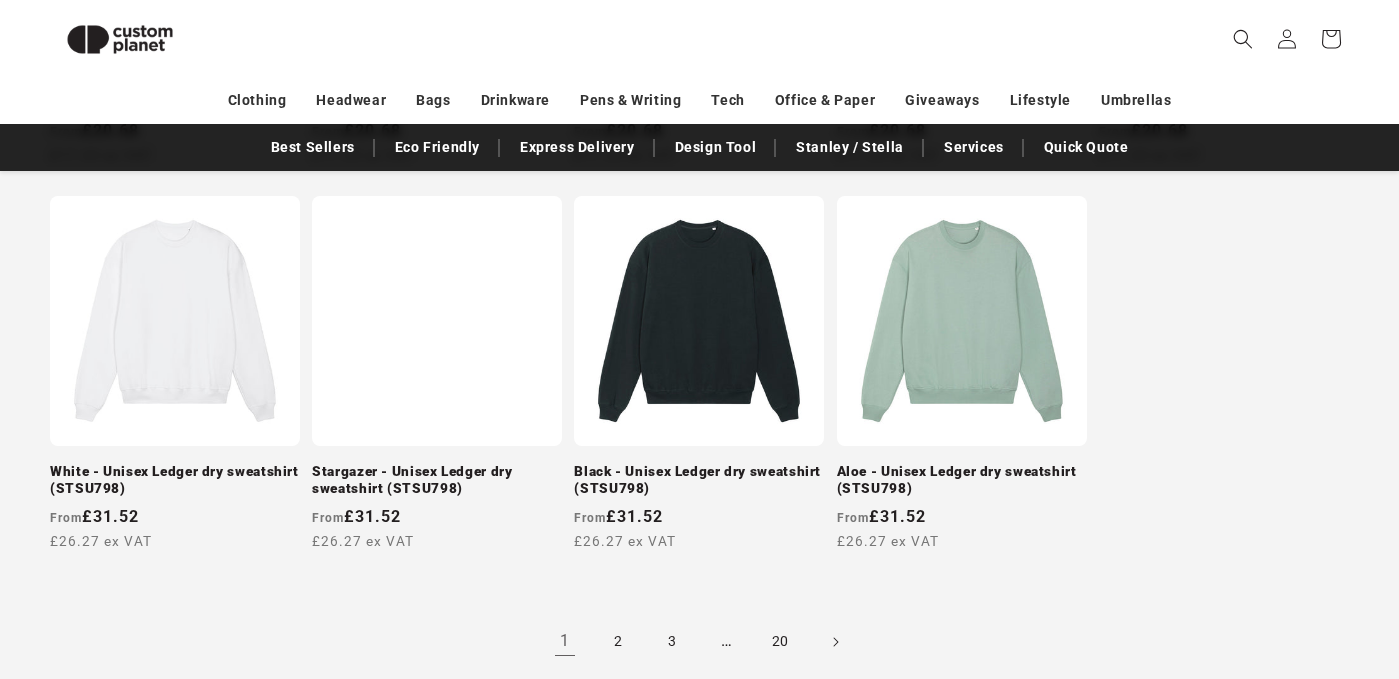 scroll, scrollTop: 1947, scrollLeft: 0, axis: vertical 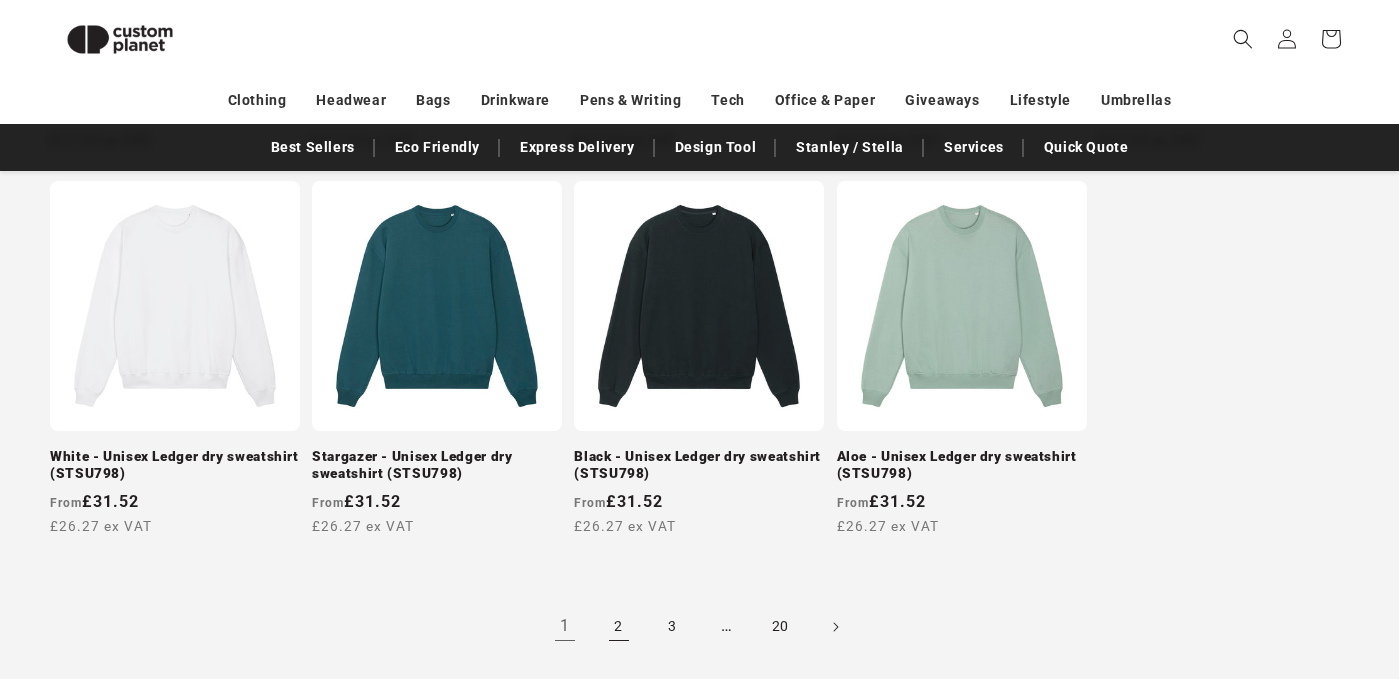 click on "2" at bounding box center (619, 627) 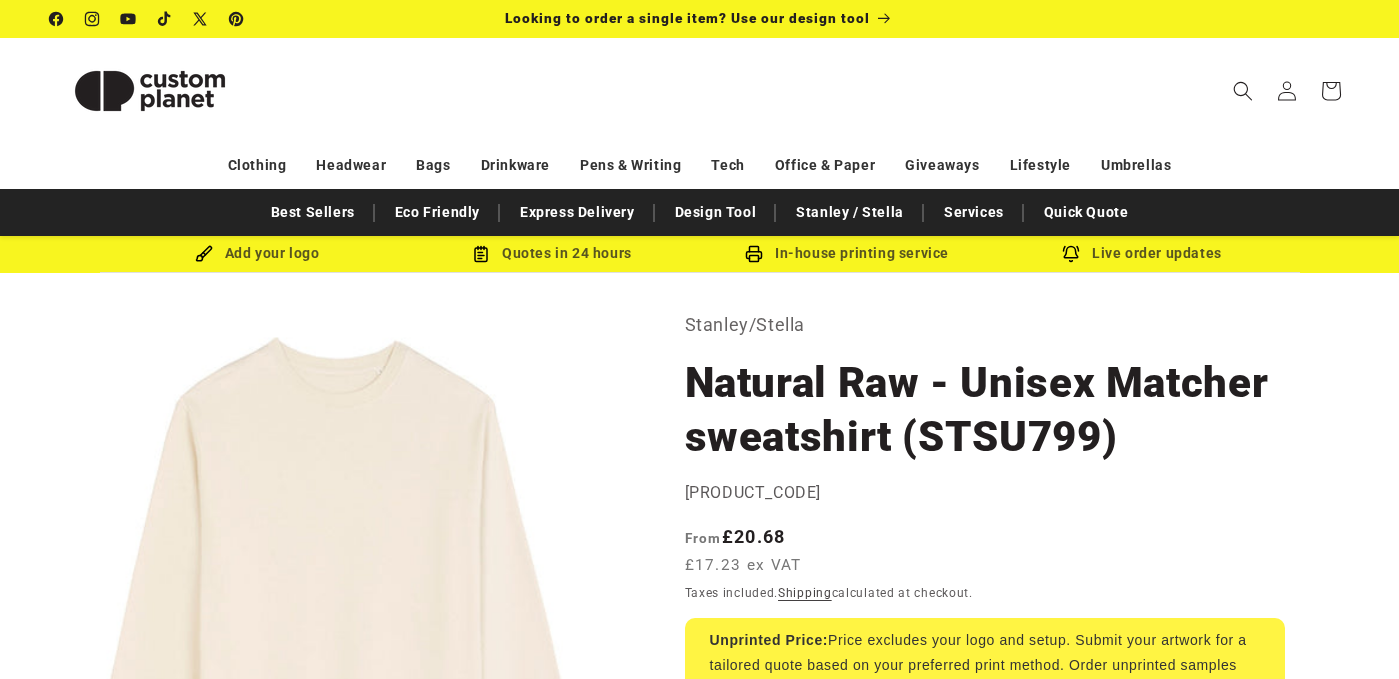 scroll, scrollTop: 0, scrollLeft: 0, axis: both 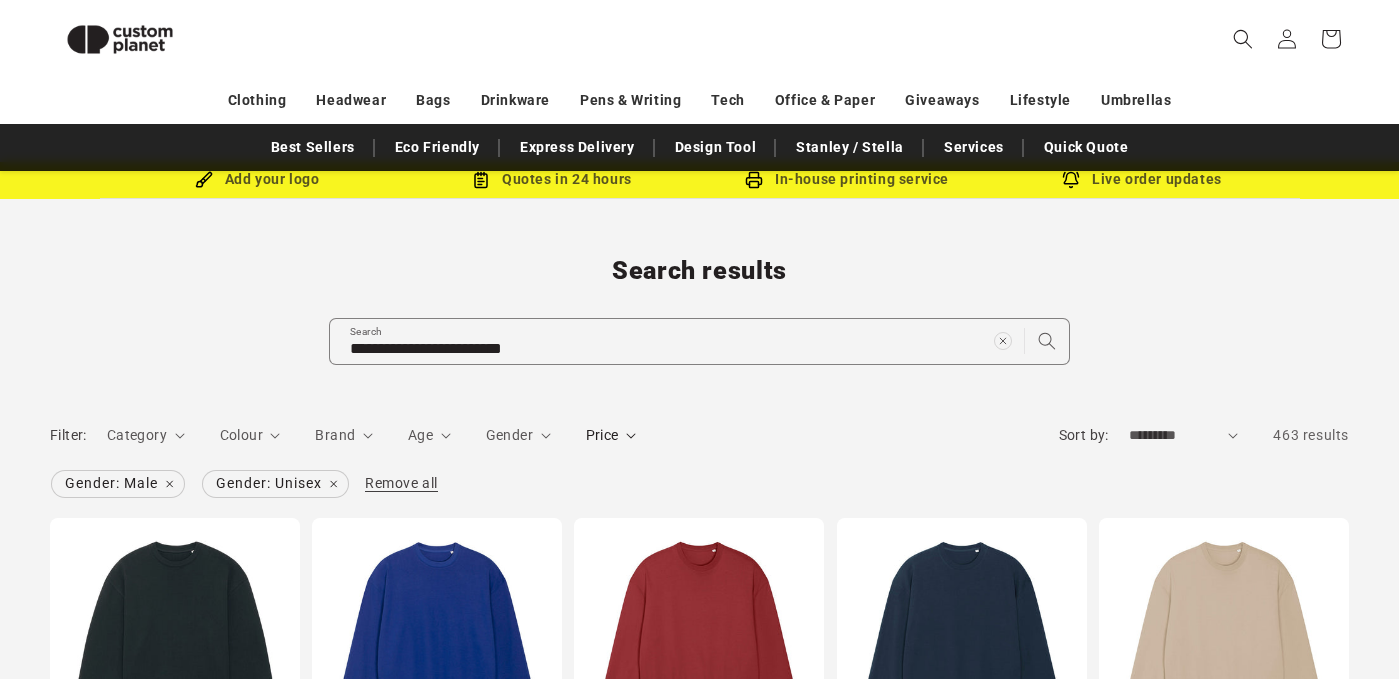 click on "Price" at bounding box center [611, 435] 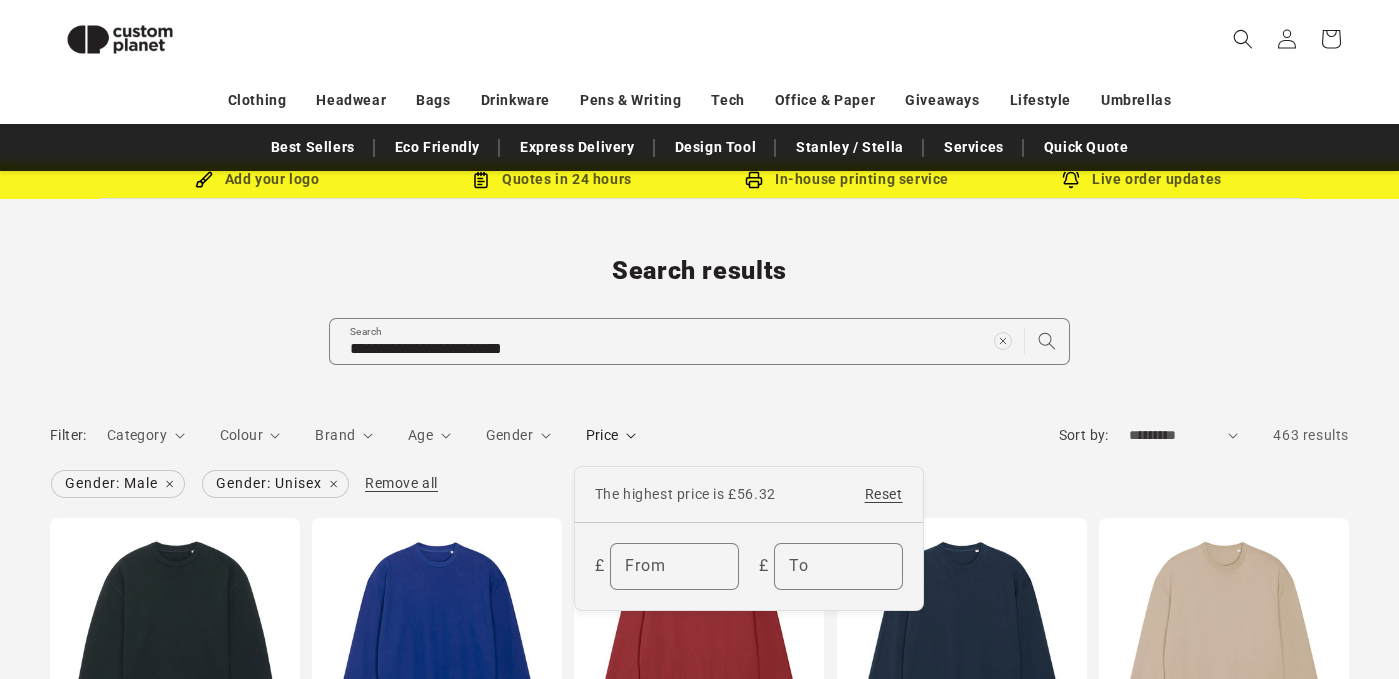 click on "Price" at bounding box center (611, 435) 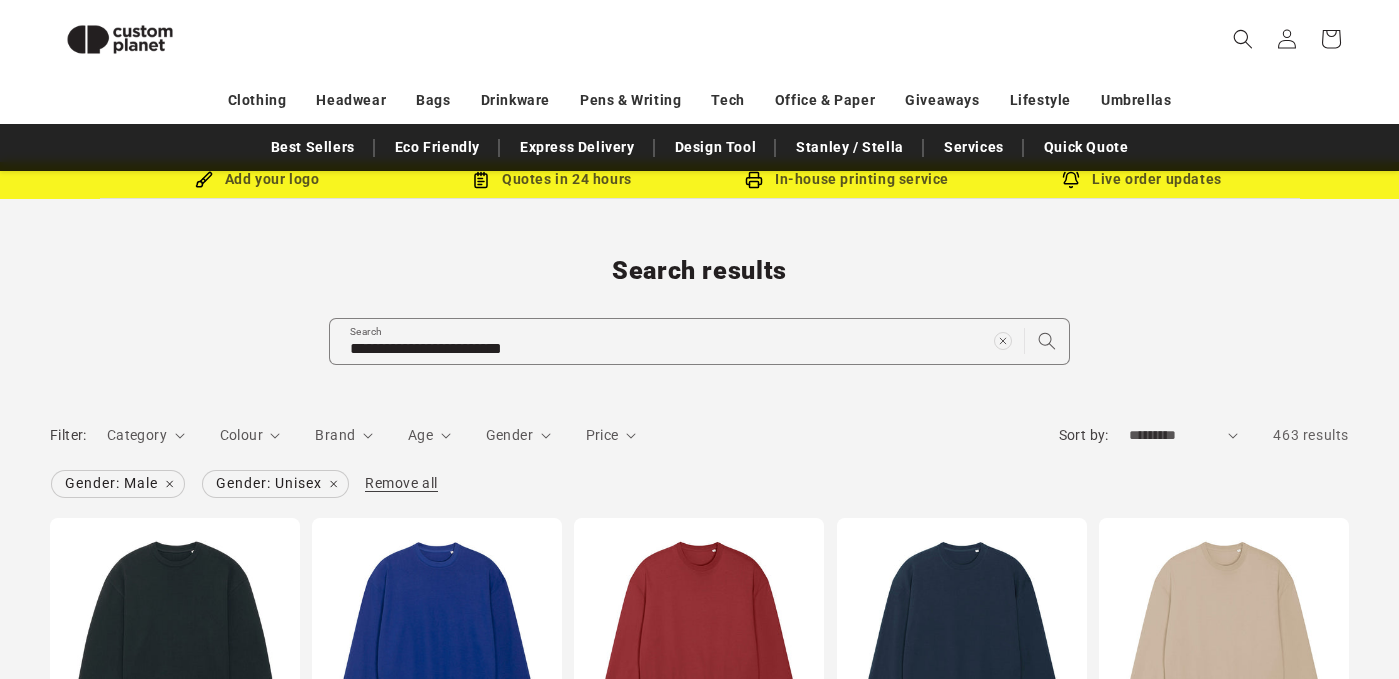 click on "Filter:
Category
0 selected
Reset
Category
Hoodies  (277)
Hoodies (277 products)
Sweatshirts  (185)
Sweatshirts (185 products)
T-Shirts Colour" at bounding box center (699, 461) 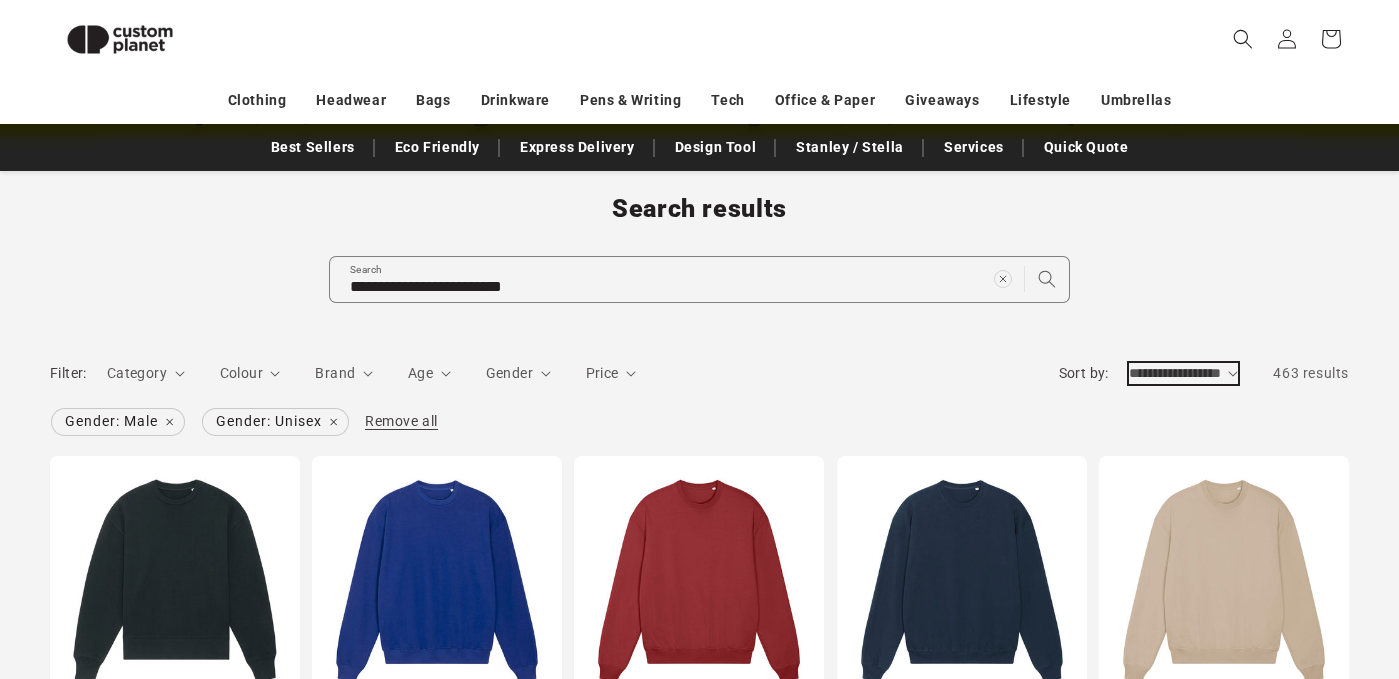 scroll, scrollTop: 117, scrollLeft: 0, axis: vertical 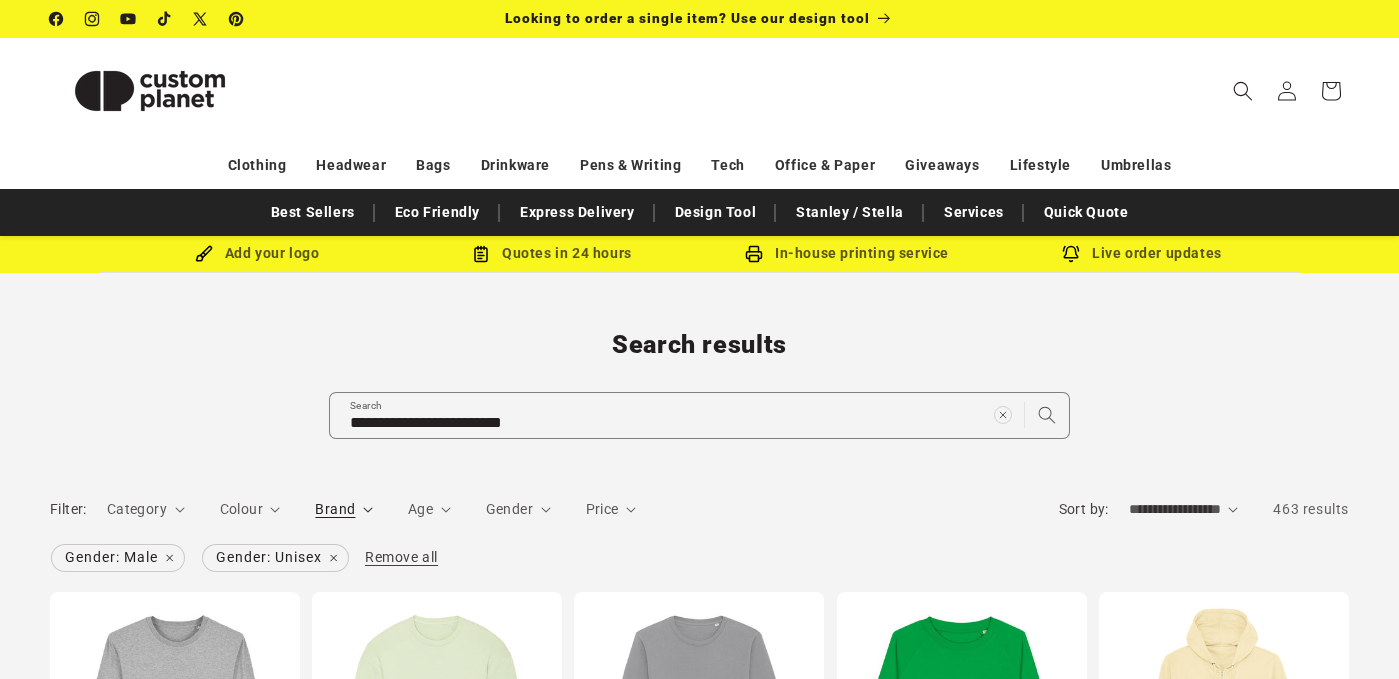 click on "Brand" at bounding box center (344, 509) 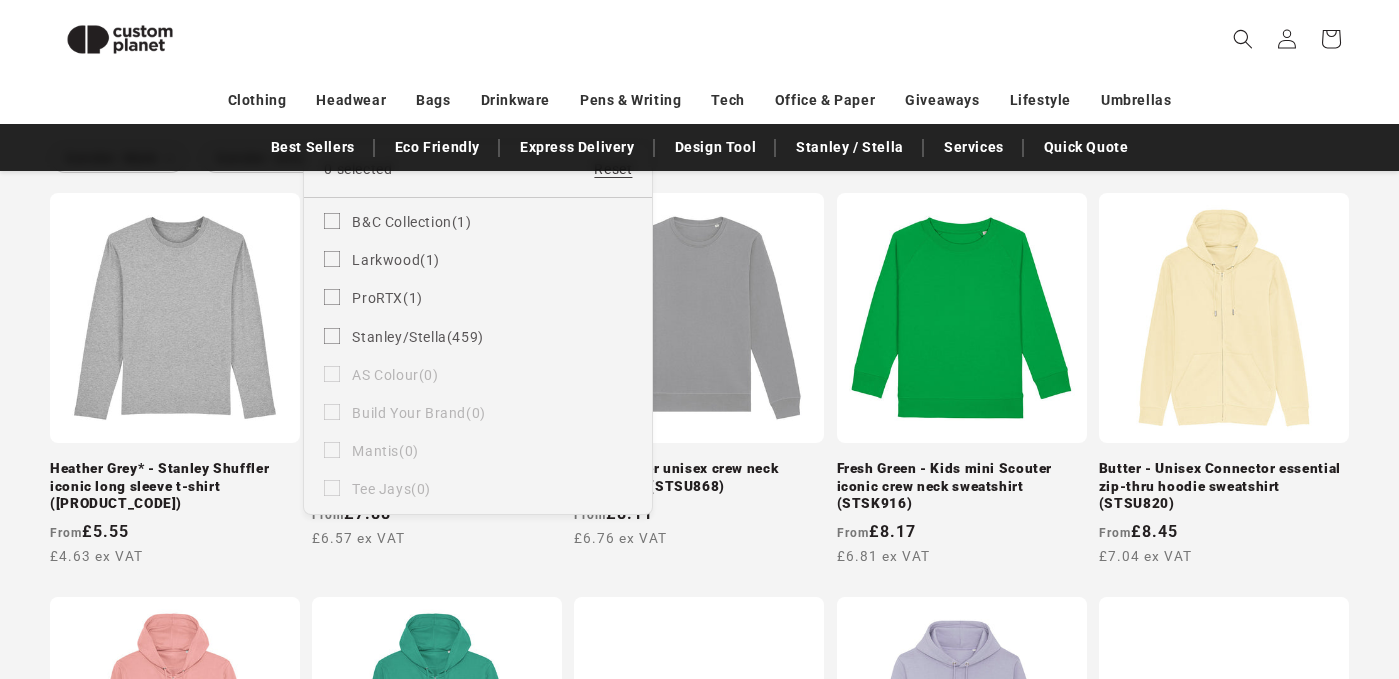 scroll, scrollTop: 375, scrollLeft: 0, axis: vertical 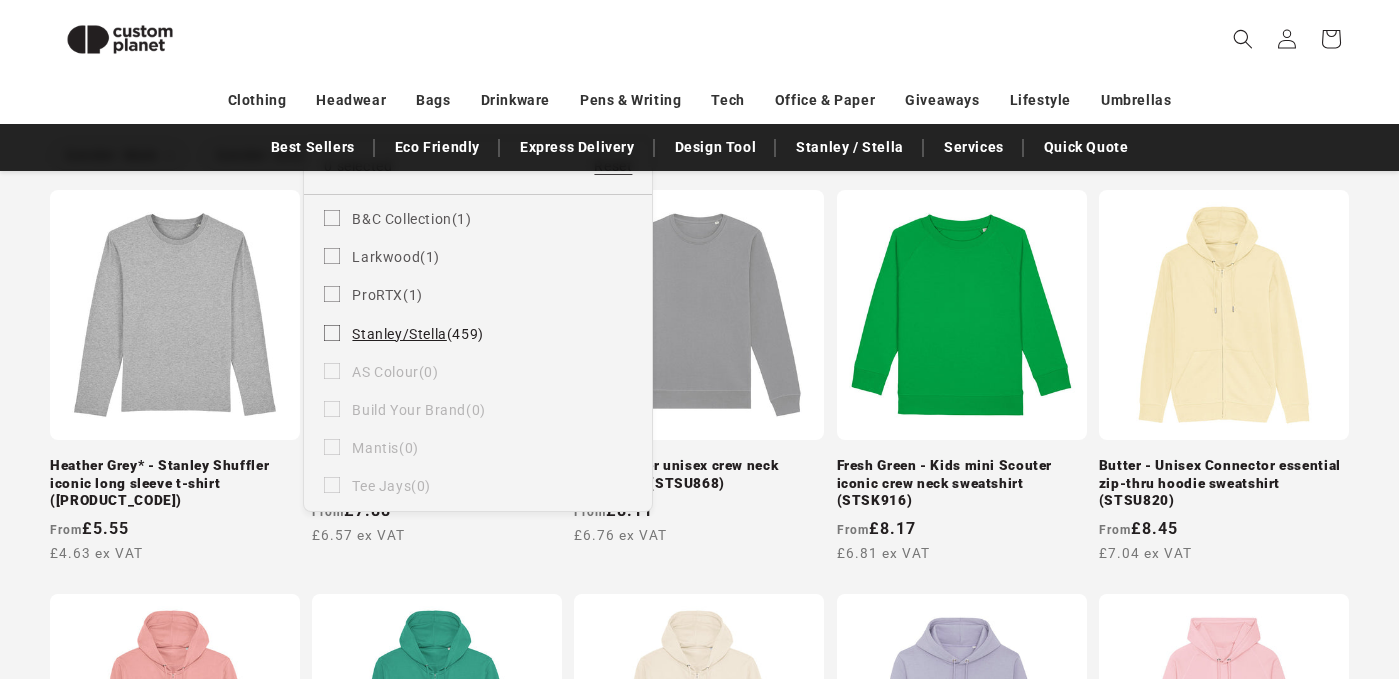 click 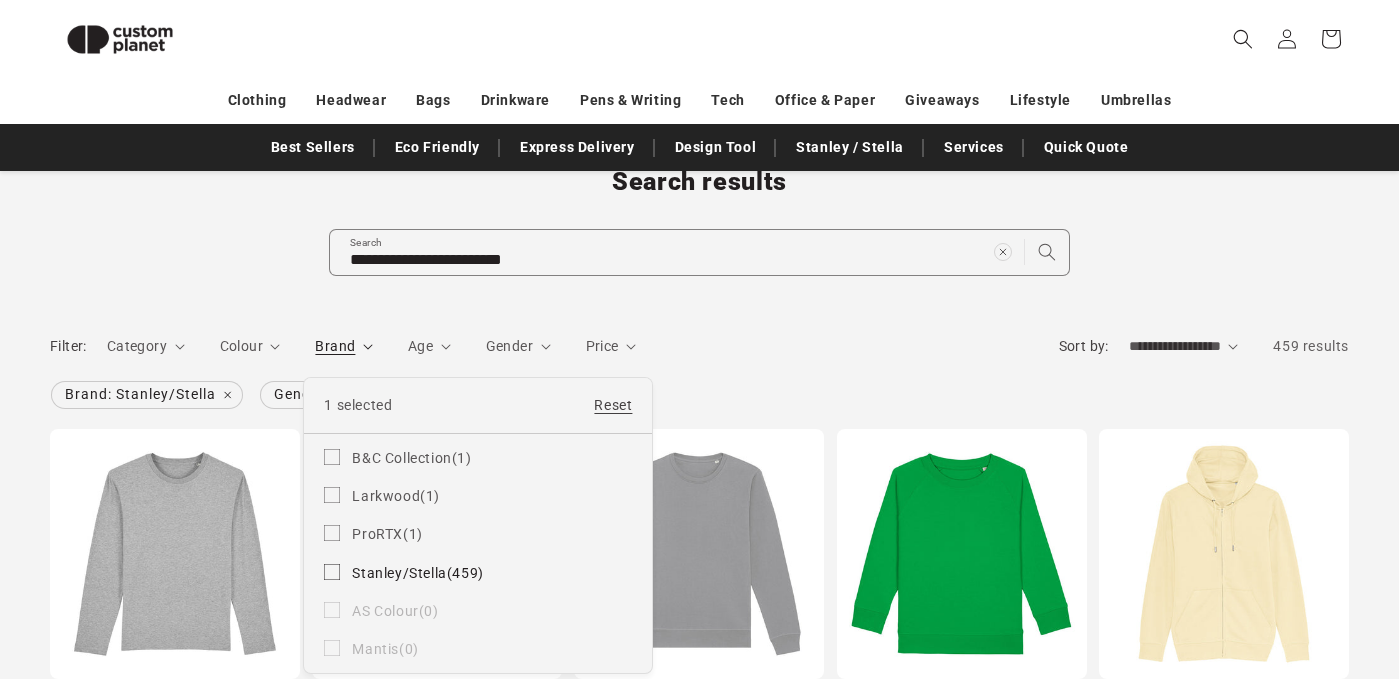 scroll, scrollTop: 139, scrollLeft: 0, axis: vertical 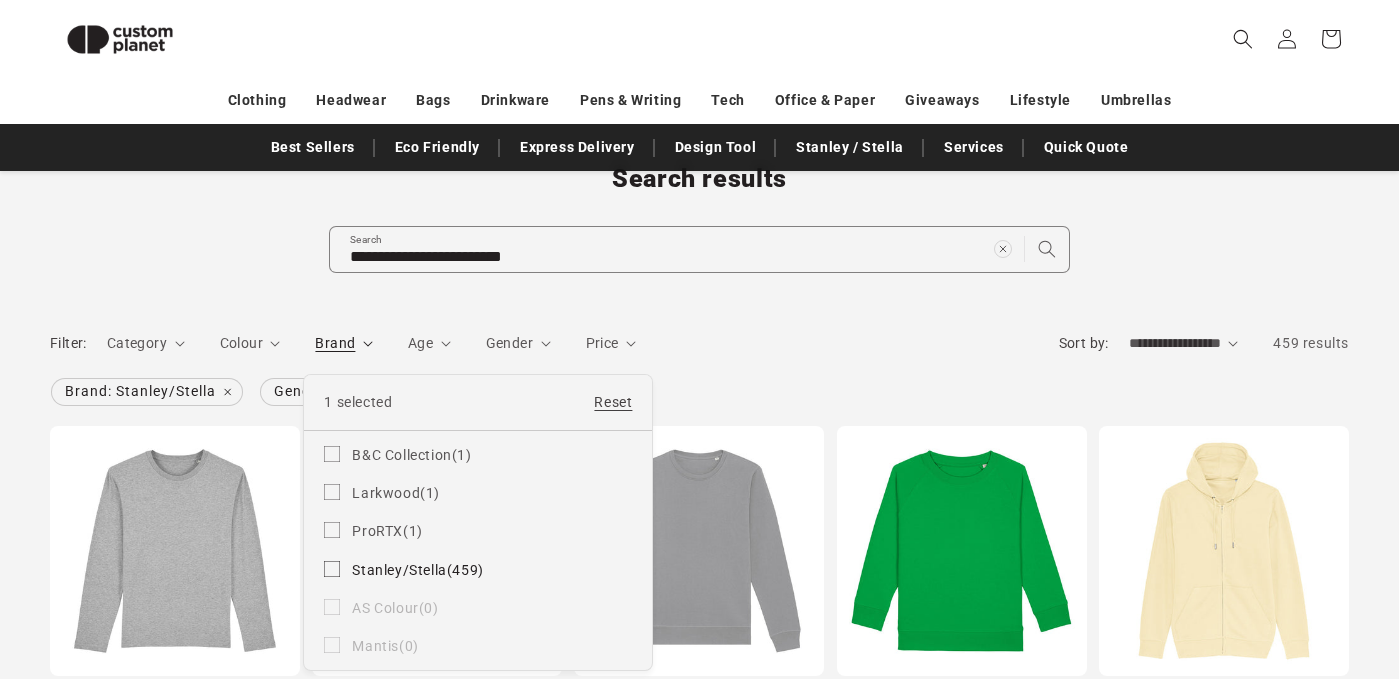 click on "Brand" at bounding box center (344, 343) 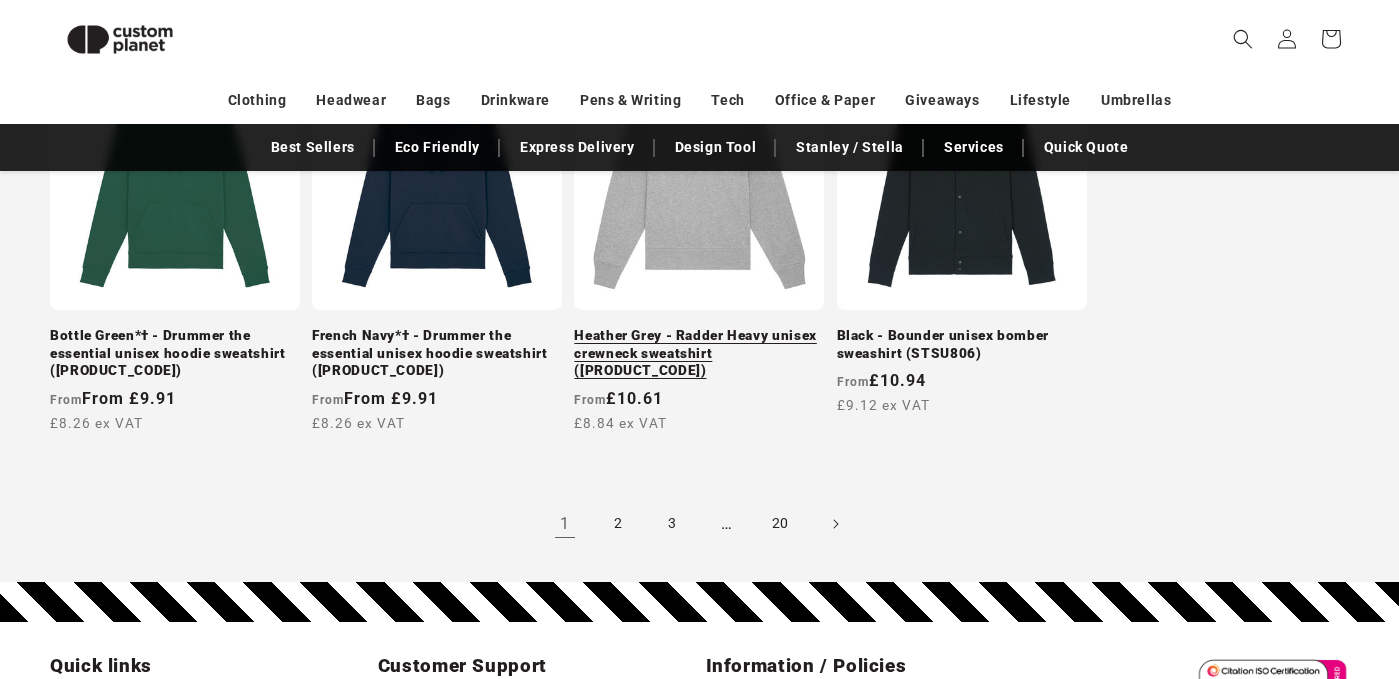 scroll, scrollTop: 2159, scrollLeft: 0, axis: vertical 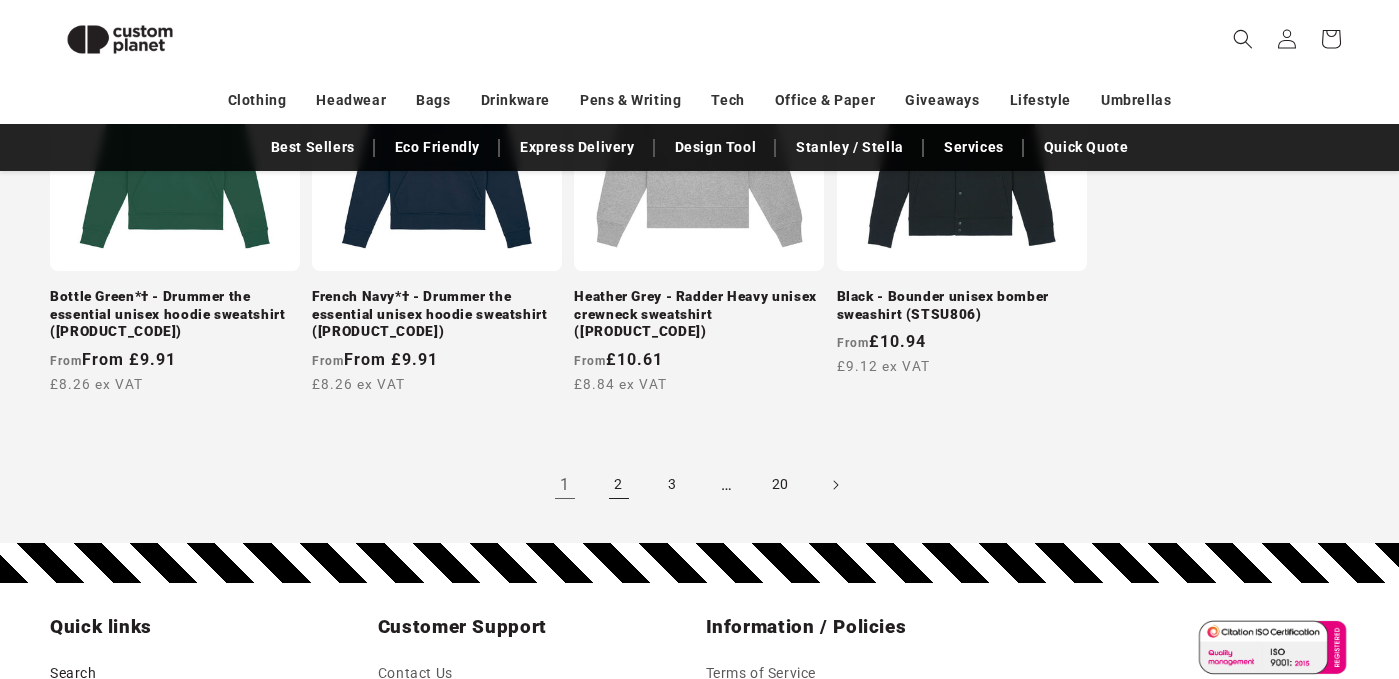 click on "2" at bounding box center (619, 485) 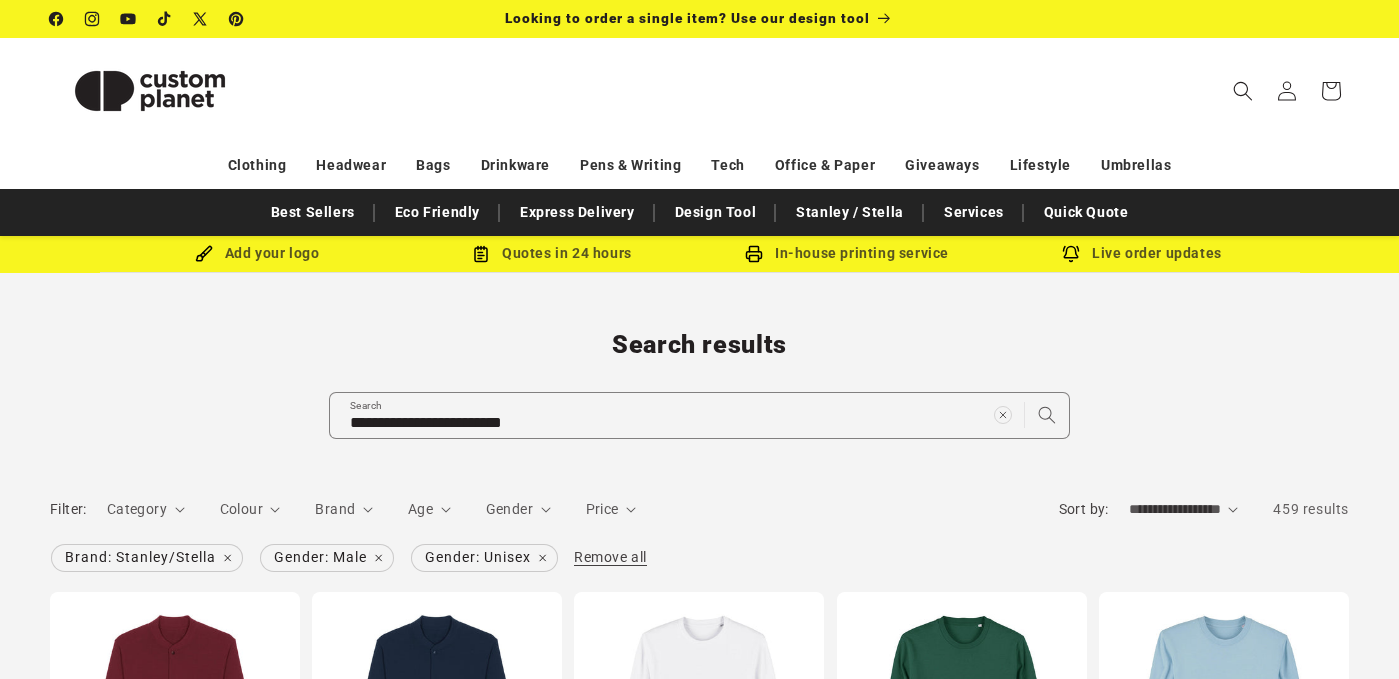 scroll, scrollTop: 257, scrollLeft: 0, axis: vertical 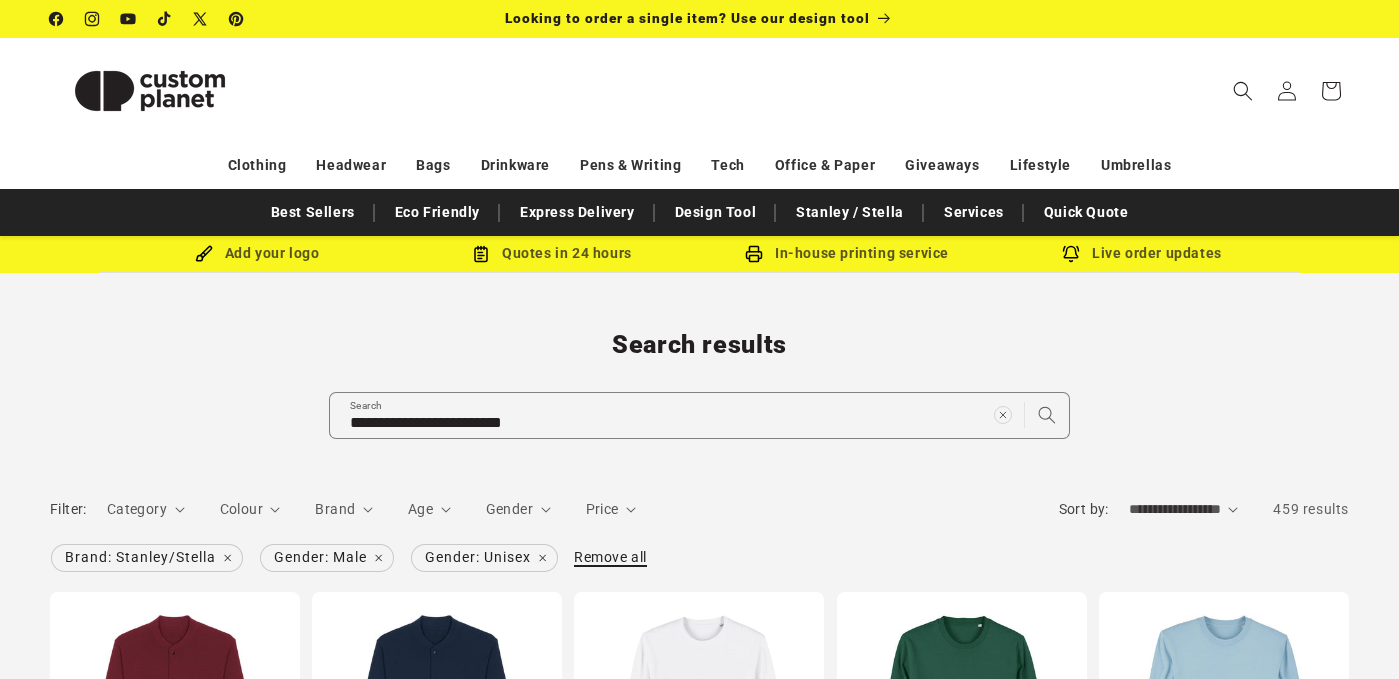 click on "Remove all" at bounding box center [610, 557] 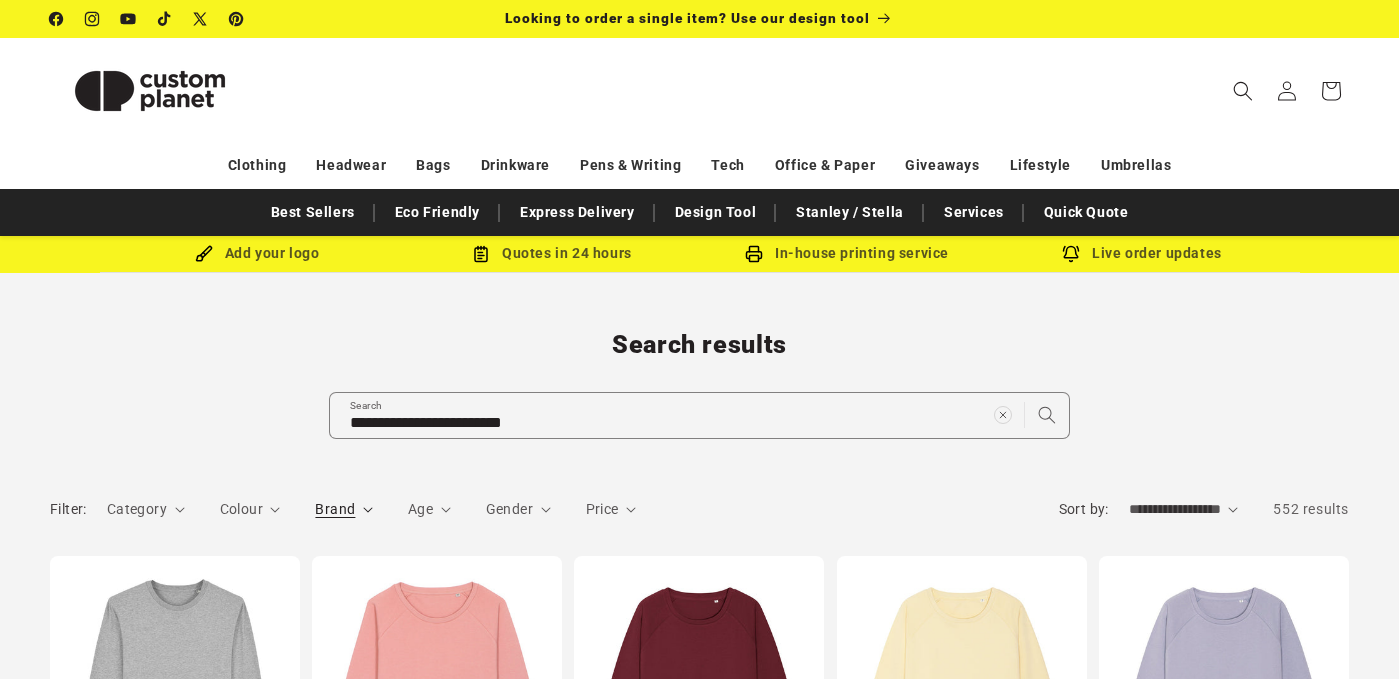 scroll, scrollTop: 74, scrollLeft: 0, axis: vertical 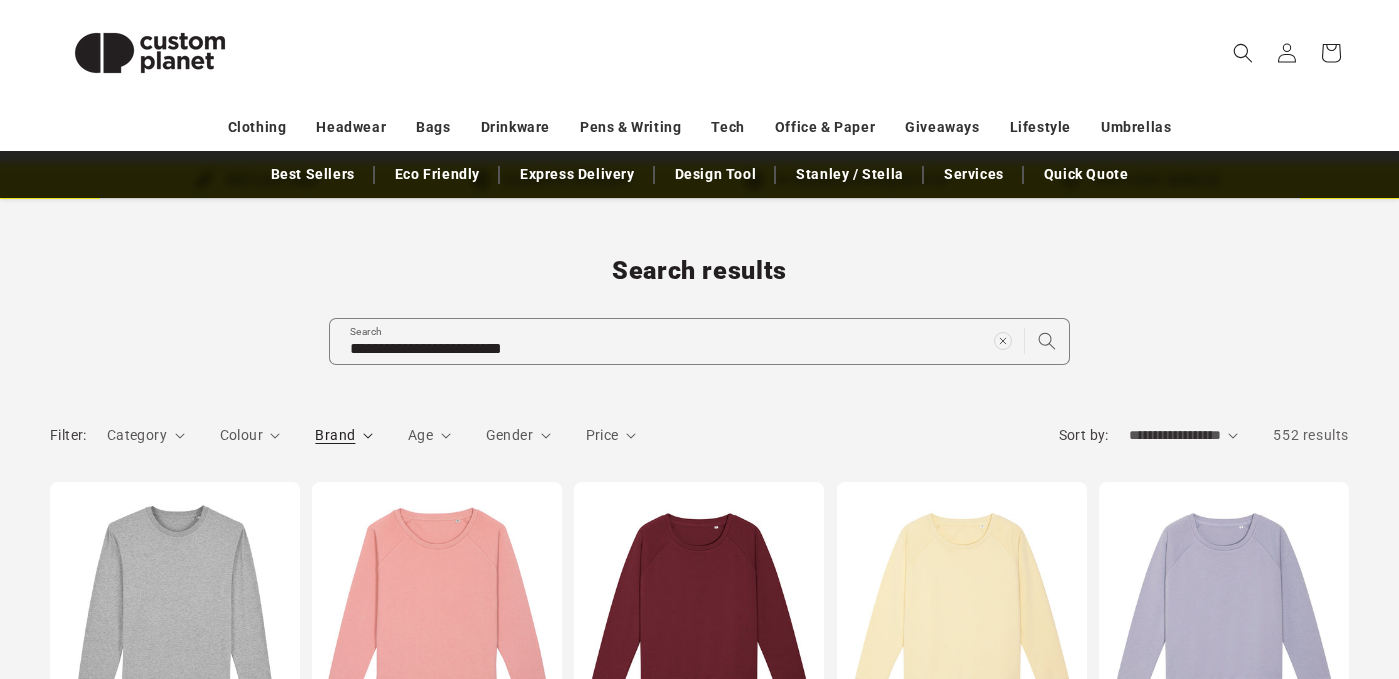 click on "Brand" at bounding box center (335, 435) 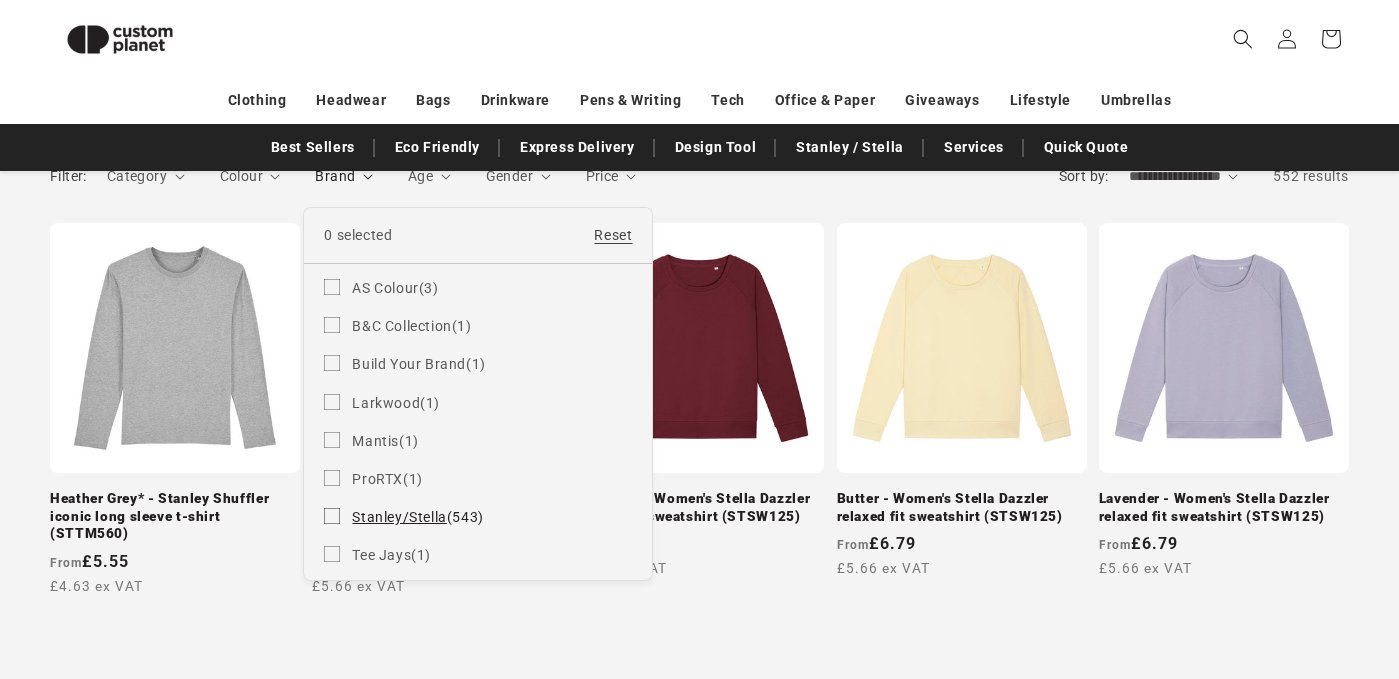 scroll, scrollTop: 308, scrollLeft: 0, axis: vertical 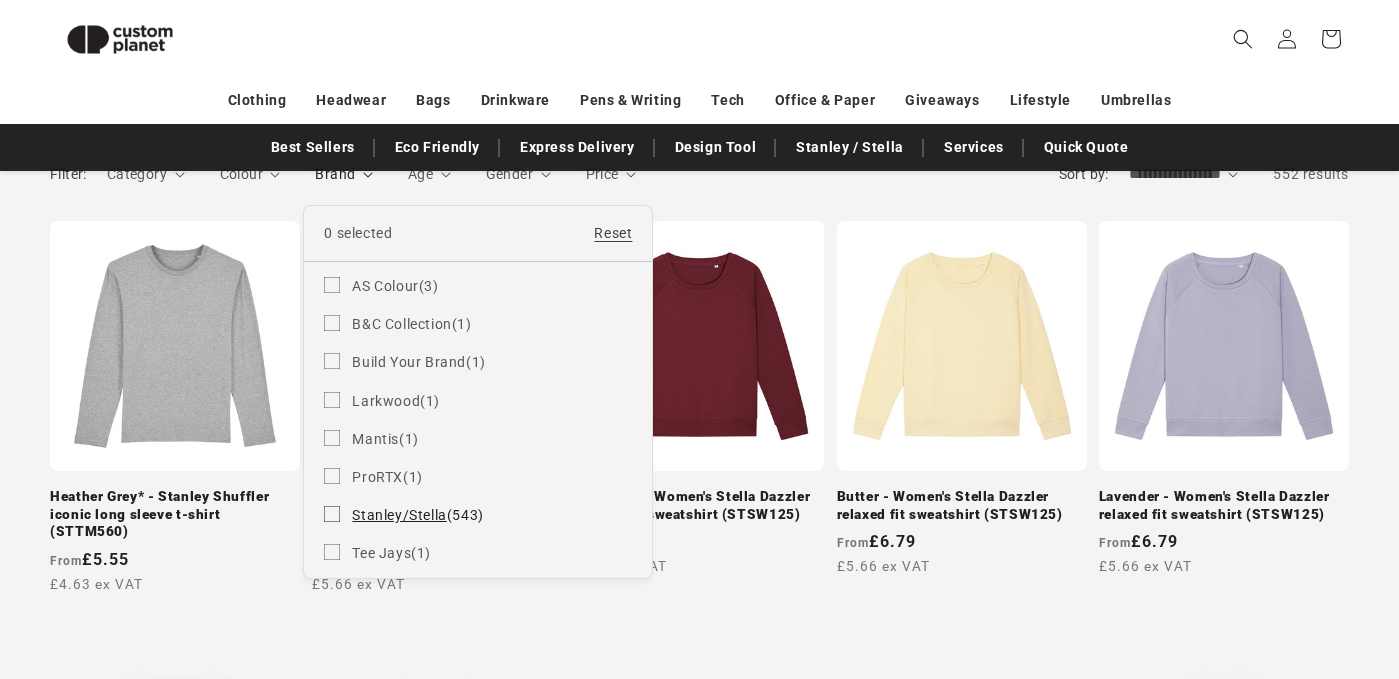 click 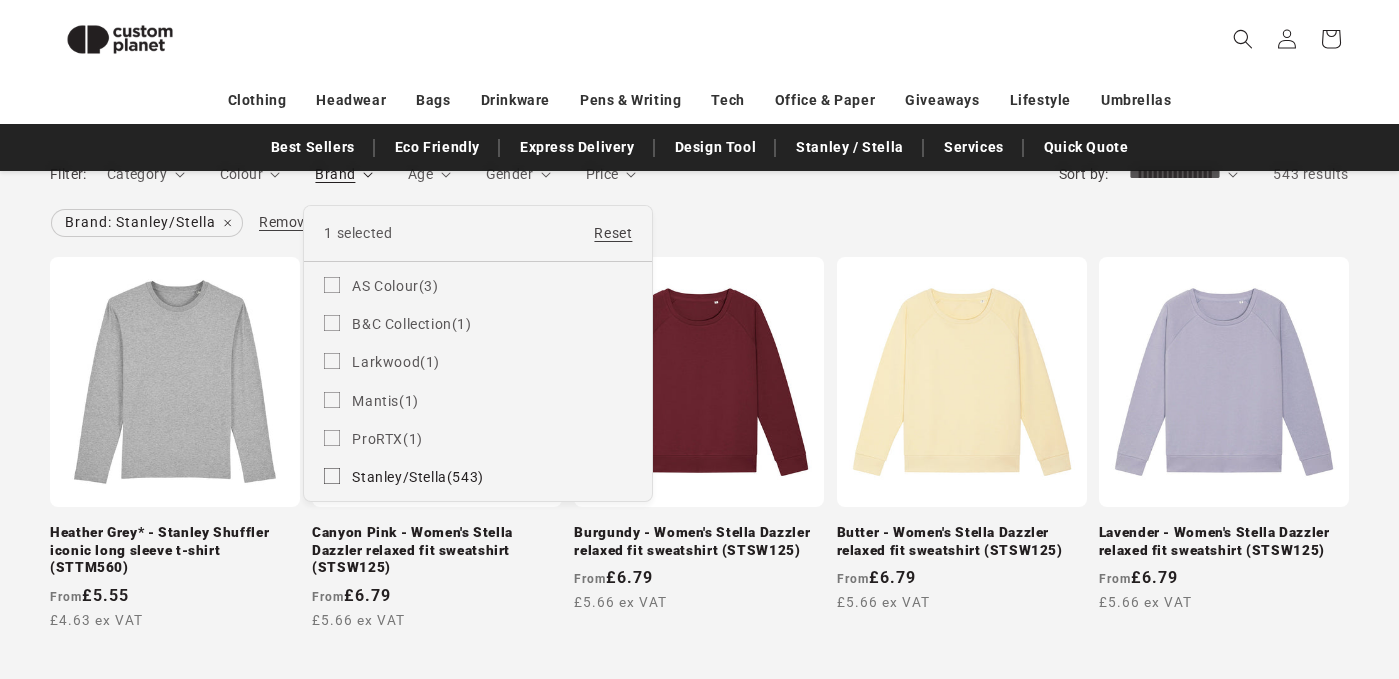 click on "Brand" at bounding box center (344, 174) 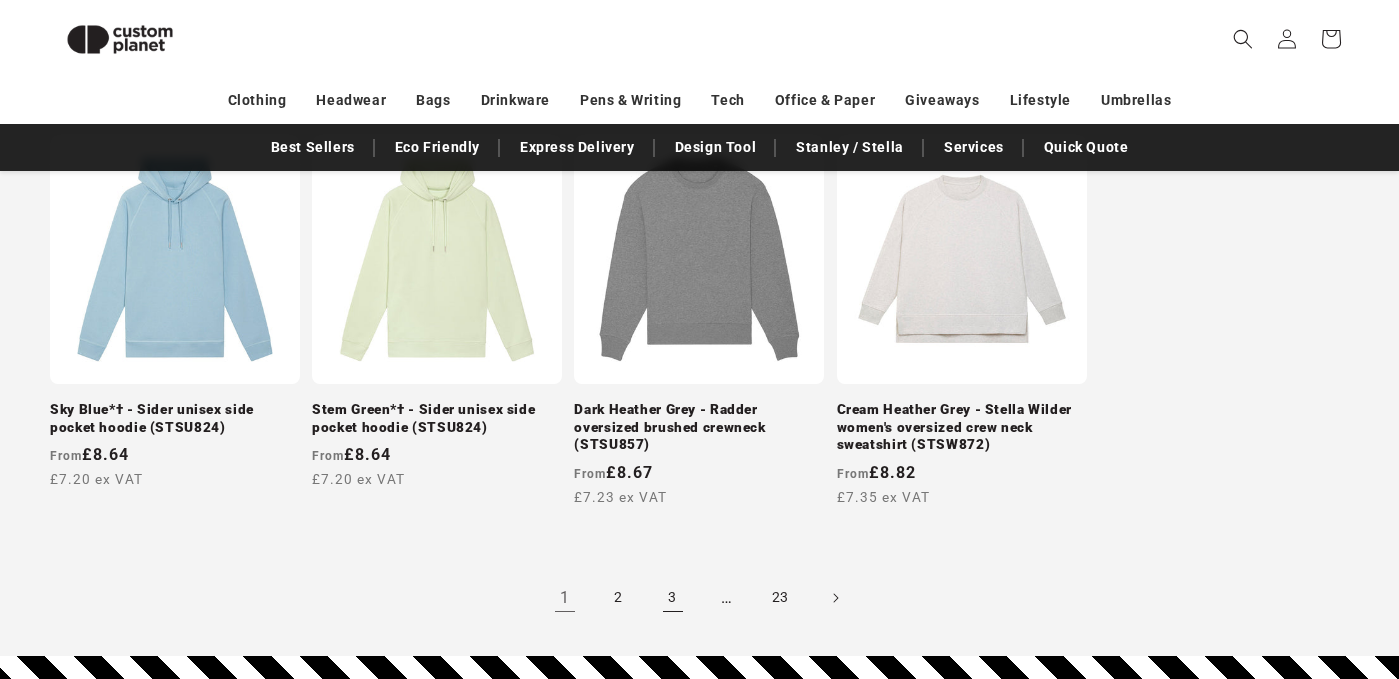 scroll, scrollTop: 2048, scrollLeft: 0, axis: vertical 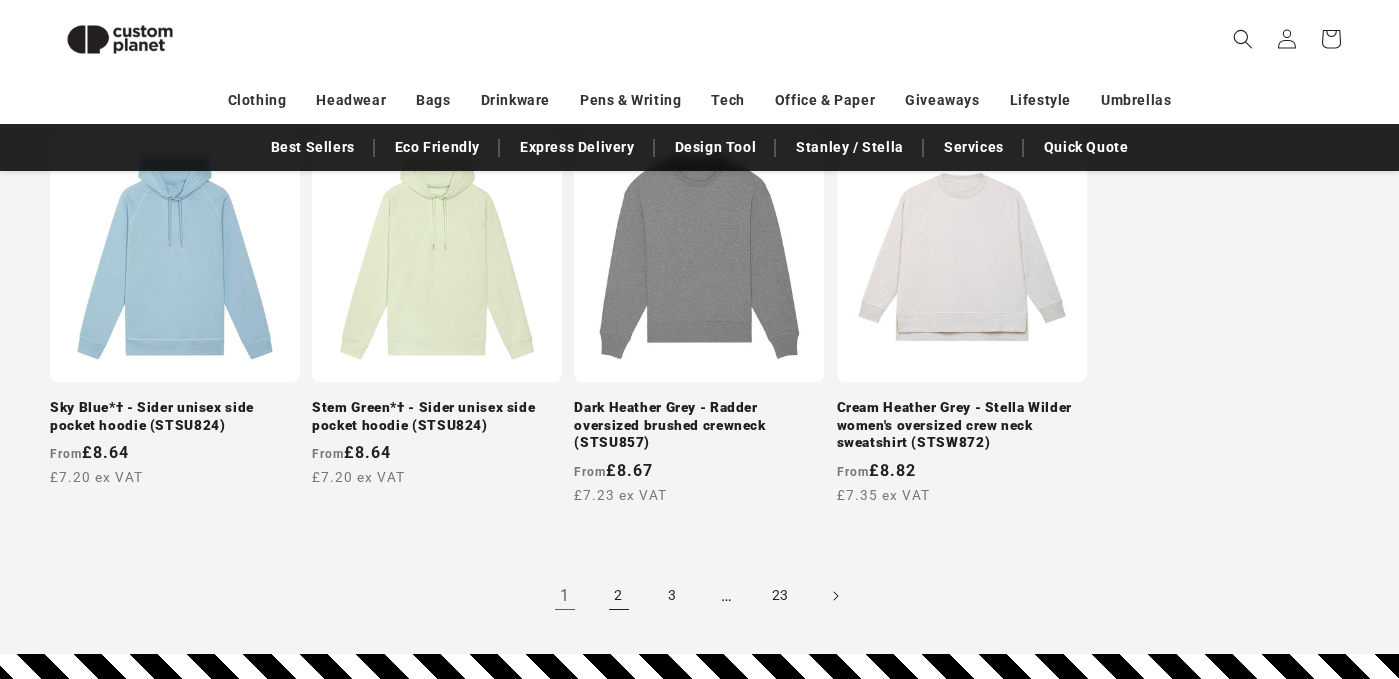 click on "2" at bounding box center [619, 596] 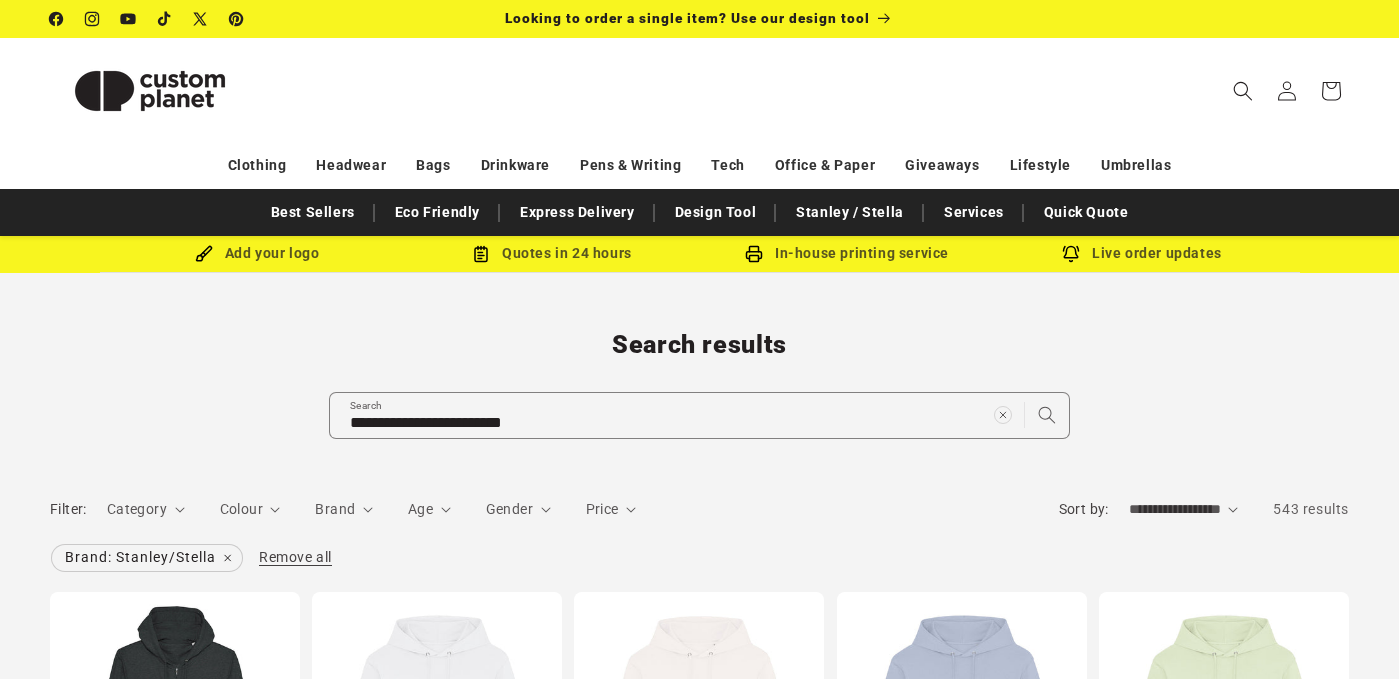 scroll, scrollTop: 0, scrollLeft: 0, axis: both 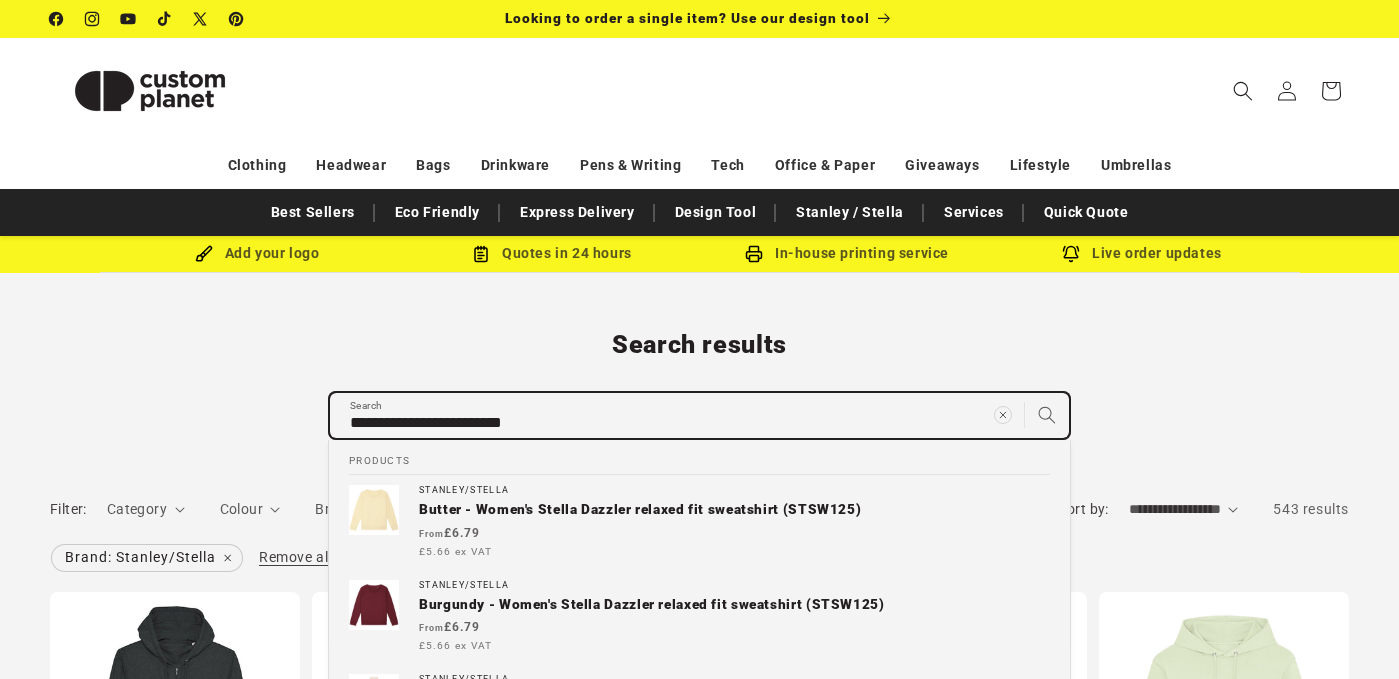 drag, startPoint x: 599, startPoint y: 419, endPoint x: 457, endPoint y: 415, distance: 142.05632 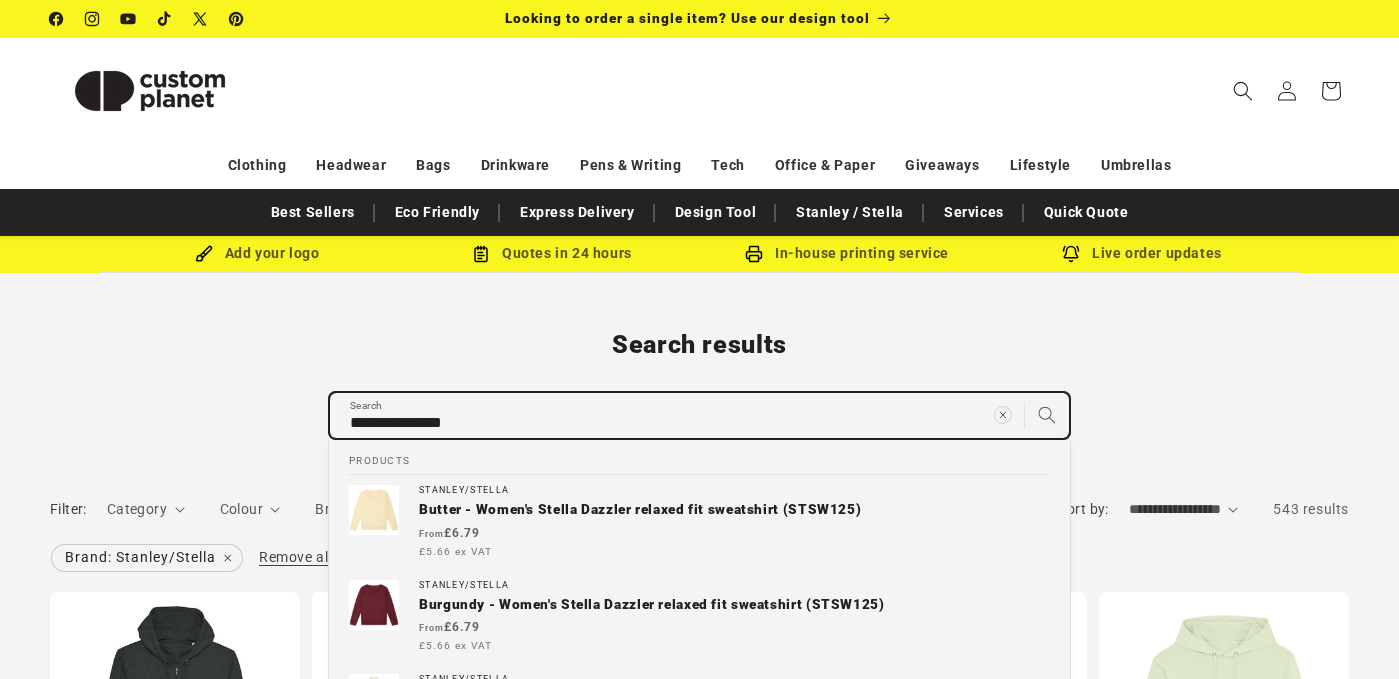 type on "**********" 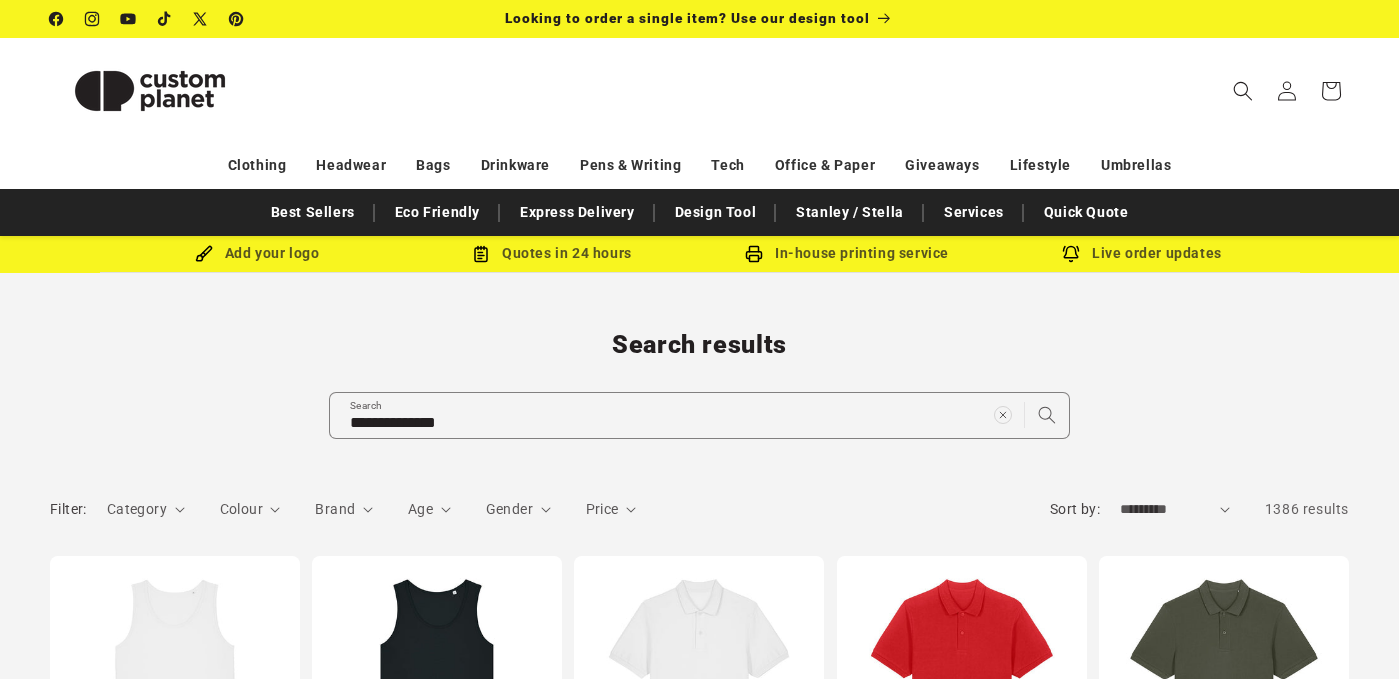 scroll, scrollTop: 64, scrollLeft: 0, axis: vertical 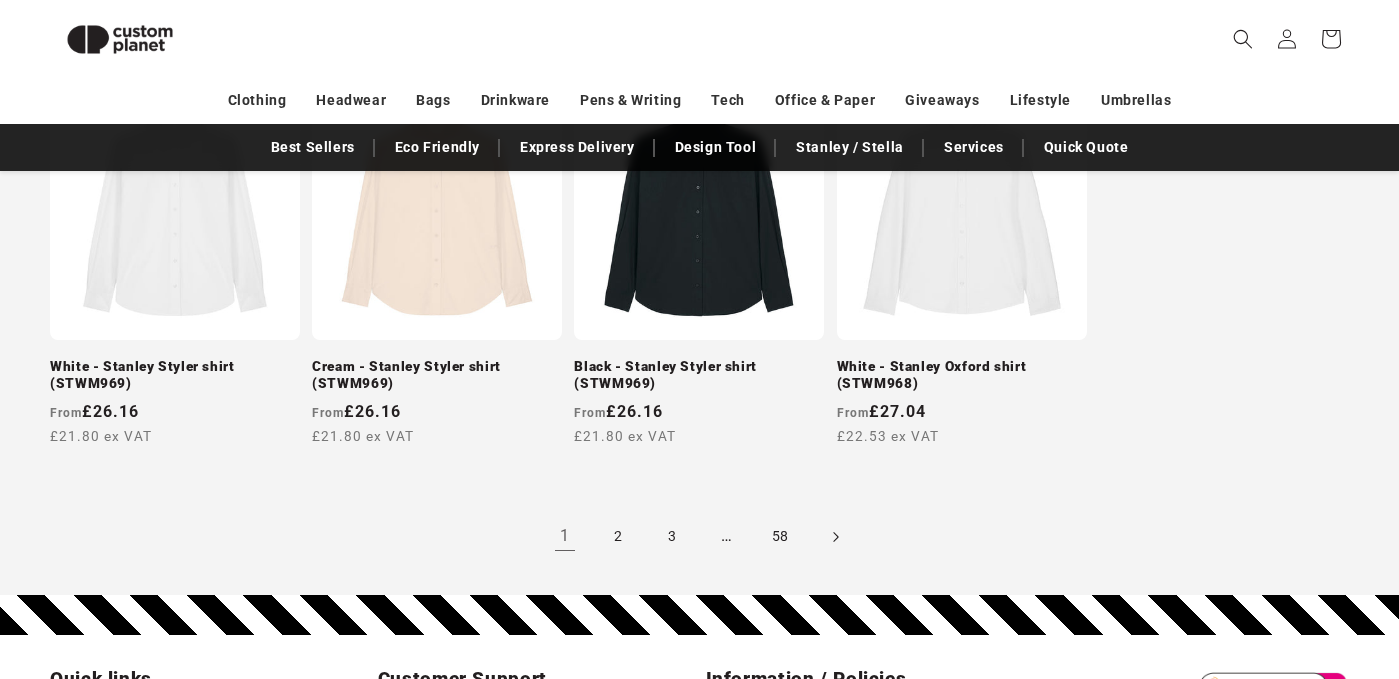click at bounding box center [835, 537] 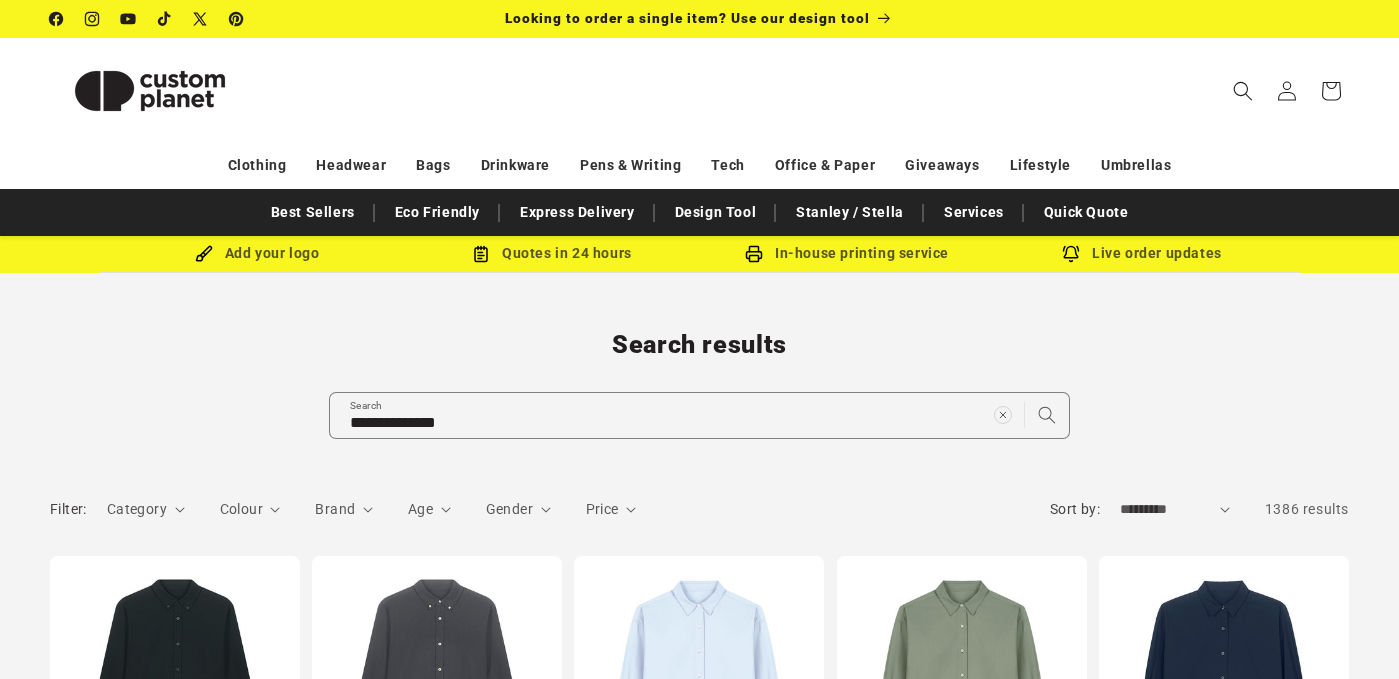 scroll, scrollTop: 0, scrollLeft: 0, axis: both 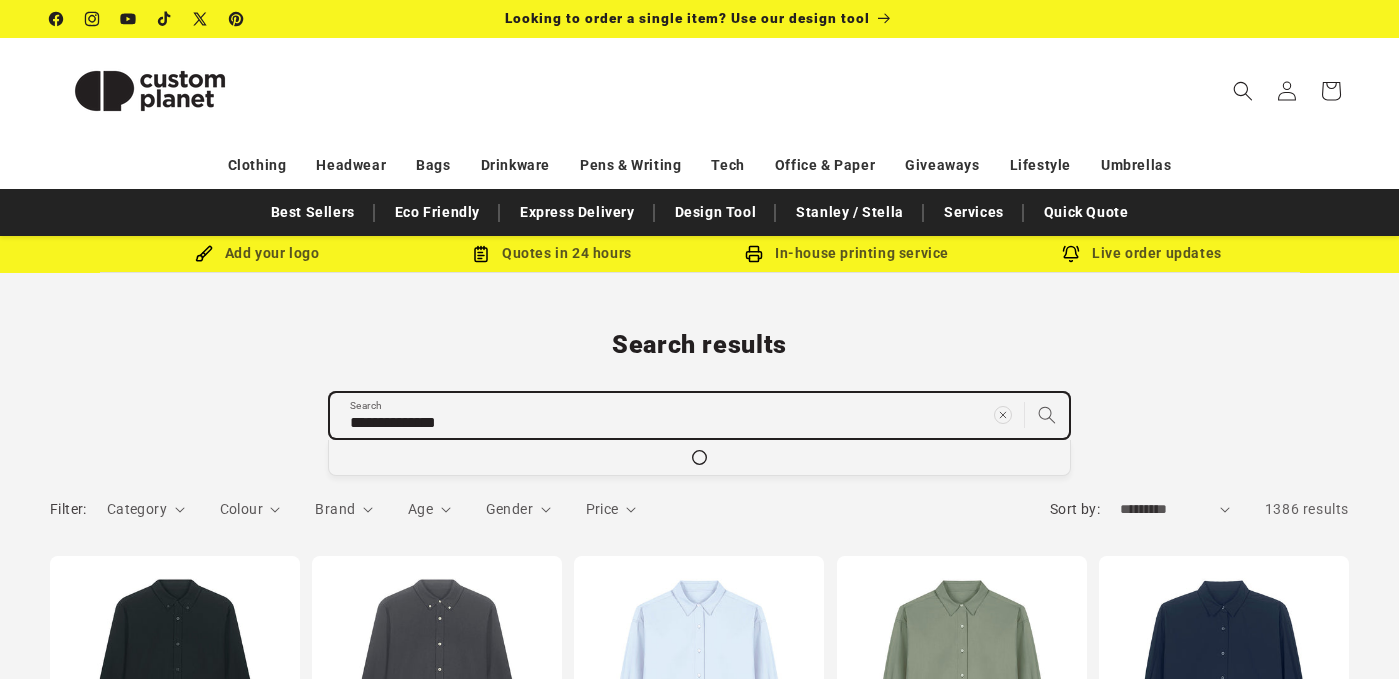 click on "**********" at bounding box center (699, 415) 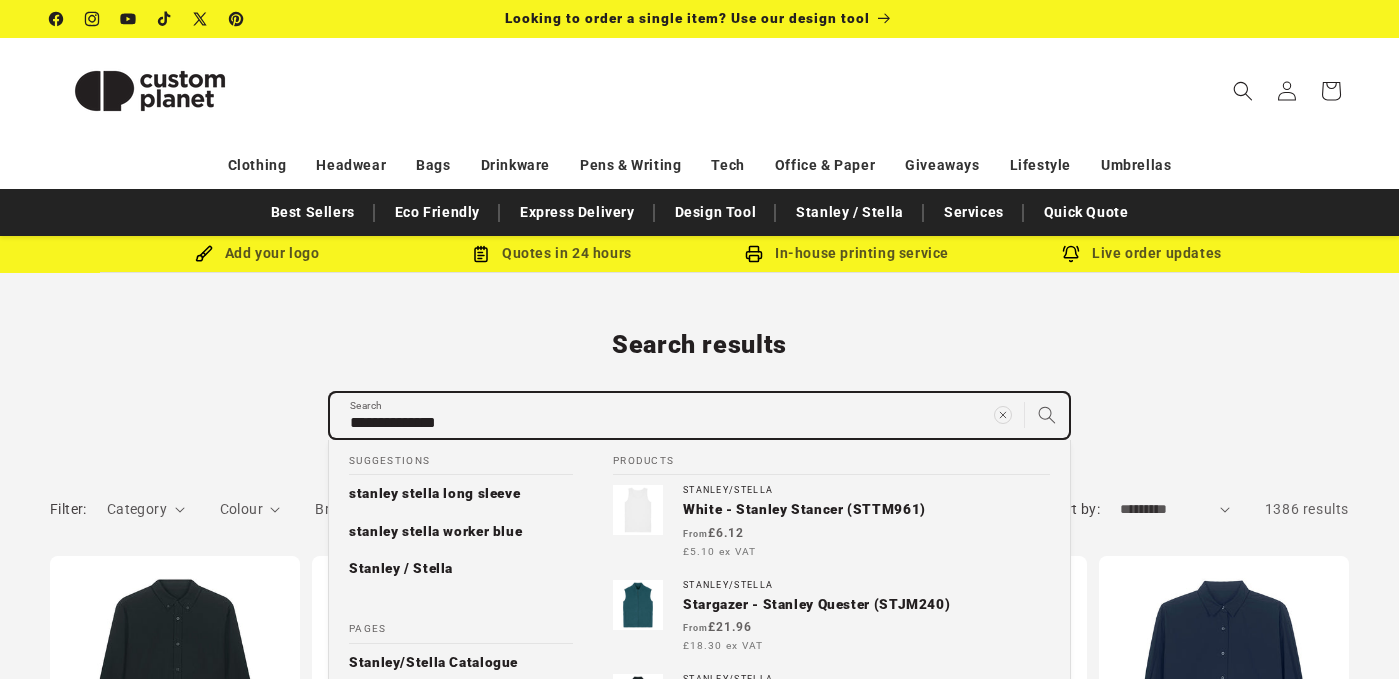click on "**********" at bounding box center [699, 415] 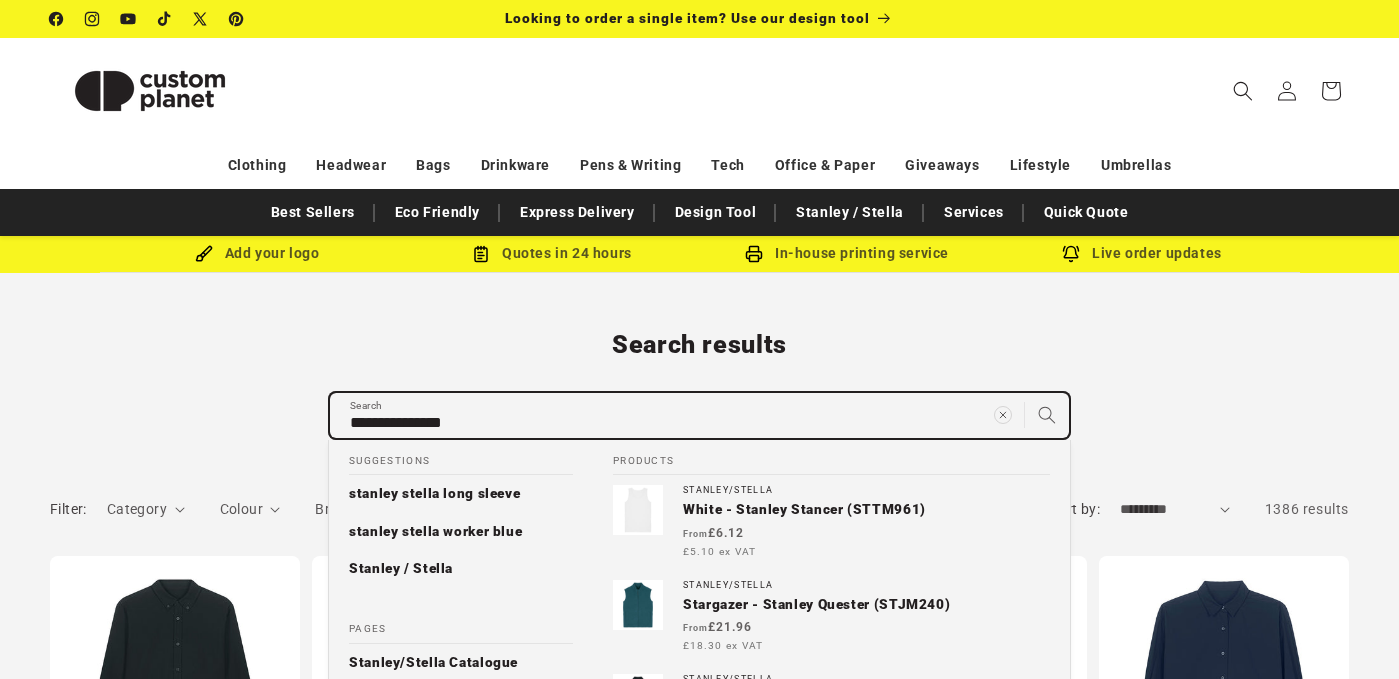 type on "**********" 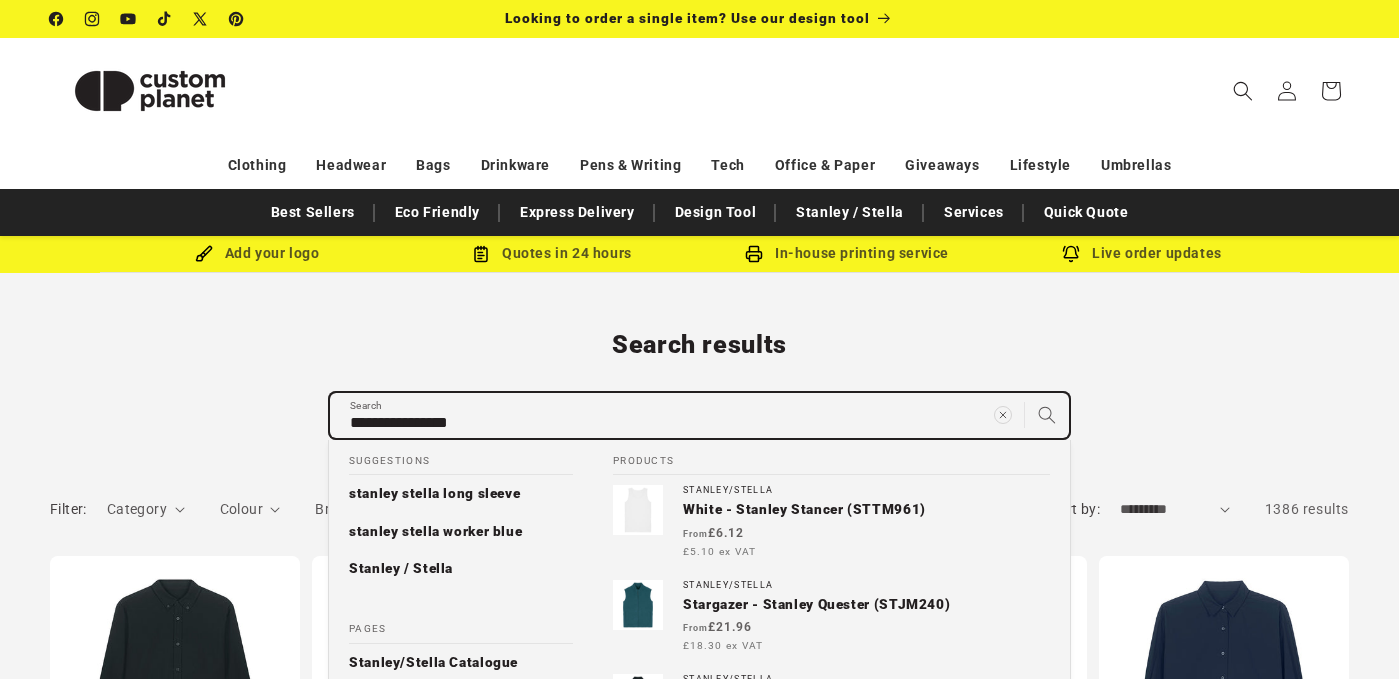type on "**********" 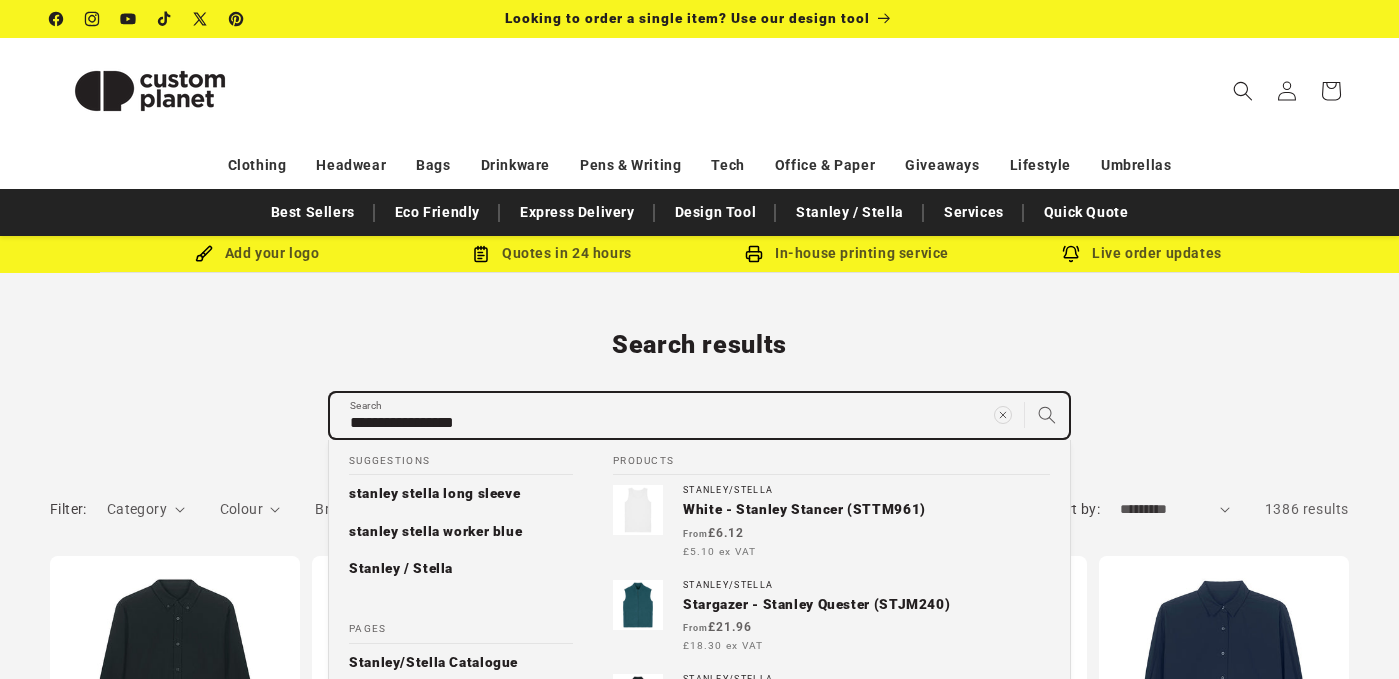 type on "**********" 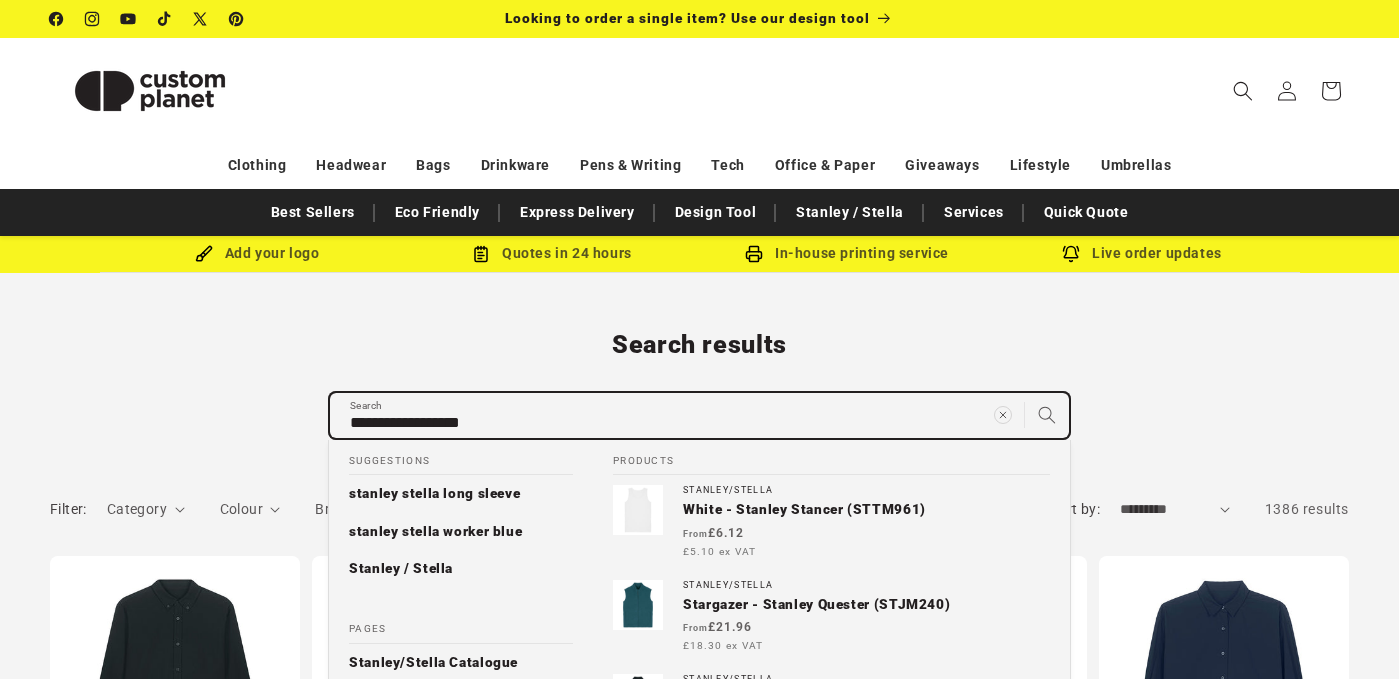 type on "**********" 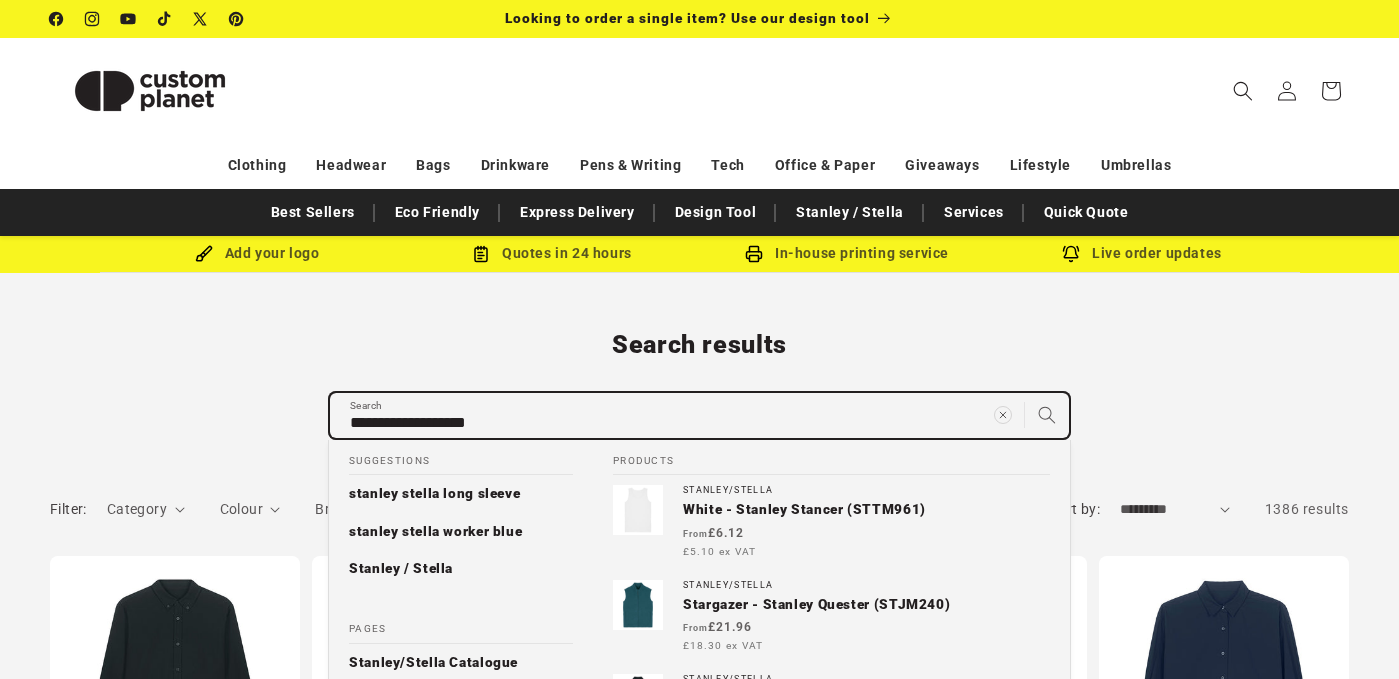 type on "**********" 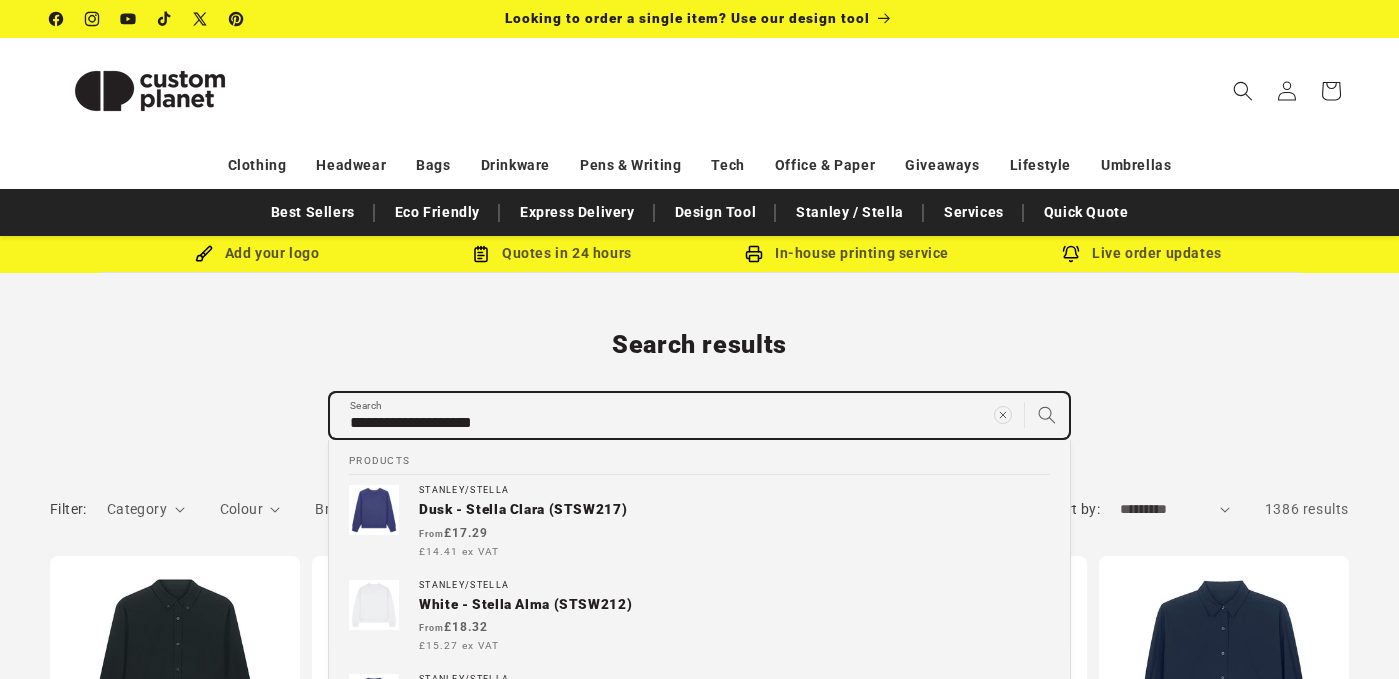 type on "**********" 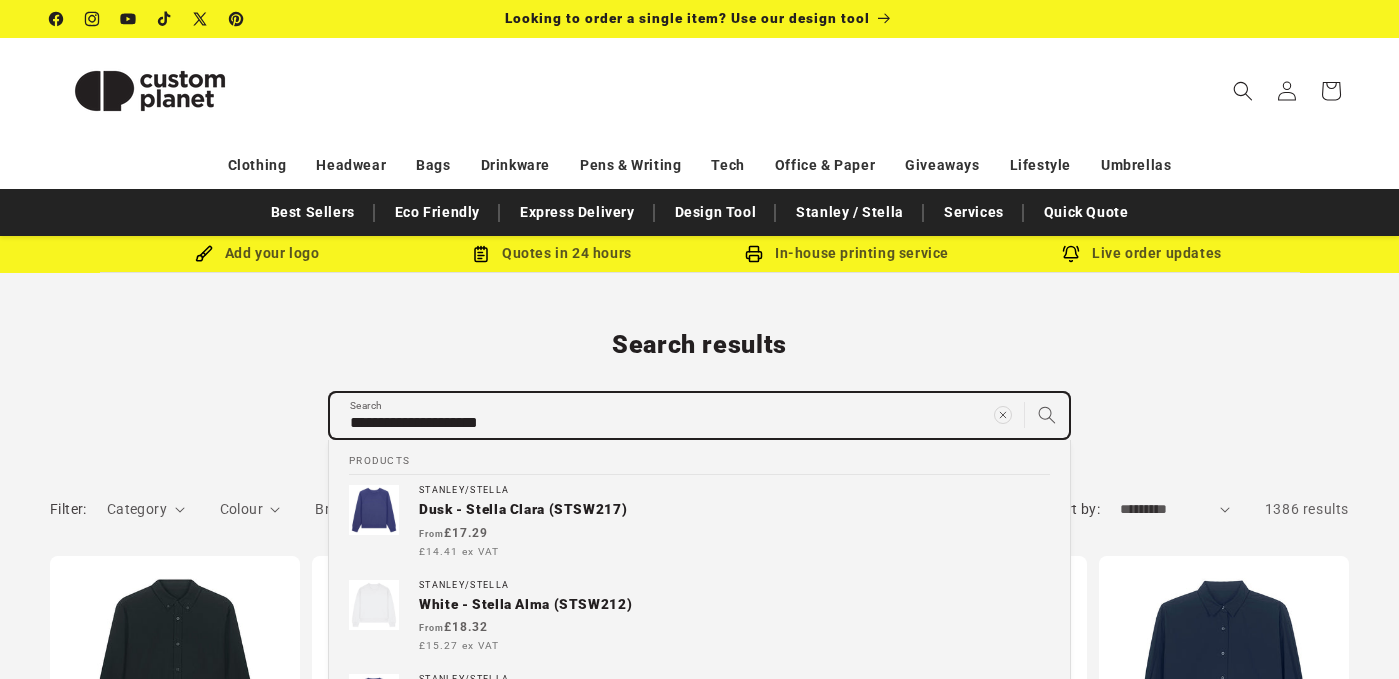 type on "**********" 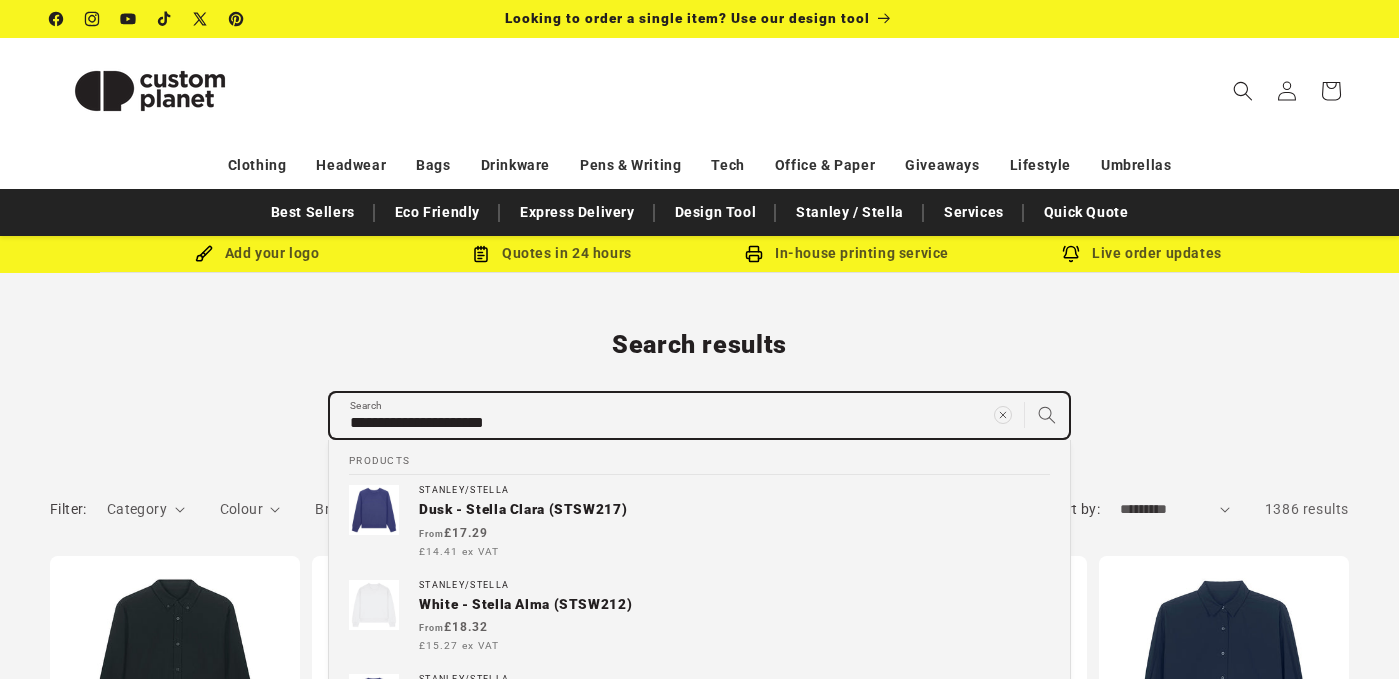 type on "**********" 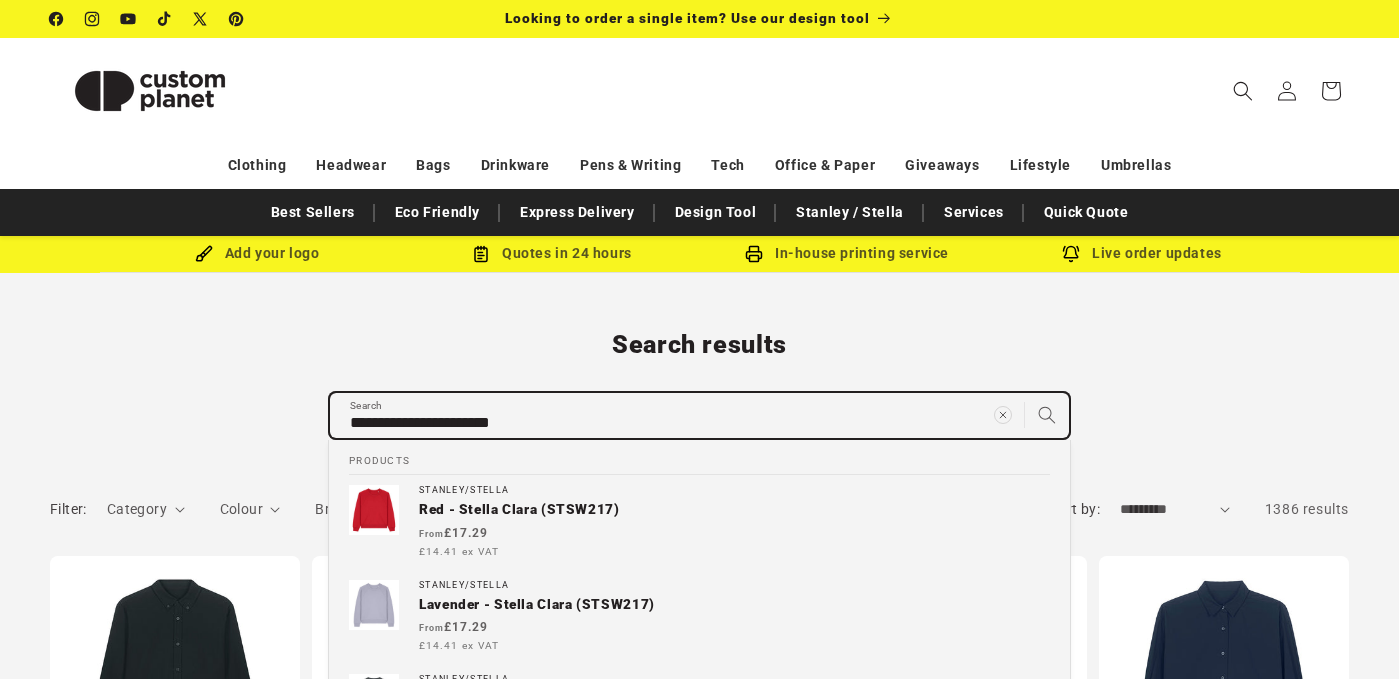 type on "**********" 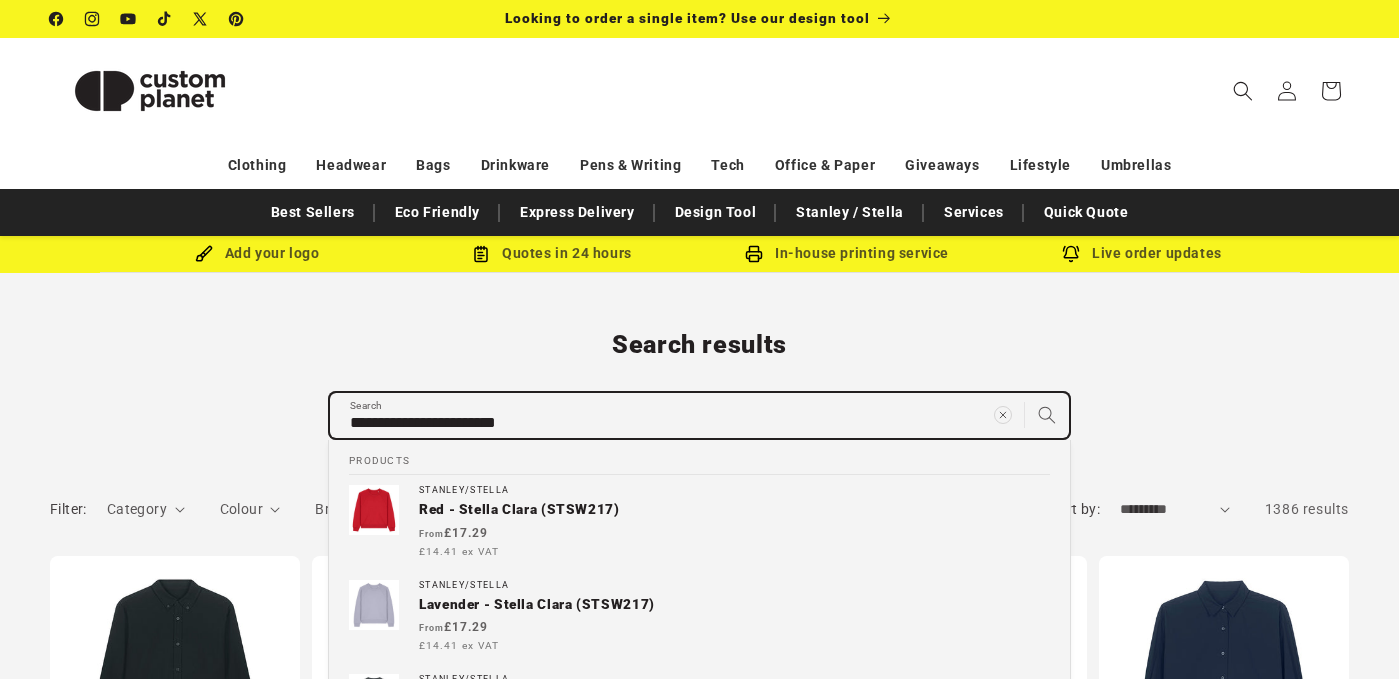 type on "**********" 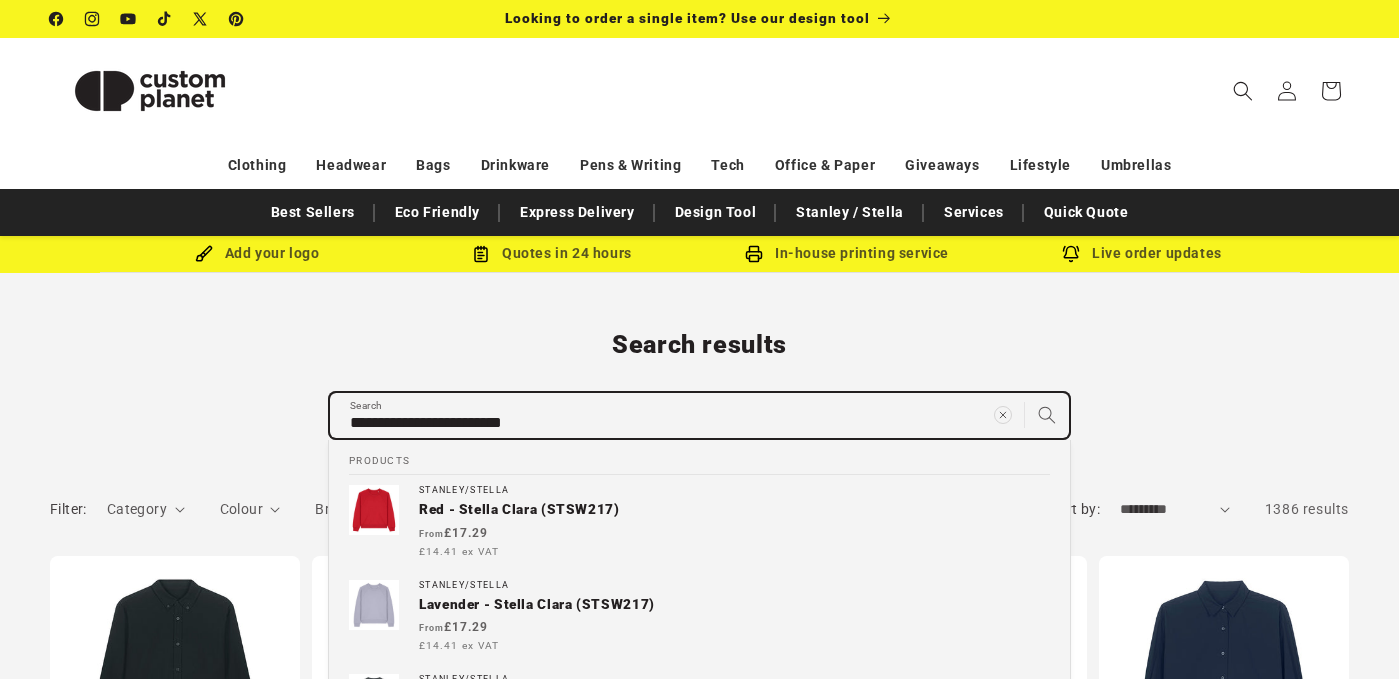 type on "**********" 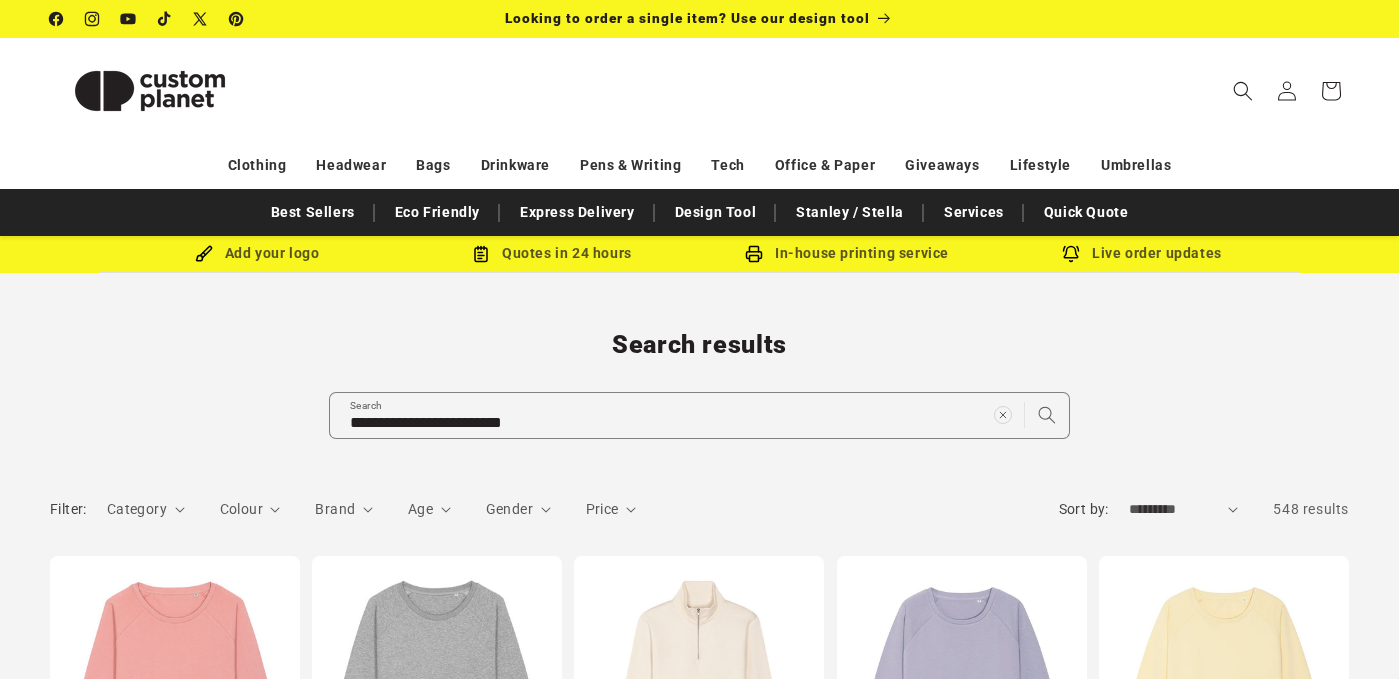 scroll, scrollTop: 0, scrollLeft: 0, axis: both 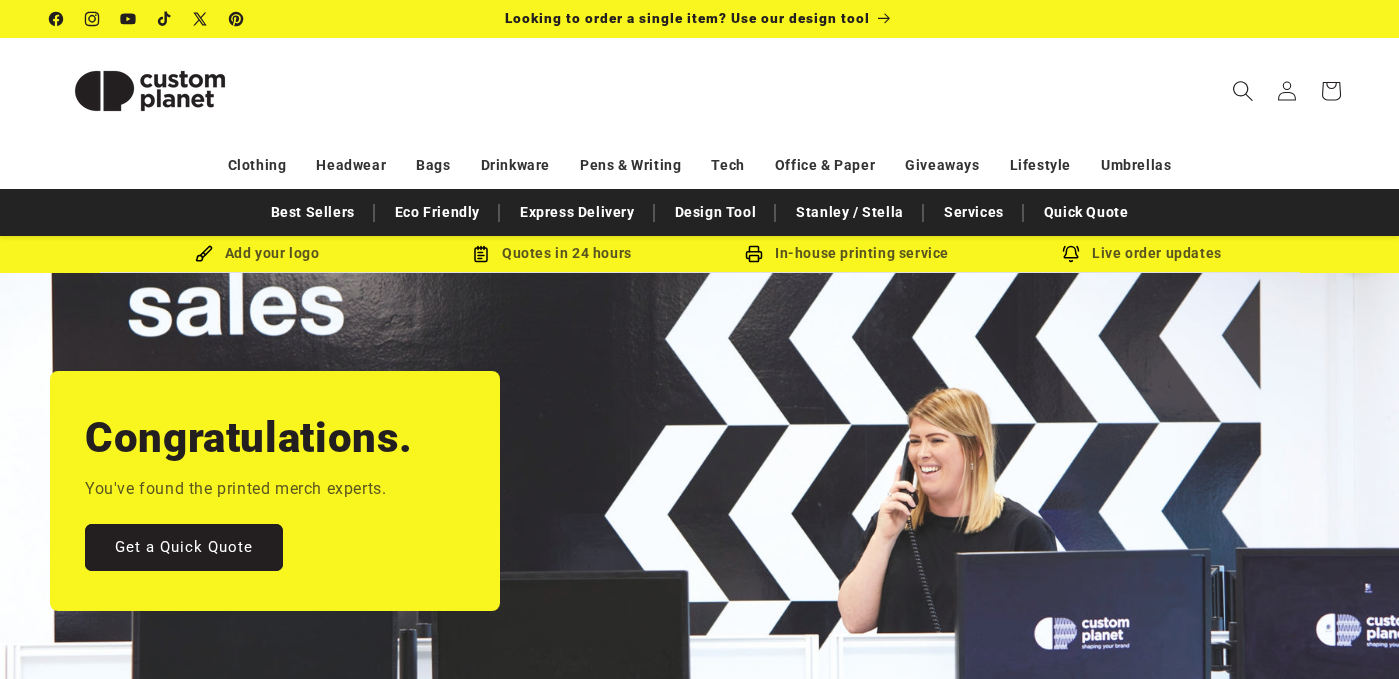 click 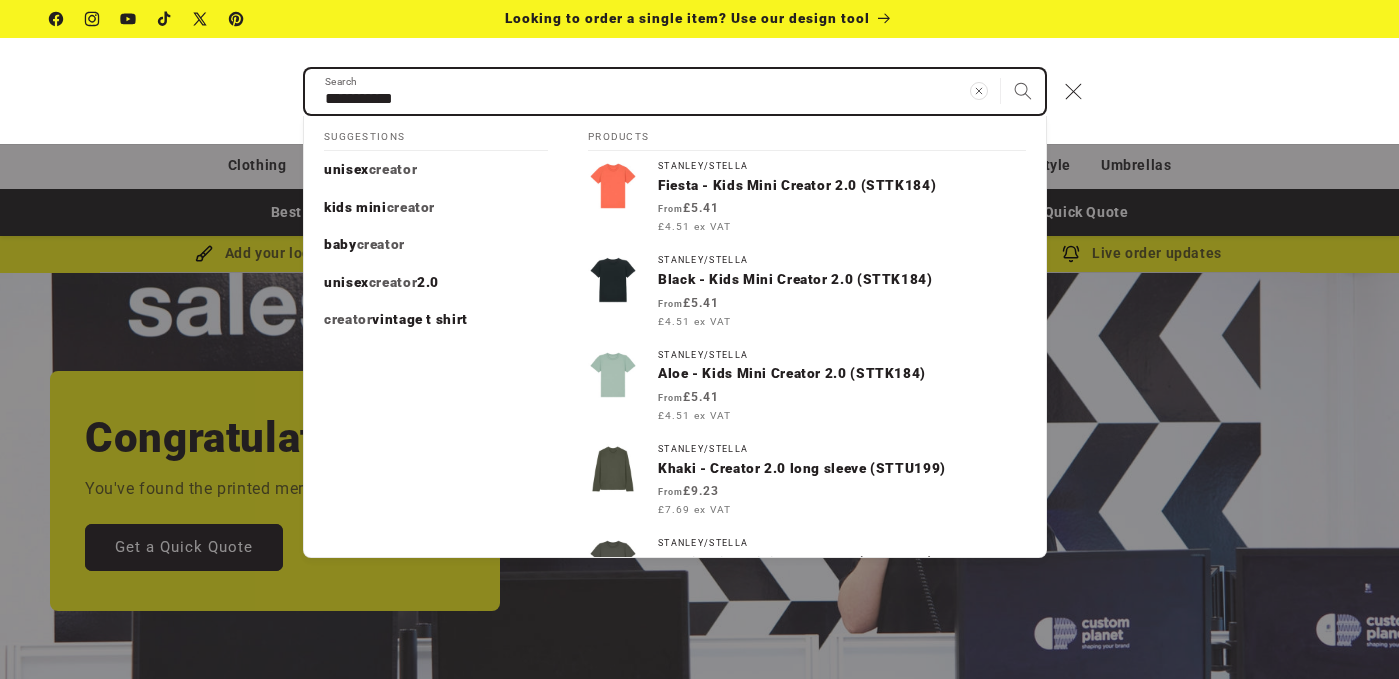 type on "**********" 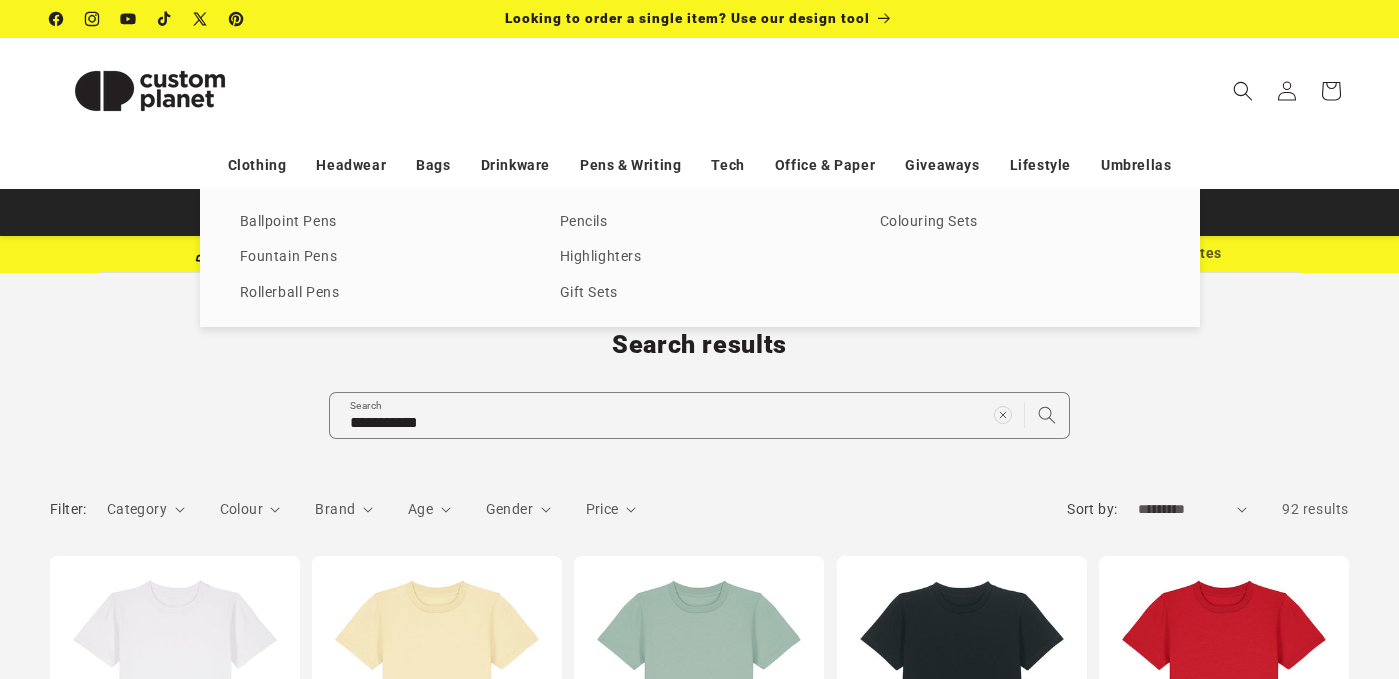 scroll, scrollTop: 0, scrollLeft: 0, axis: both 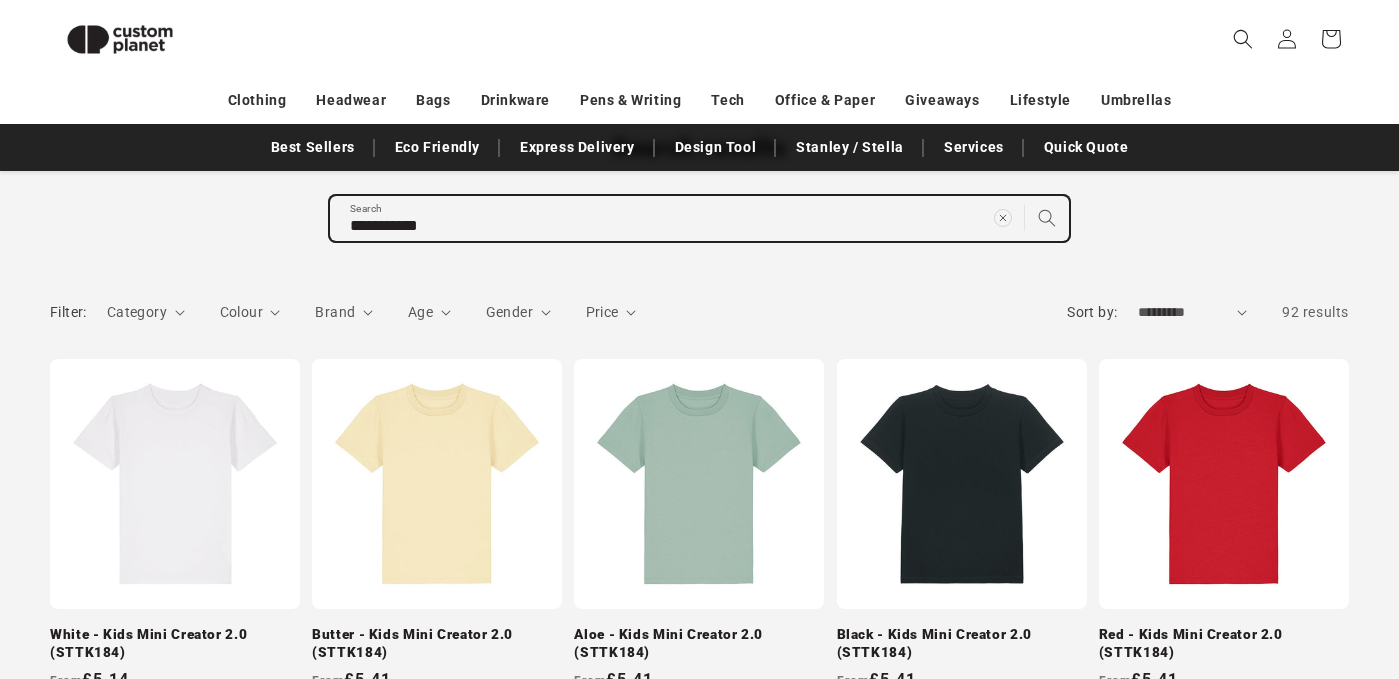 click on "**********" at bounding box center (699, 218) 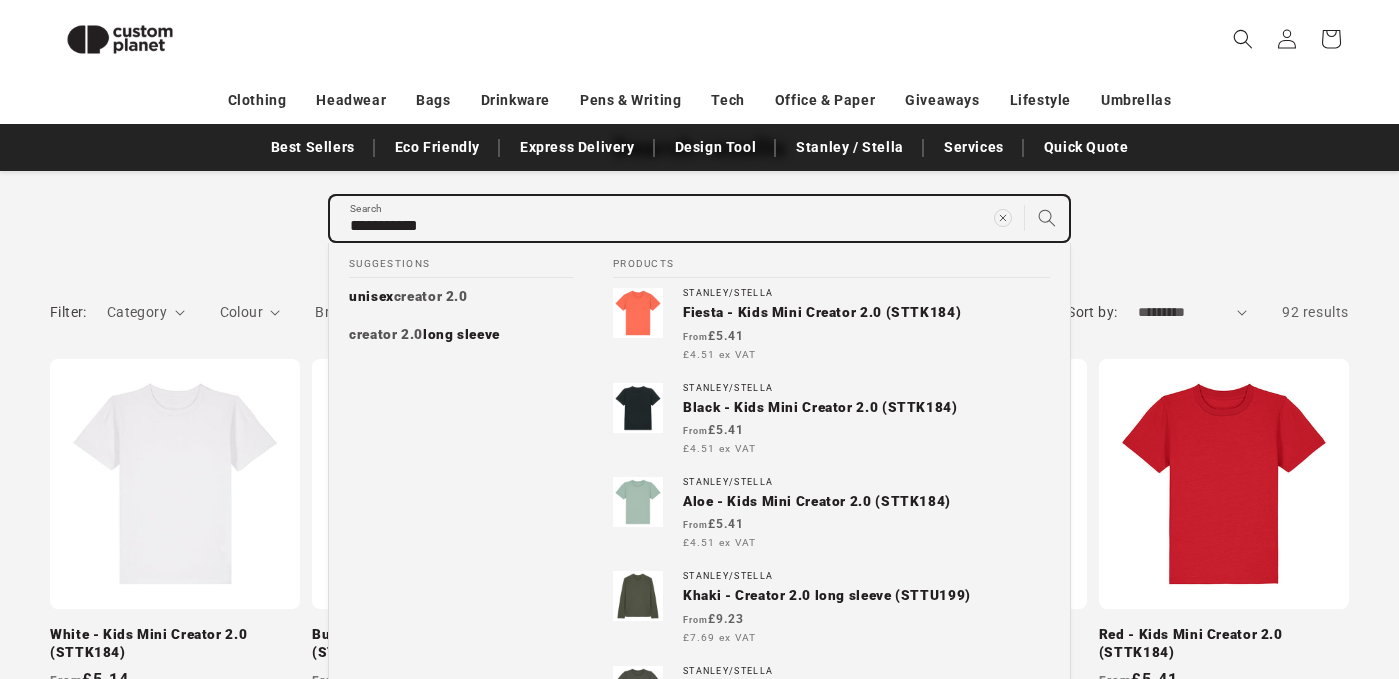 type on "**********" 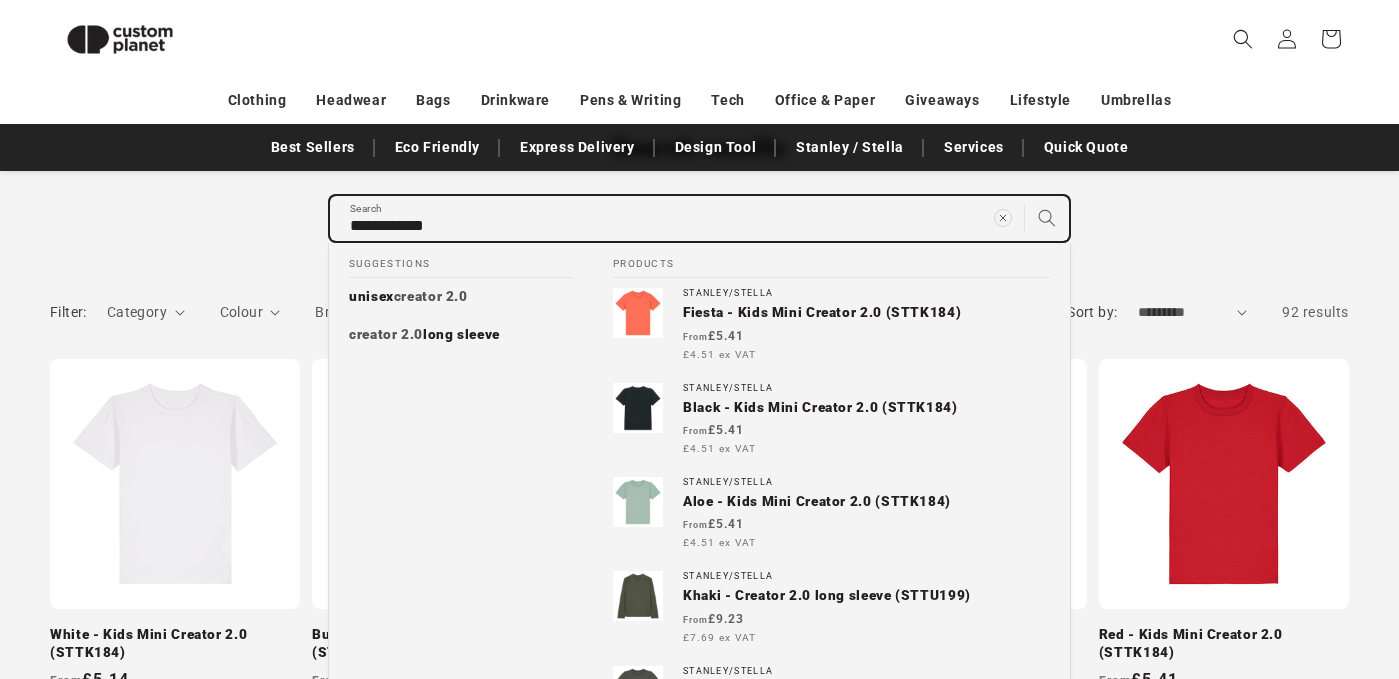 type on "**********" 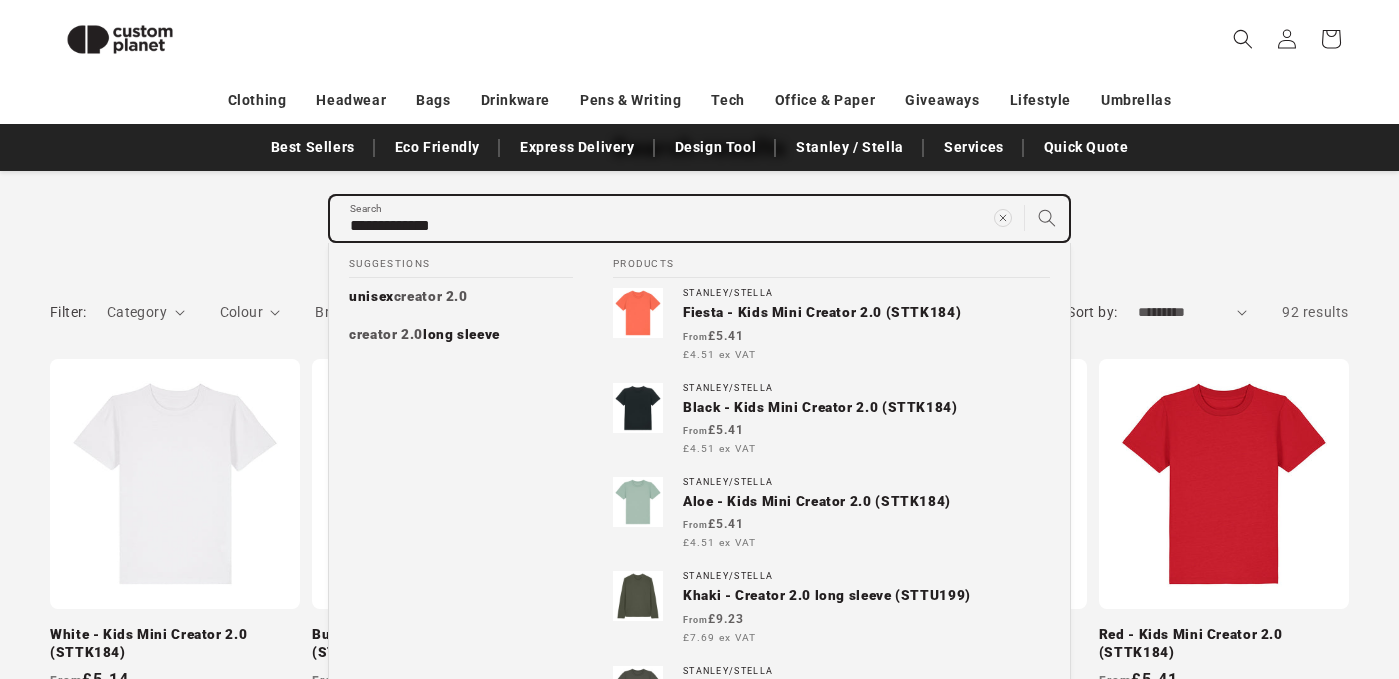 type on "**********" 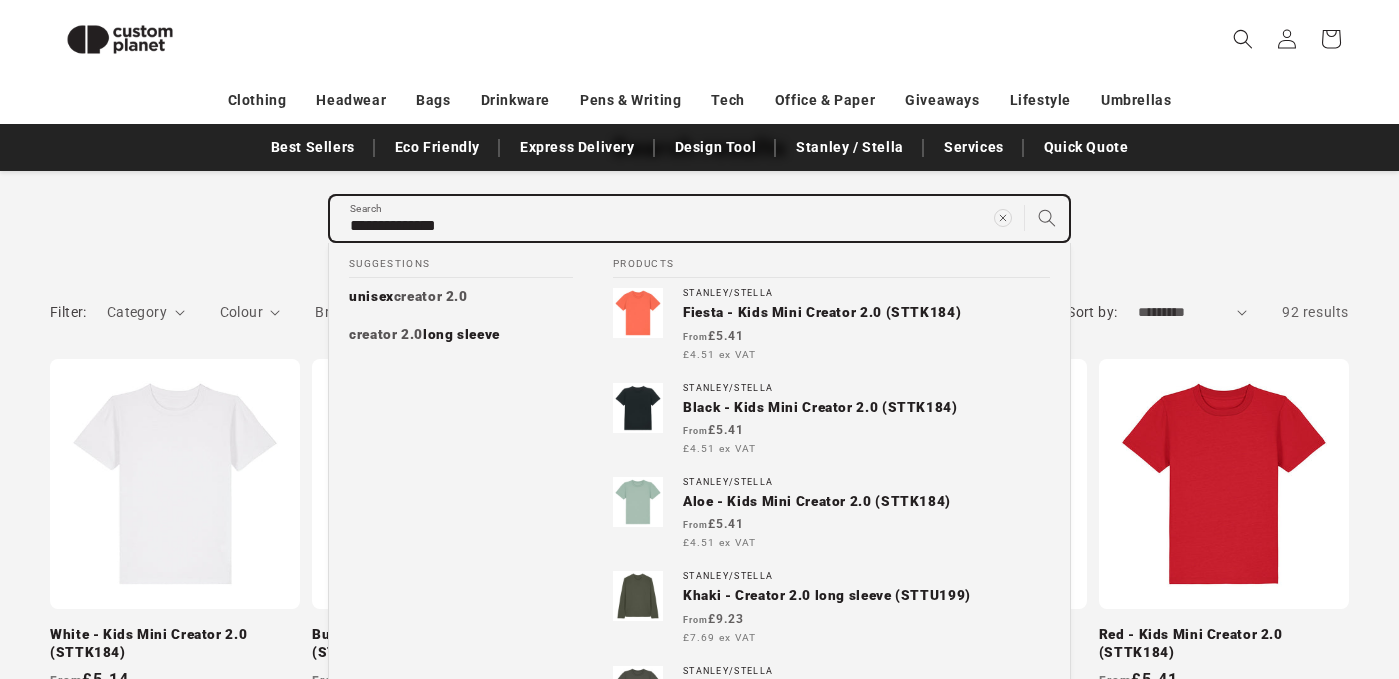 type on "**********" 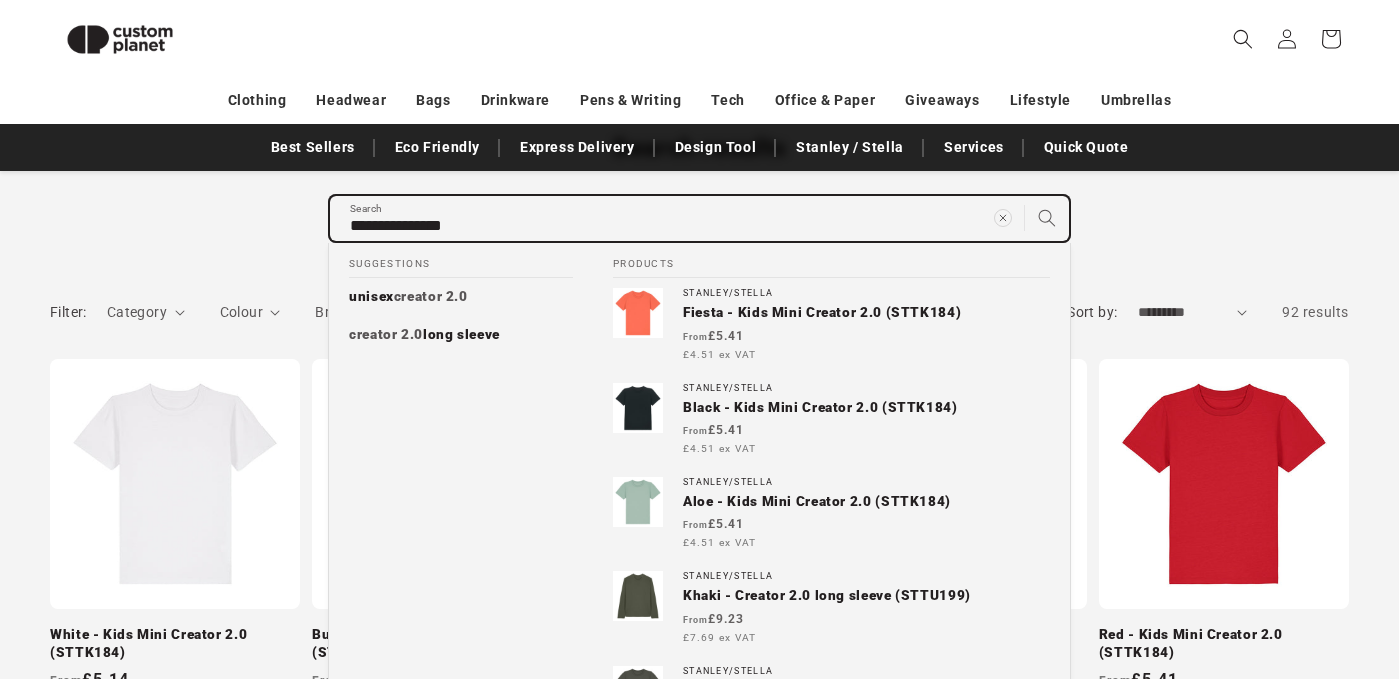 type on "**********" 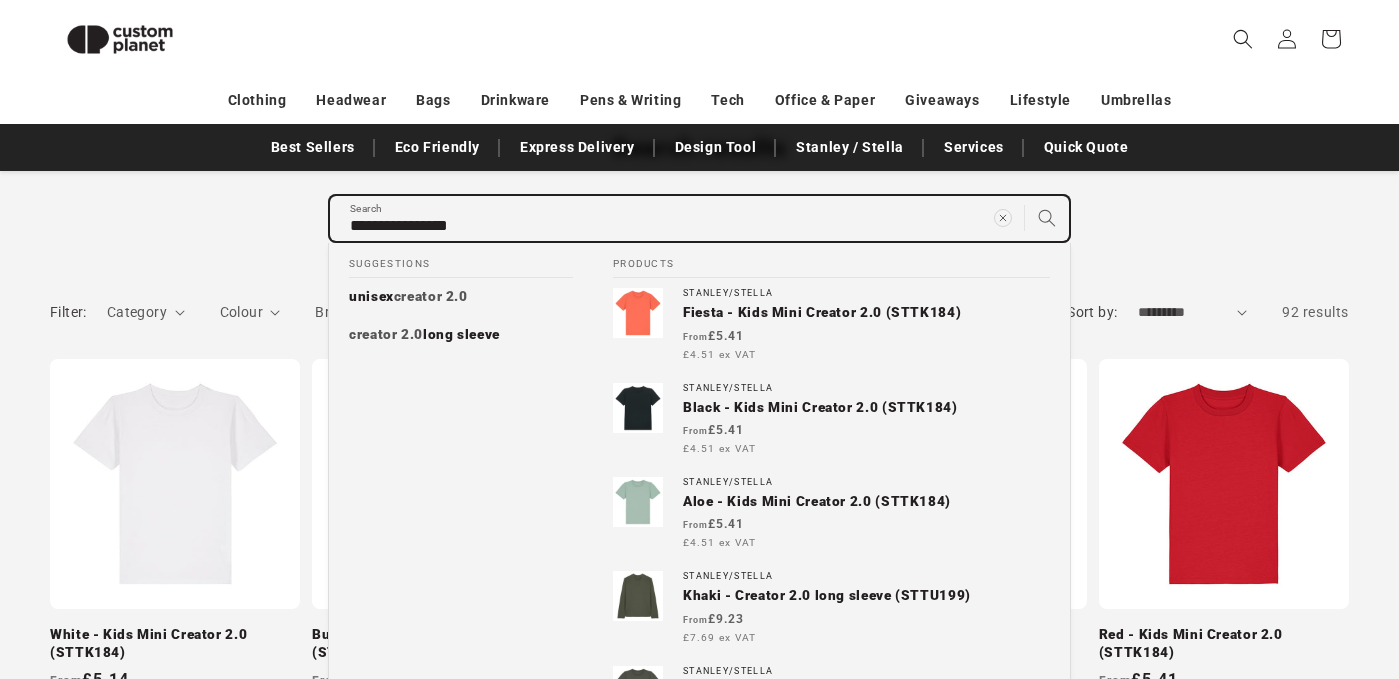 type on "**********" 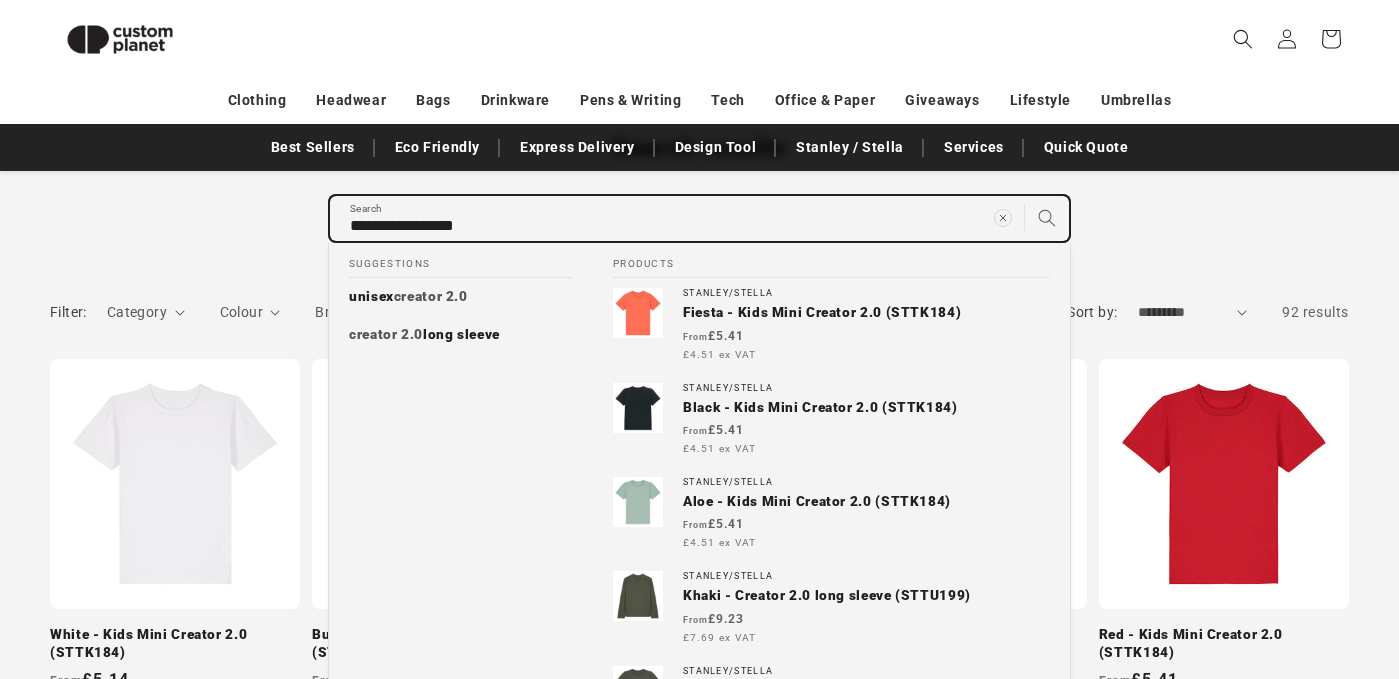 type on "**********" 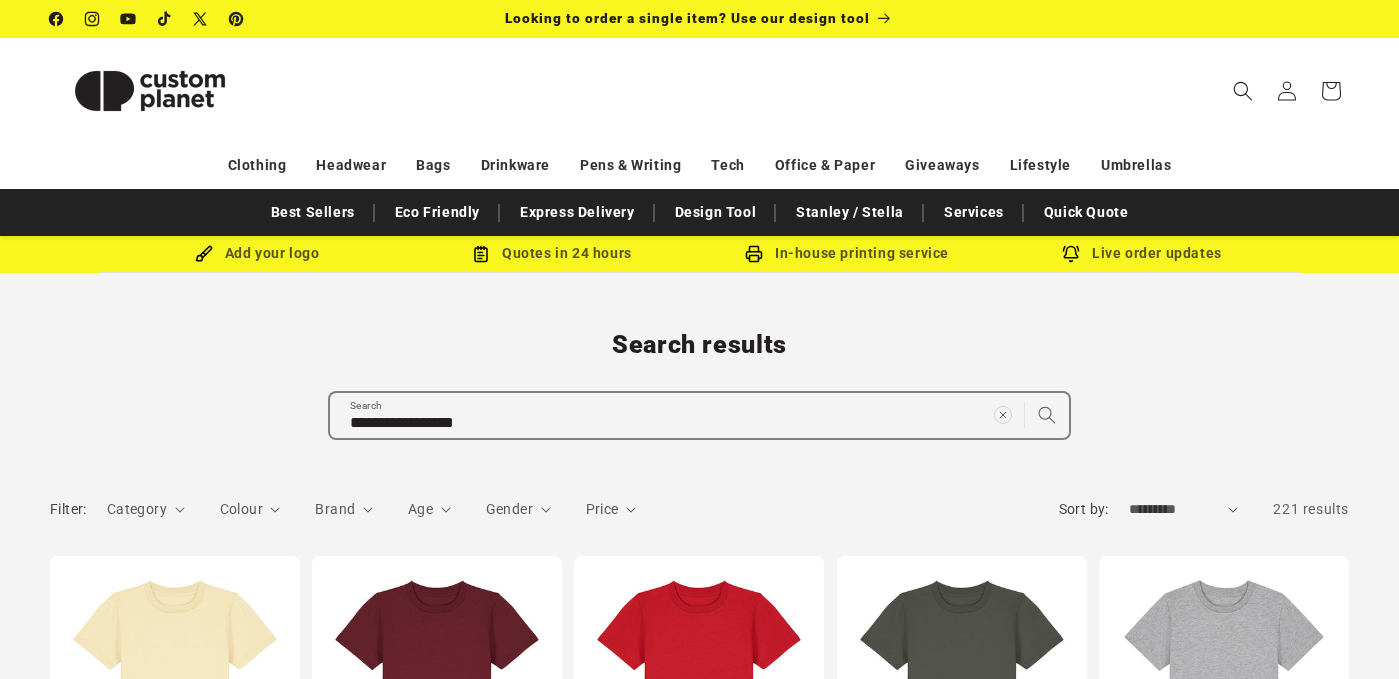 scroll, scrollTop: 0, scrollLeft: 0, axis: both 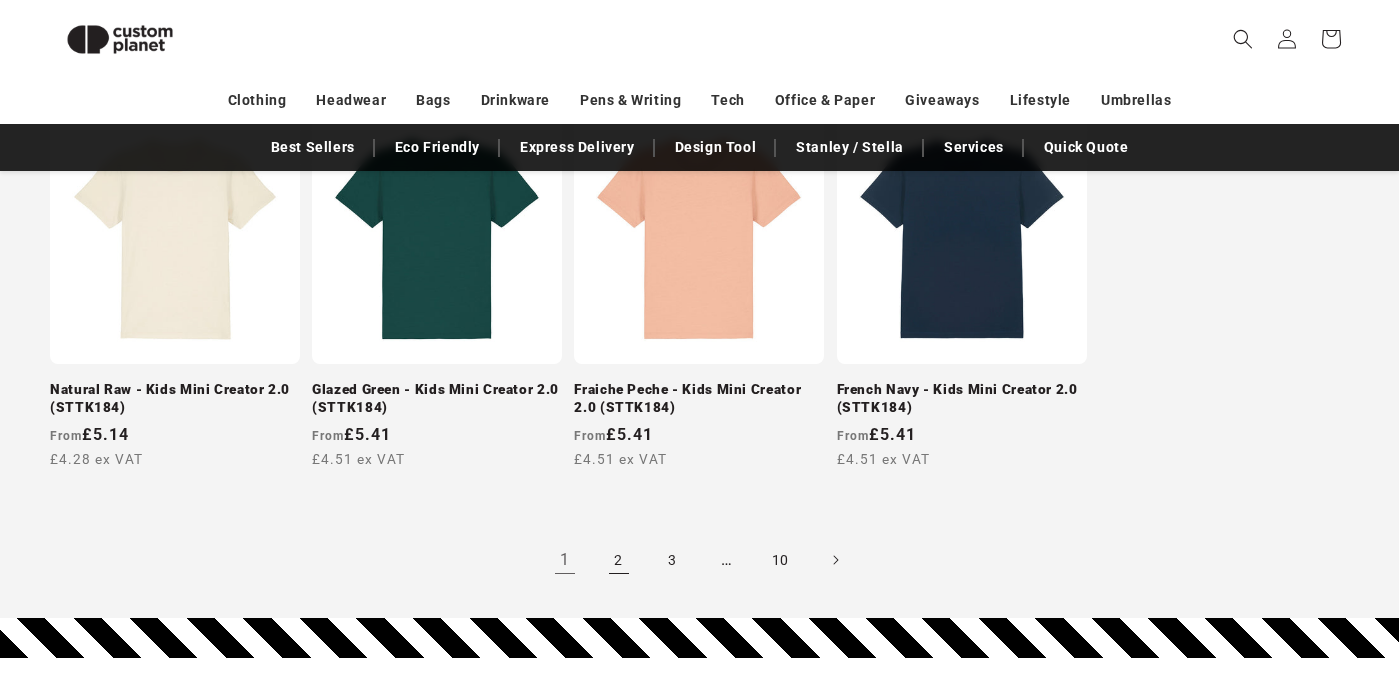 click on "2" at bounding box center [619, 560] 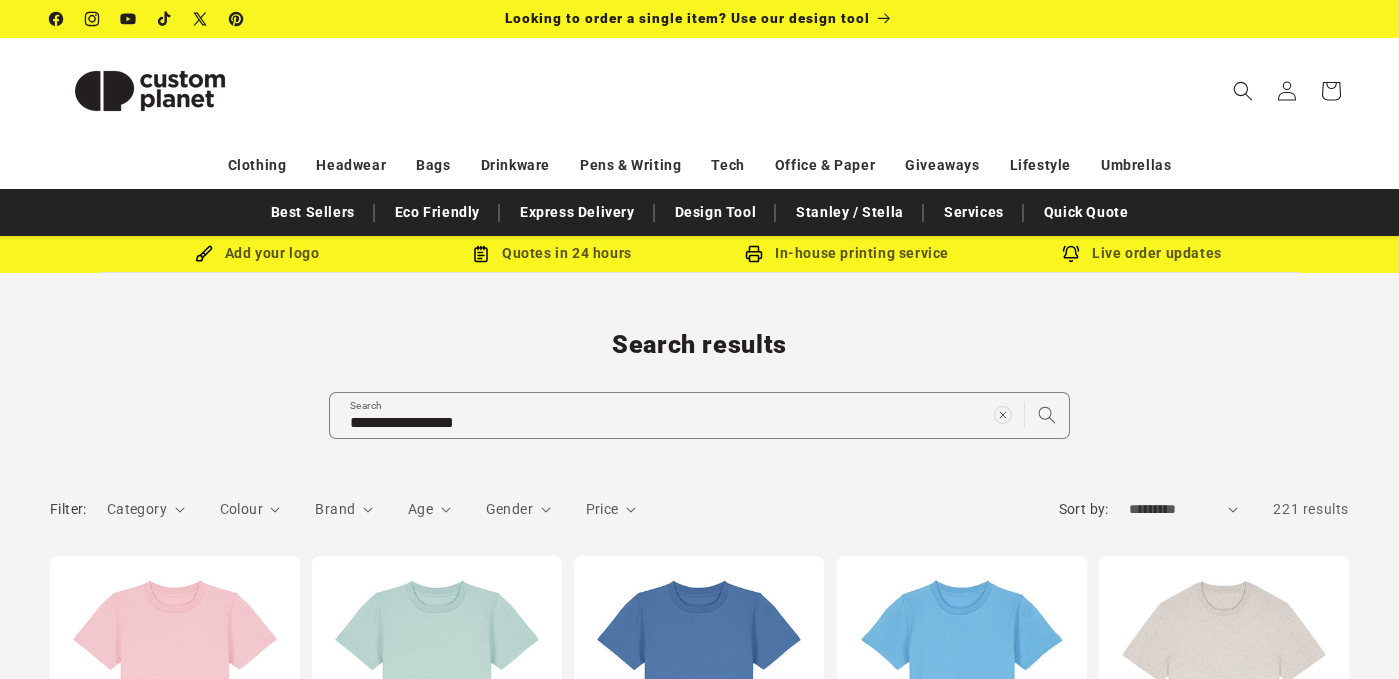 scroll, scrollTop: 0, scrollLeft: 0, axis: both 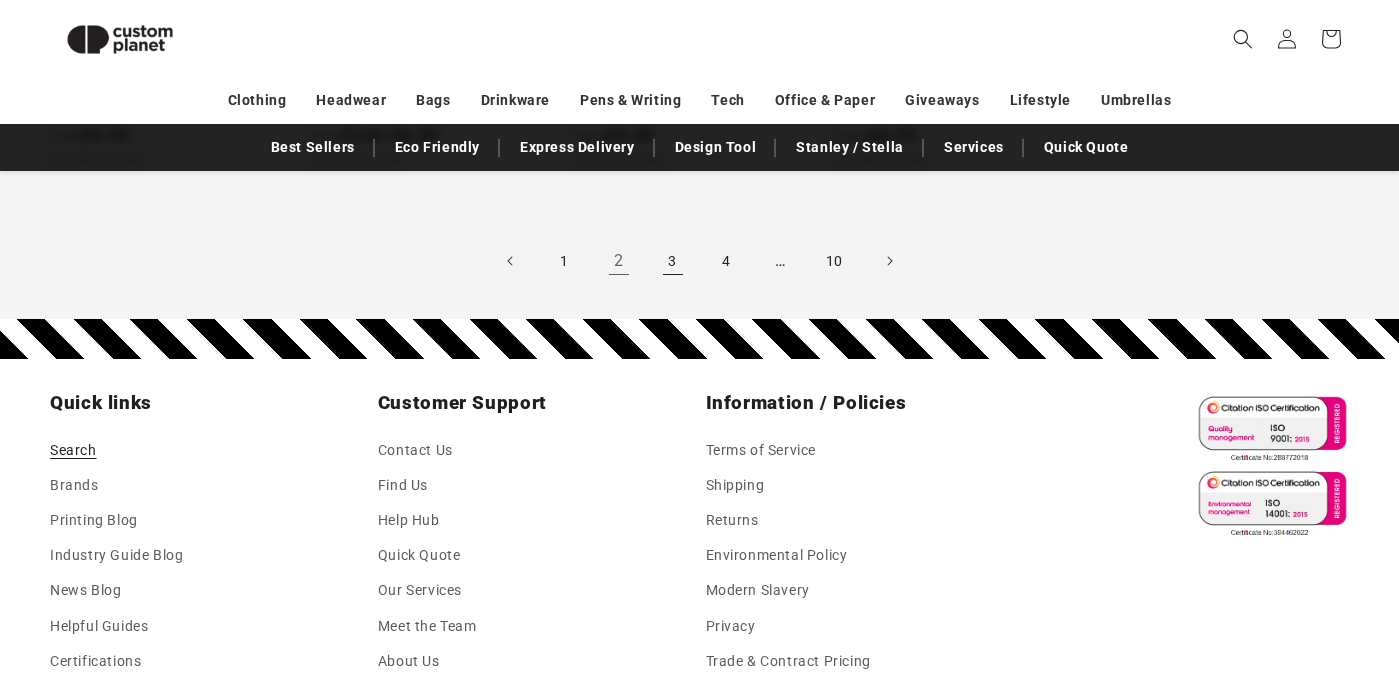 click on "3" at bounding box center (673, 261) 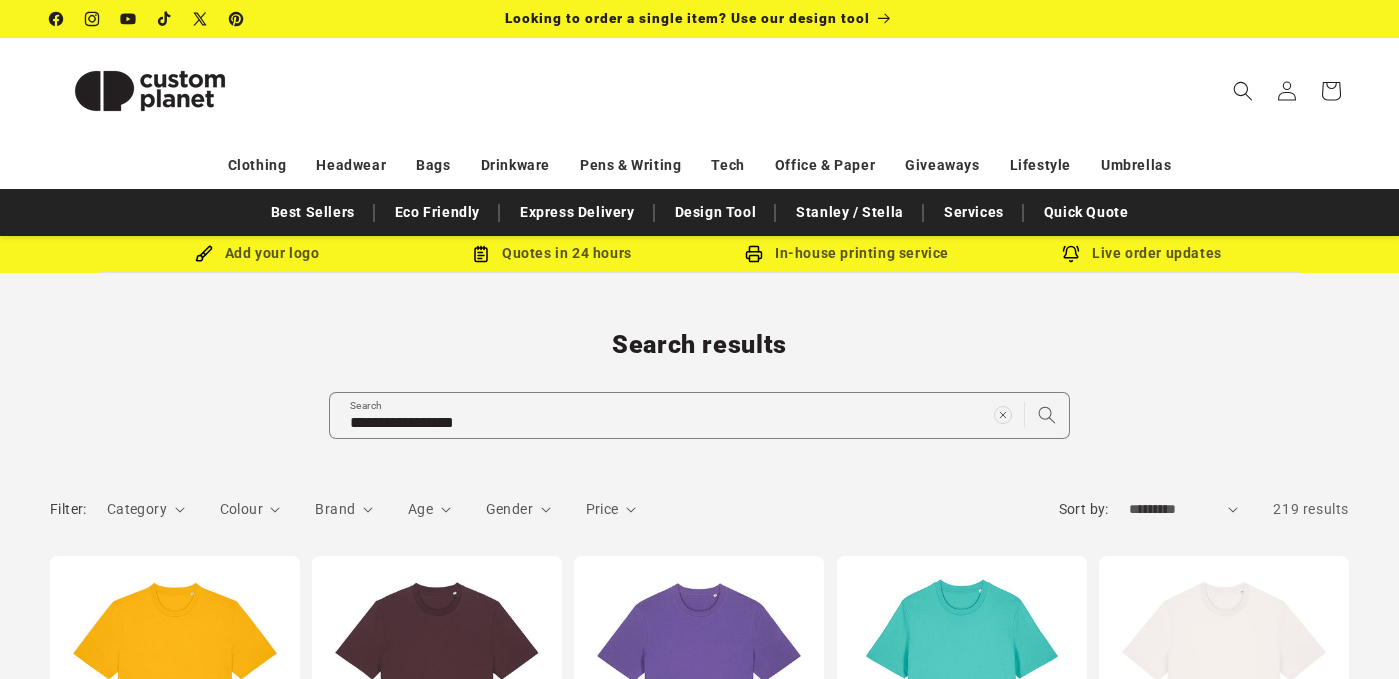 scroll, scrollTop: 0, scrollLeft: 0, axis: both 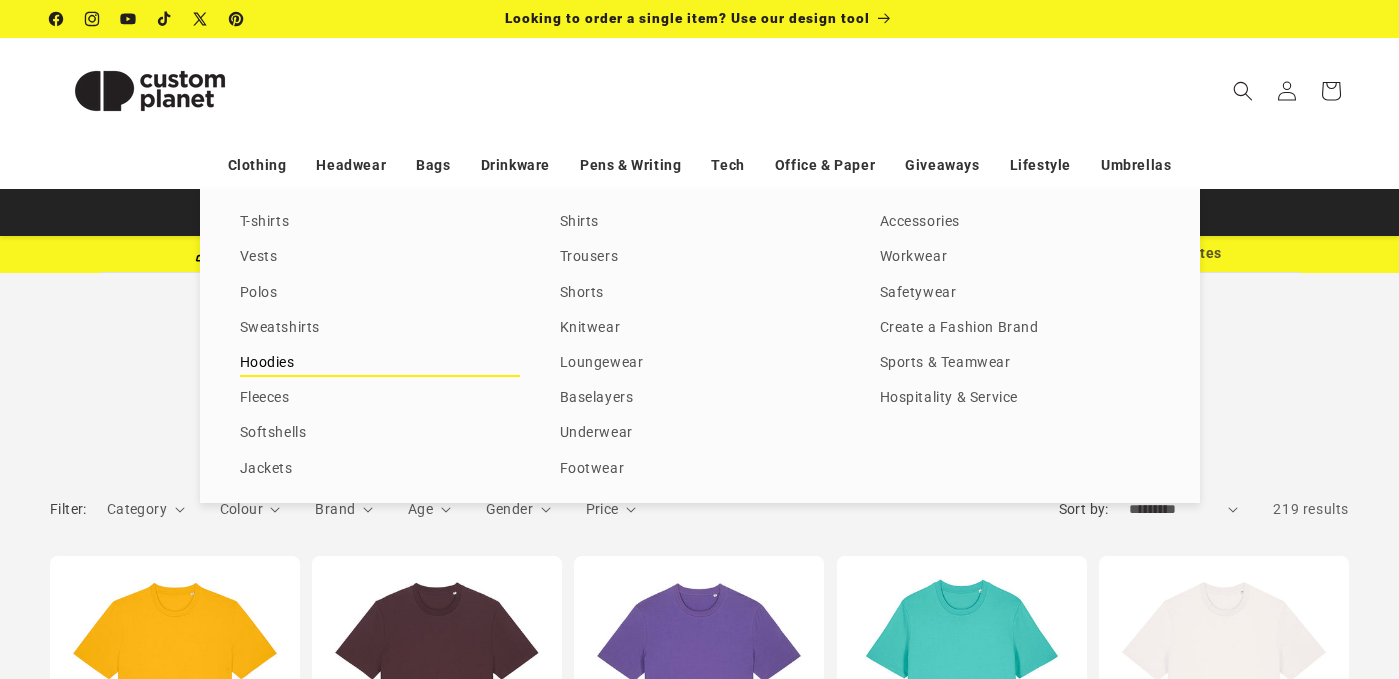 click on "Hoodies" at bounding box center [380, 363] 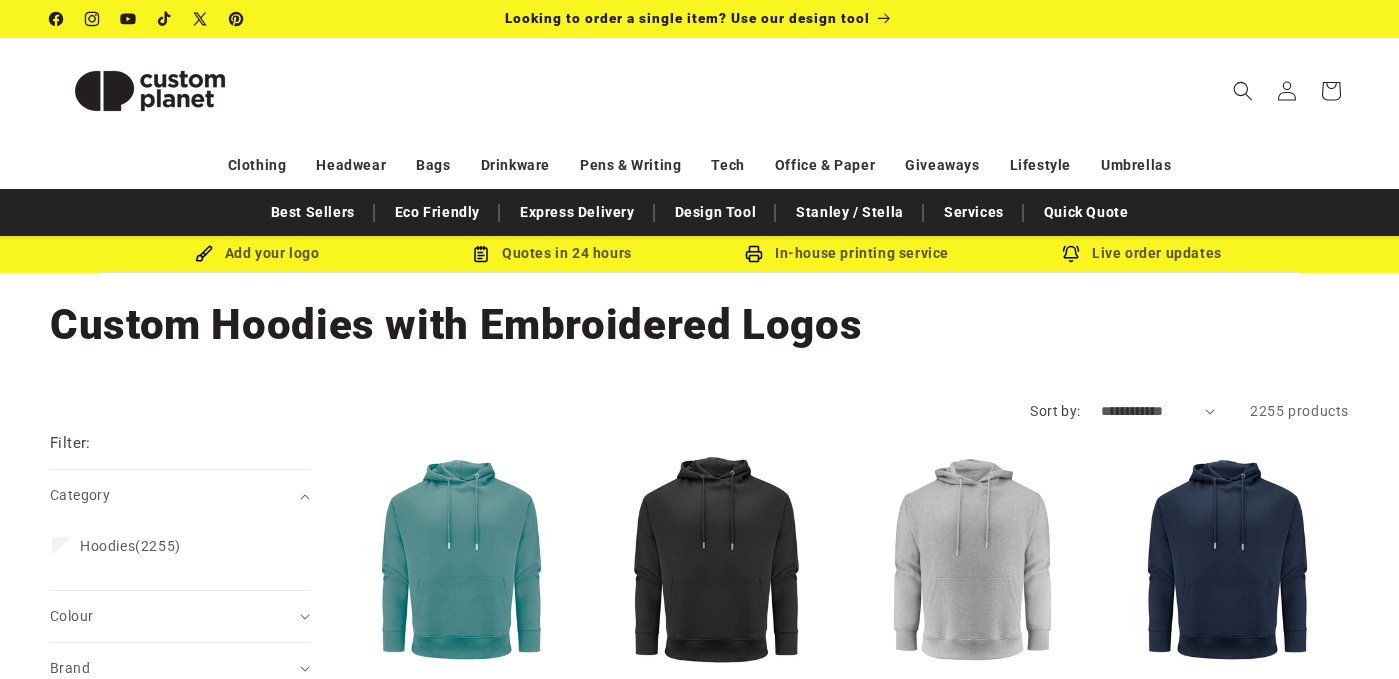 scroll, scrollTop: 0, scrollLeft: 0, axis: both 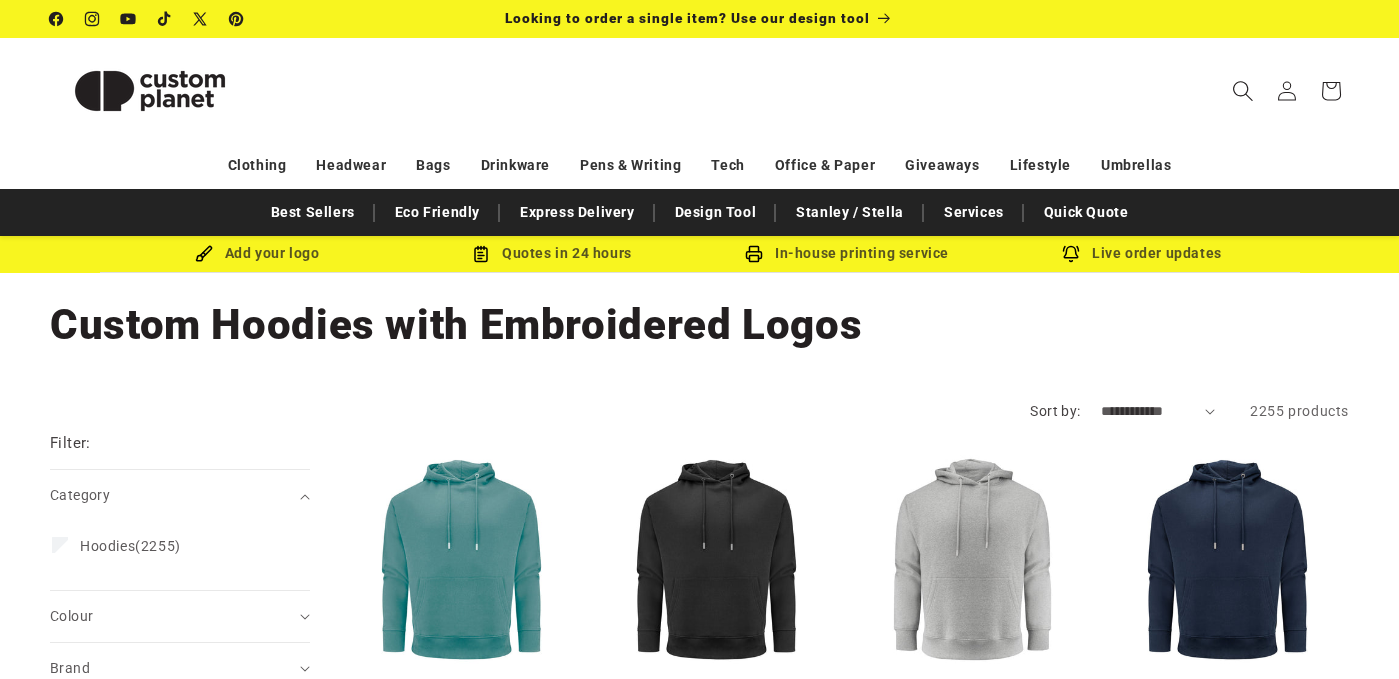 click 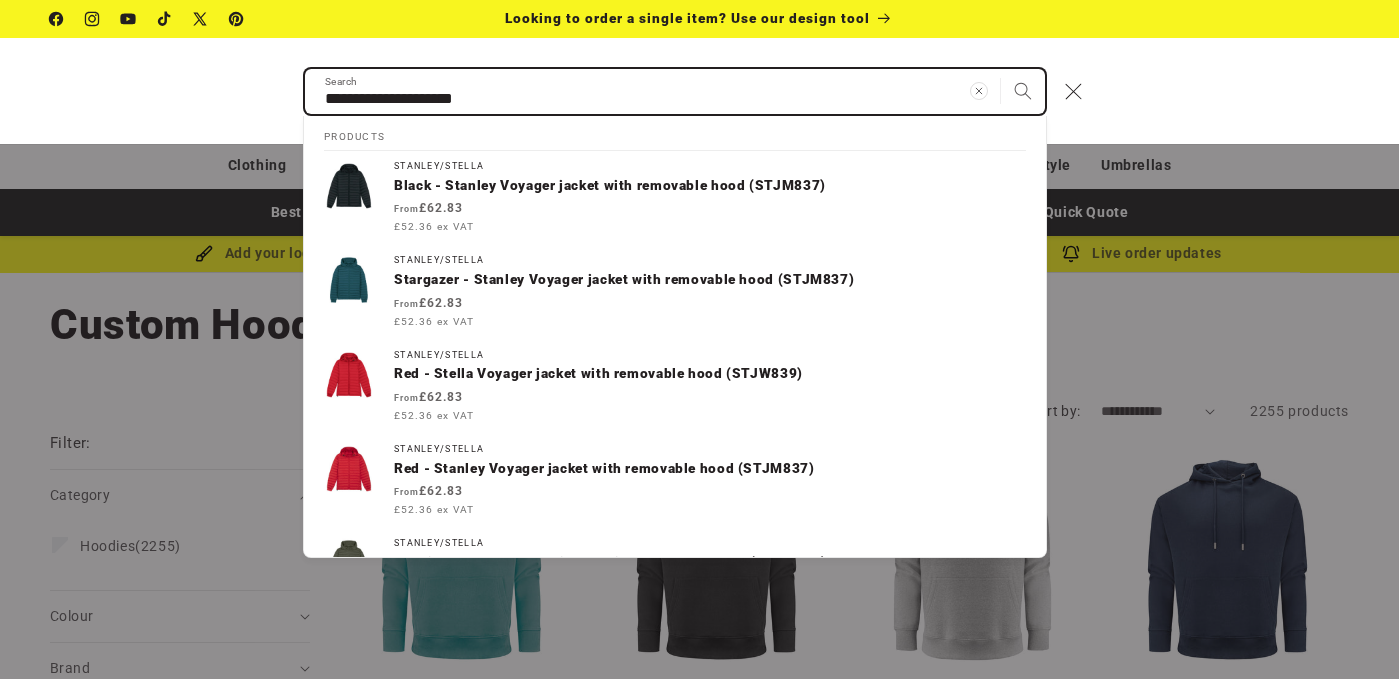 type on "**********" 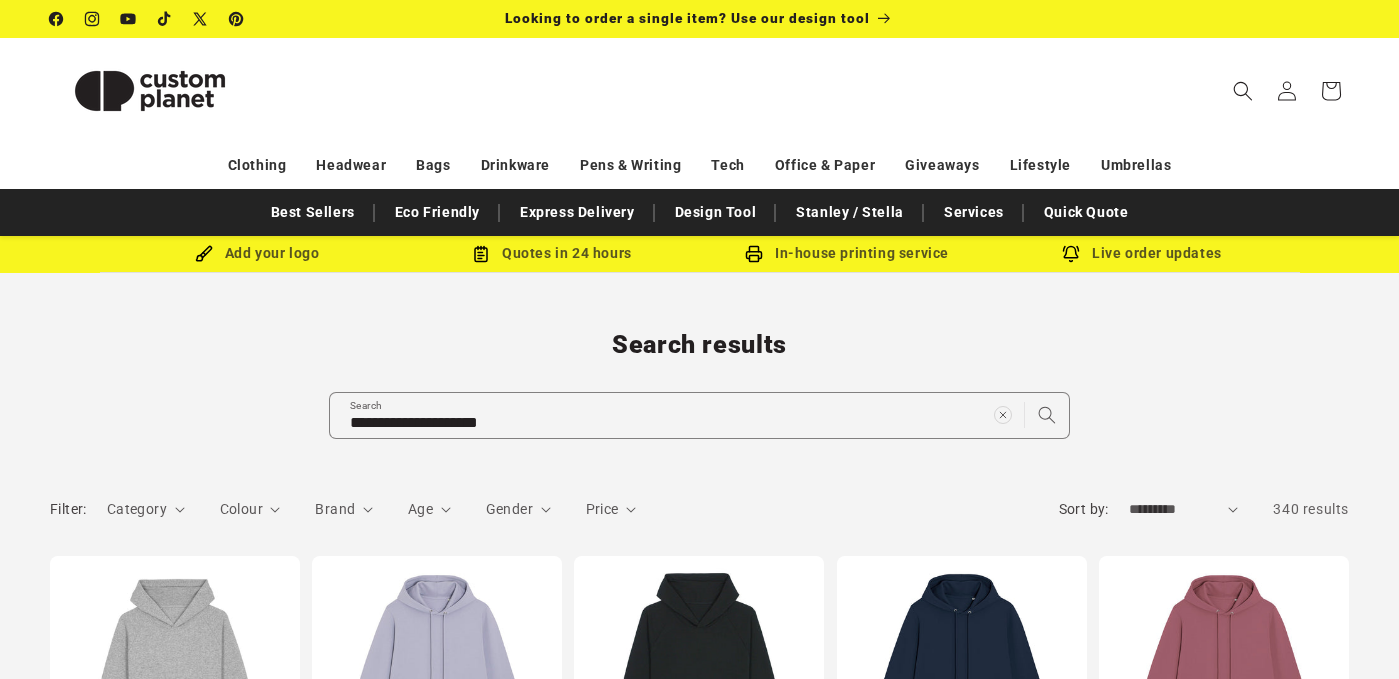 scroll, scrollTop: 0, scrollLeft: 0, axis: both 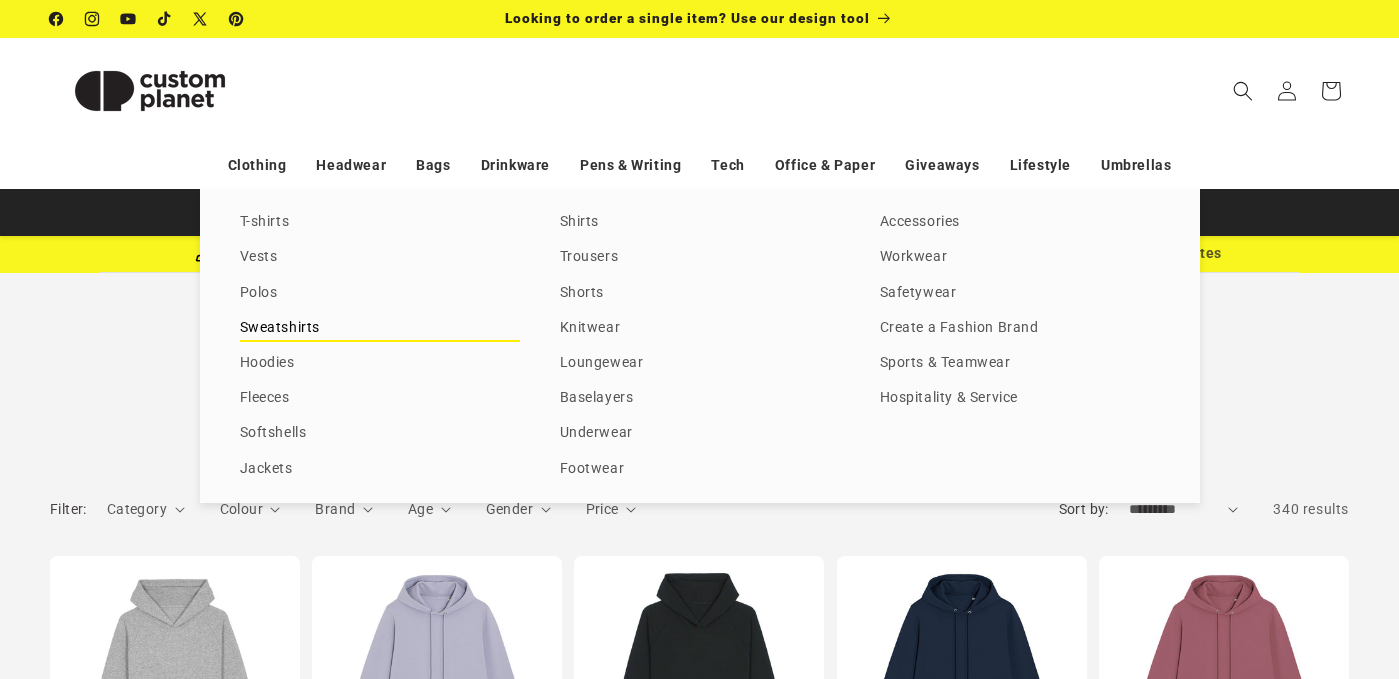 click on "Sweatshirts" at bounding box center (380, 328) 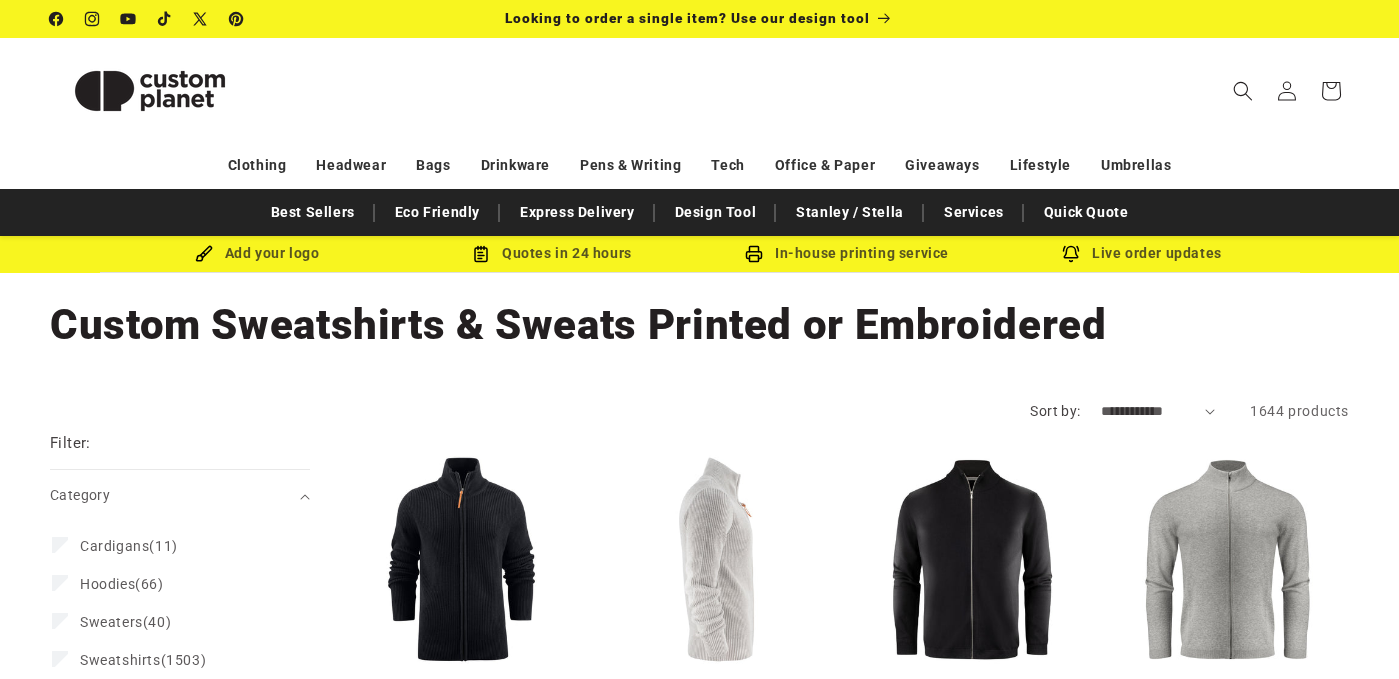 scroll, scrollTop: 0, scrollLeft: 0, axis: both 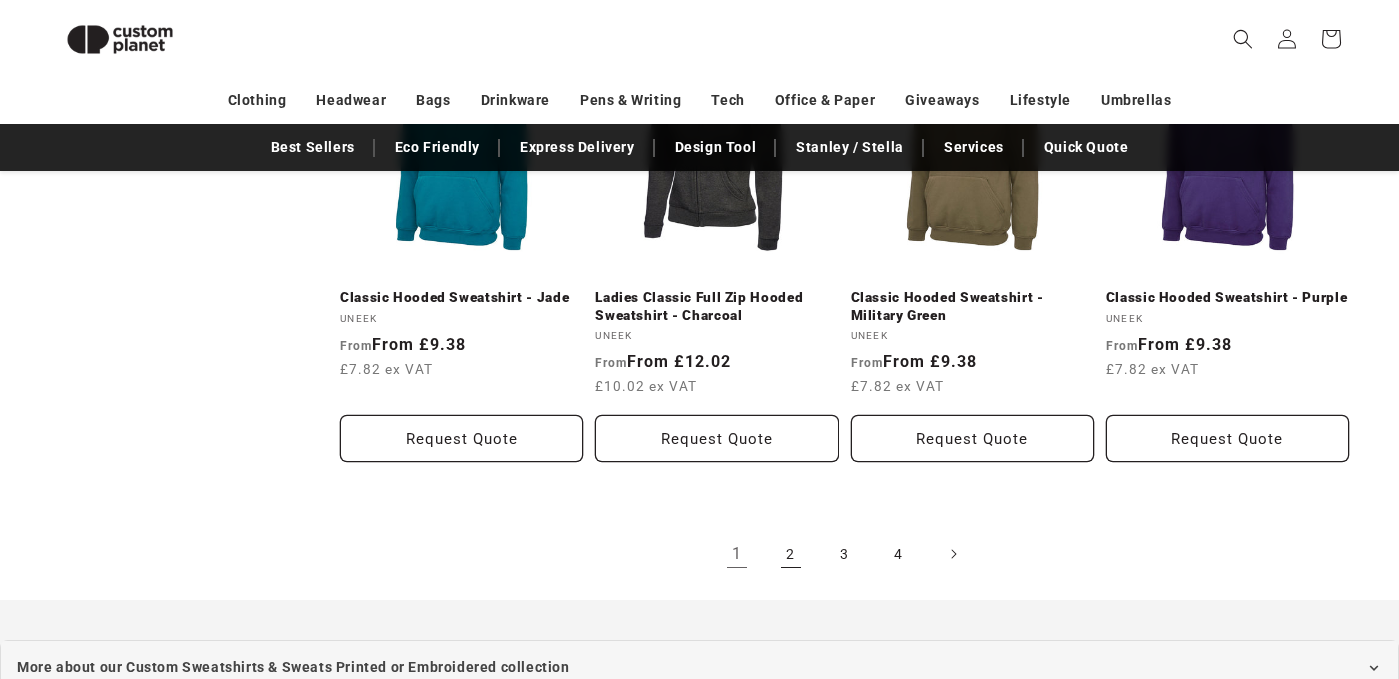 click on "2" at bounding box center (791, 554) 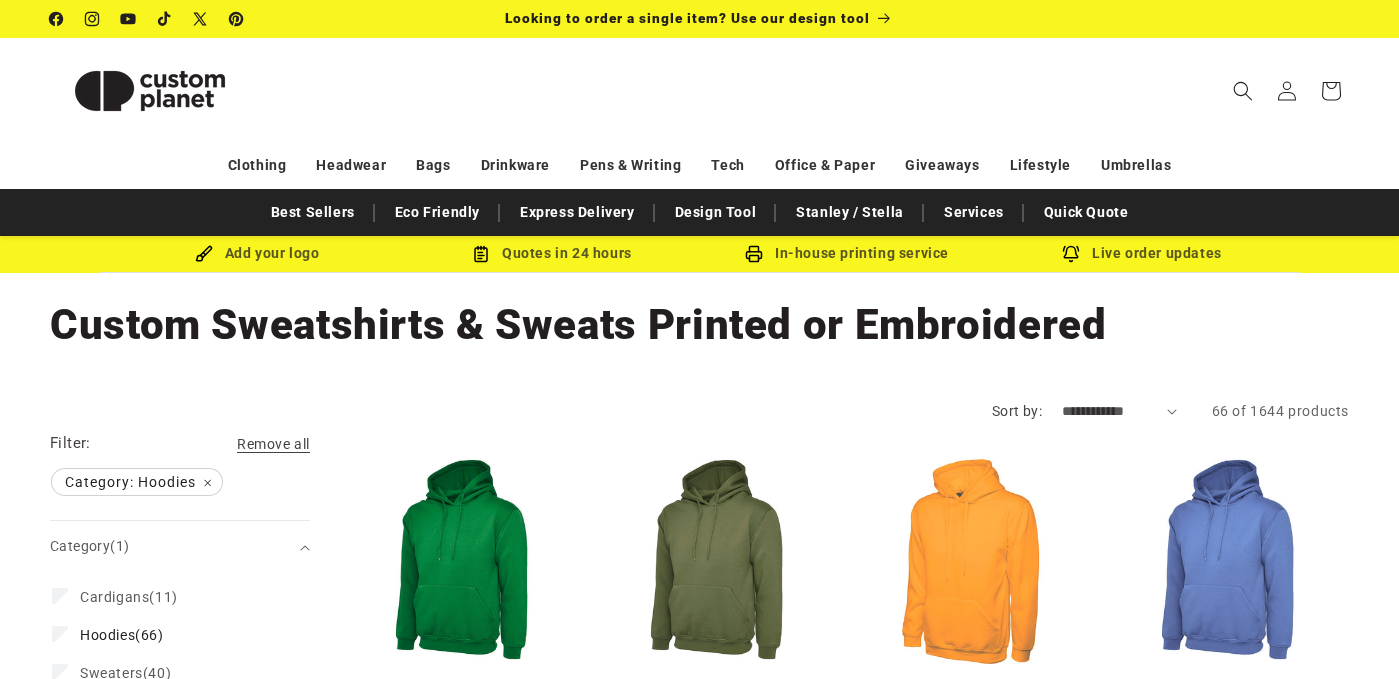 scroll, scrollTop: 0, scrollLeft: 0, axis: both 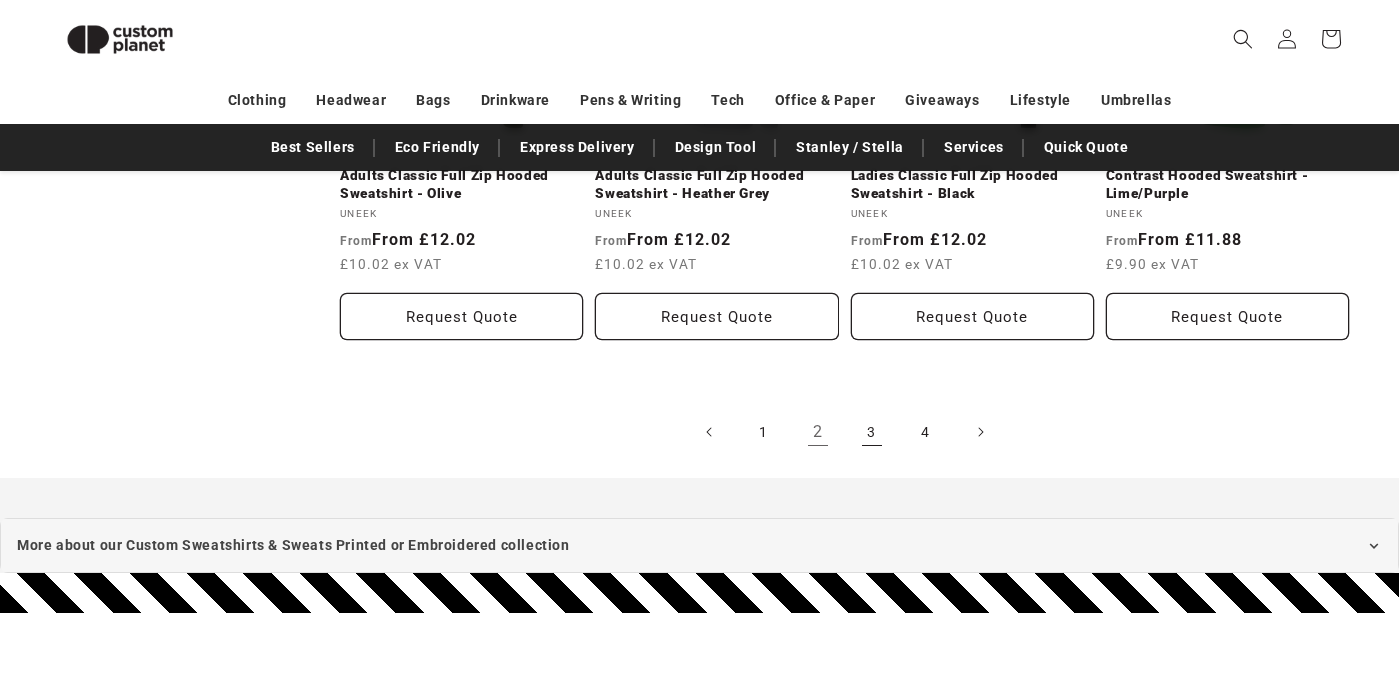 click on "3" at bounding box center [872, 432] 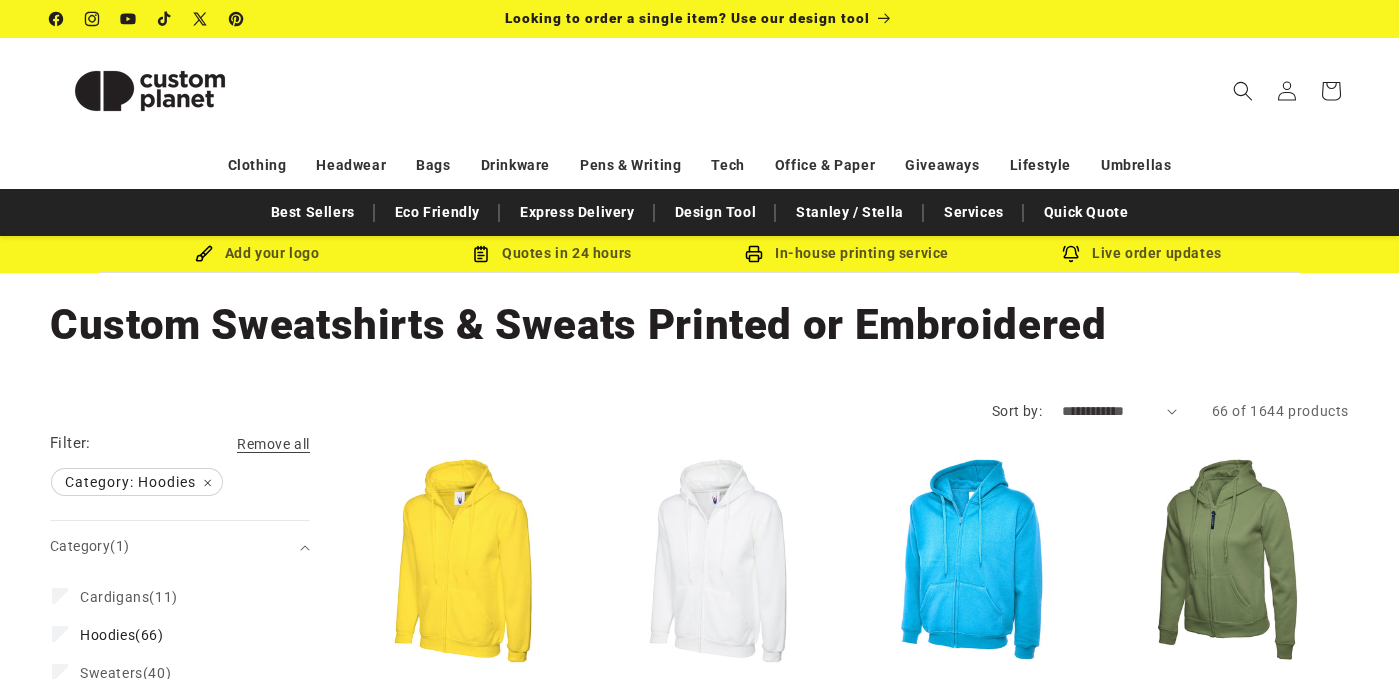 scroll, scrollTop: 0, scrollLeft: 0, axis: both 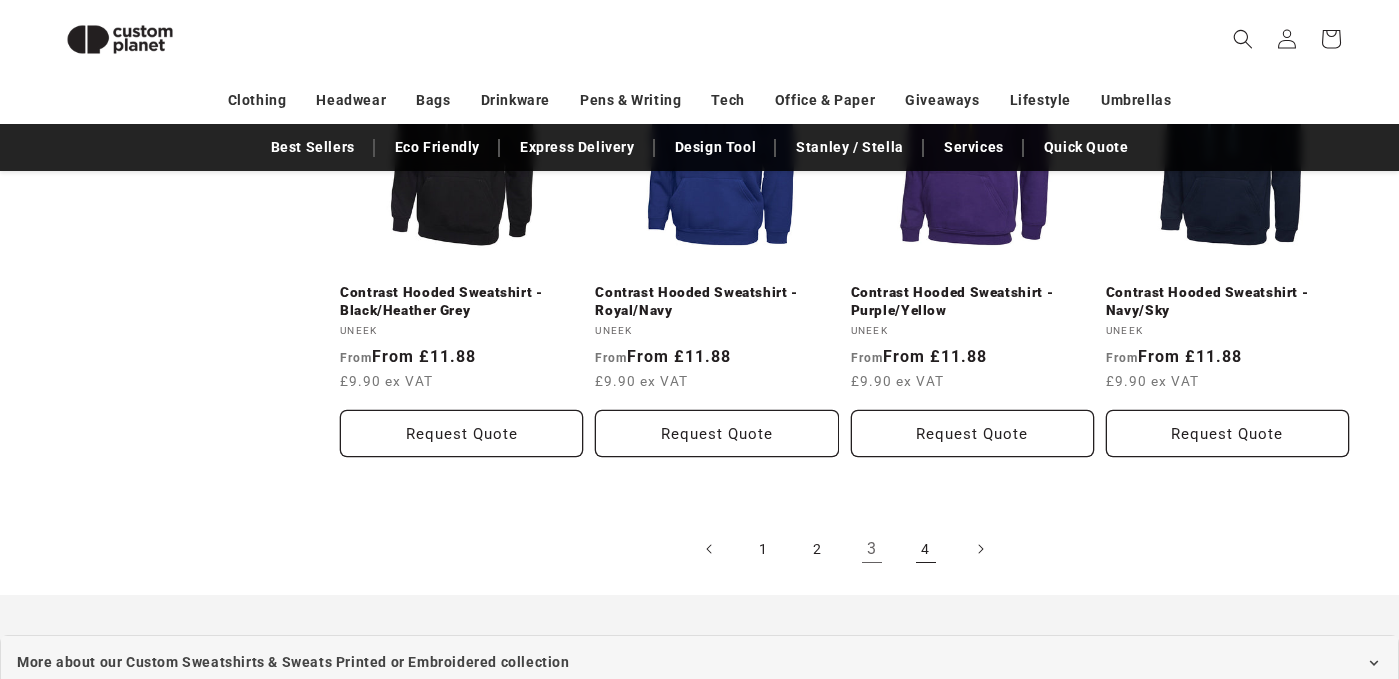 click on "4" at bounding box center [926, 549] 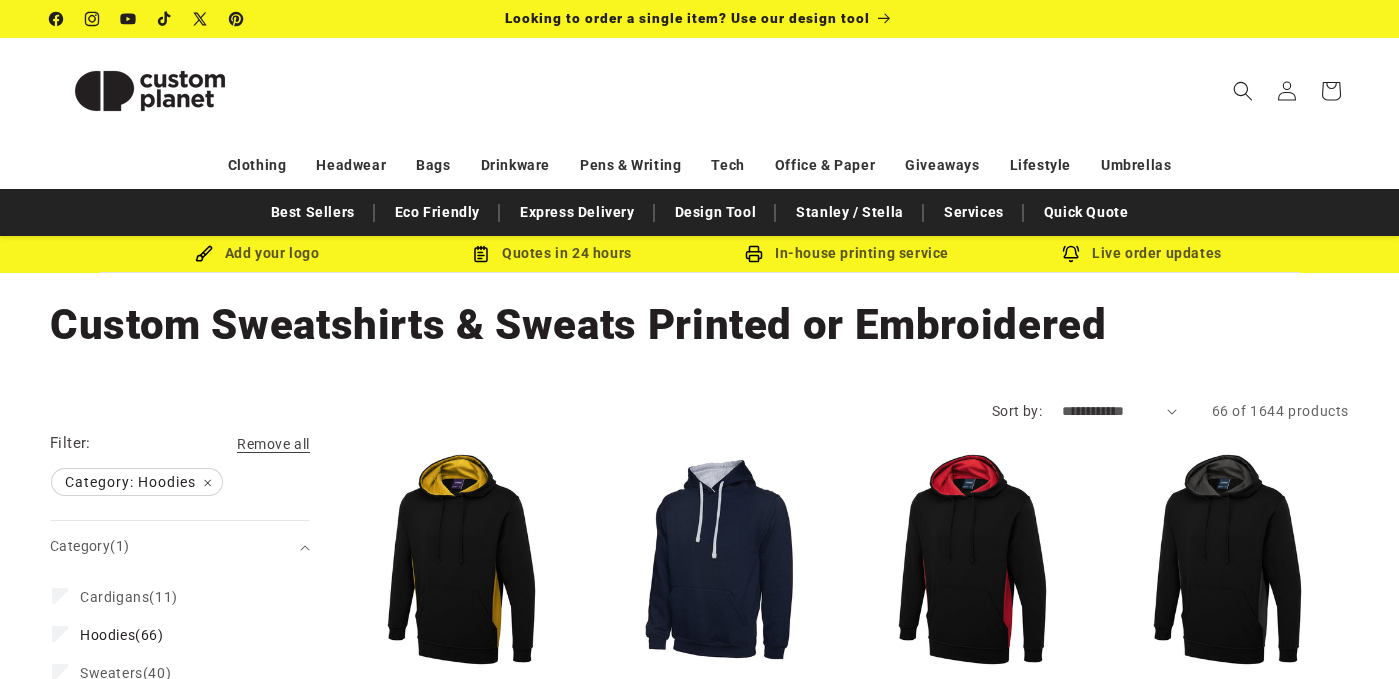 scroll, scrollTop: 0, scrollLeft: 0, axis: both 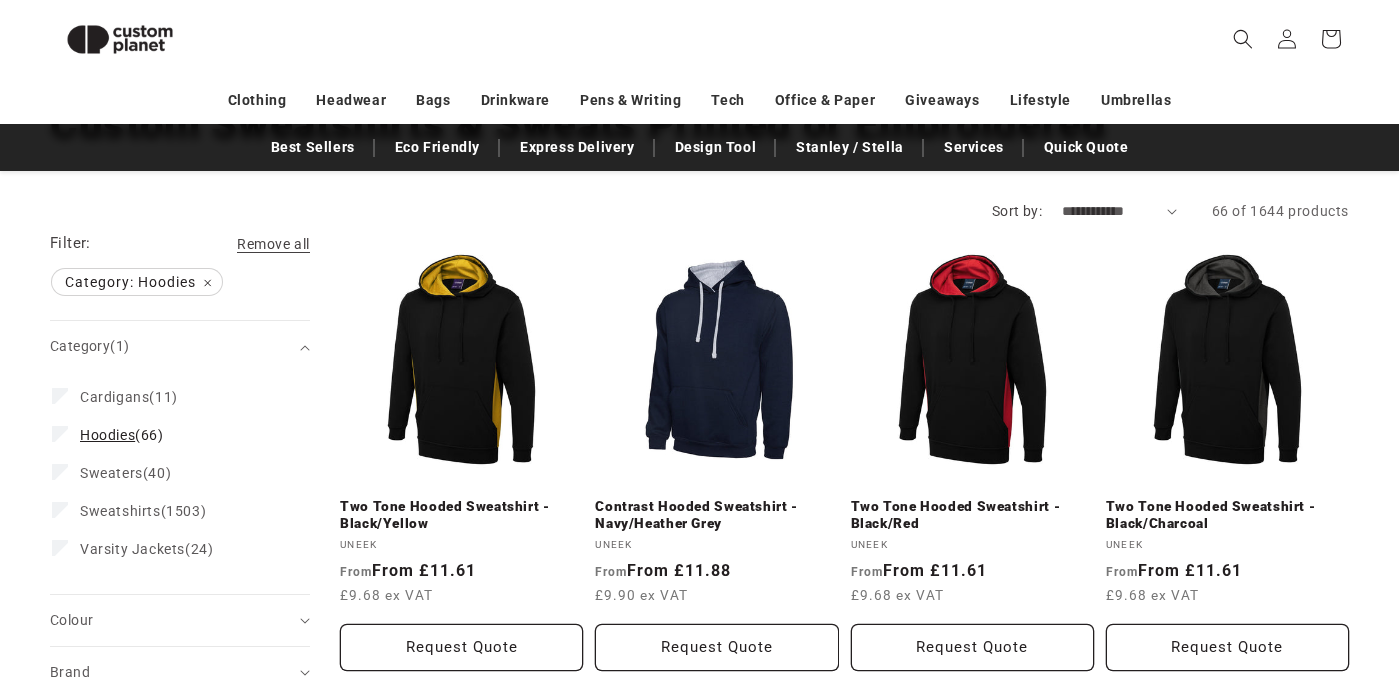 click 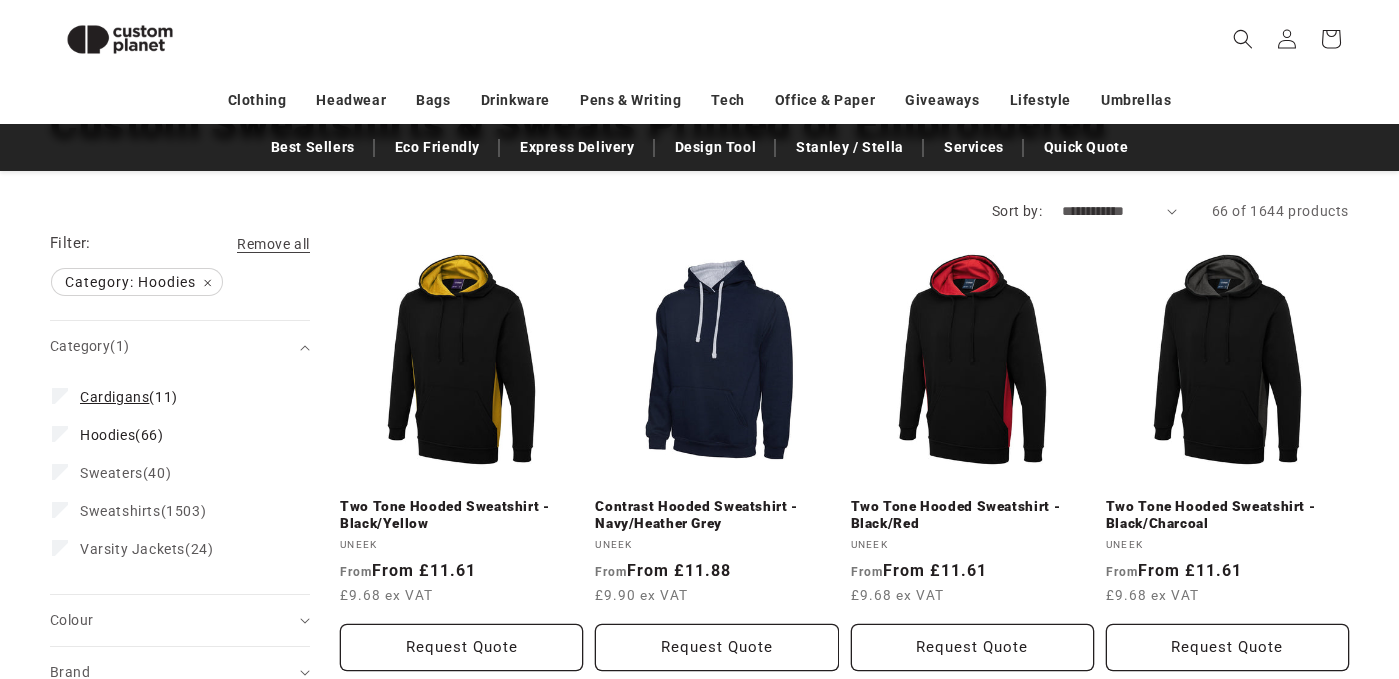 scroll, scrollTop: 0, scrollLeft: 0, axis: both 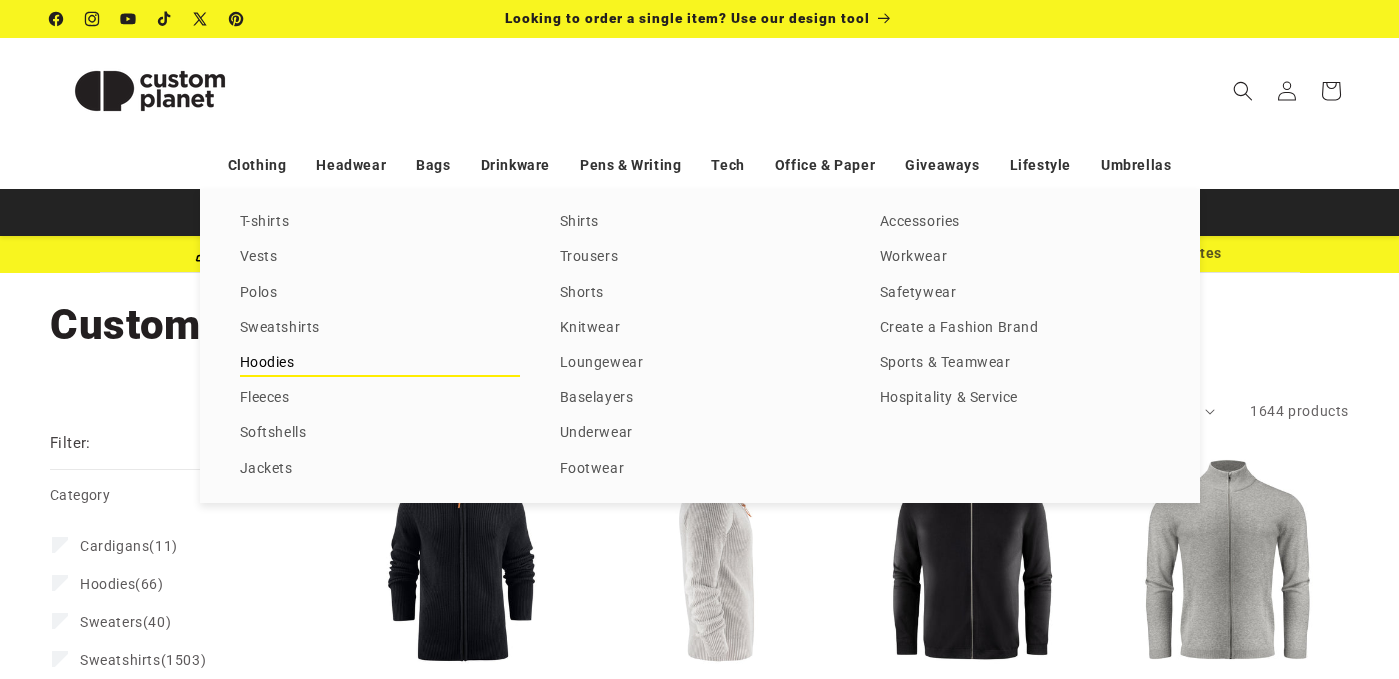 click on "Hoodies" at bounding box center [380, 363] 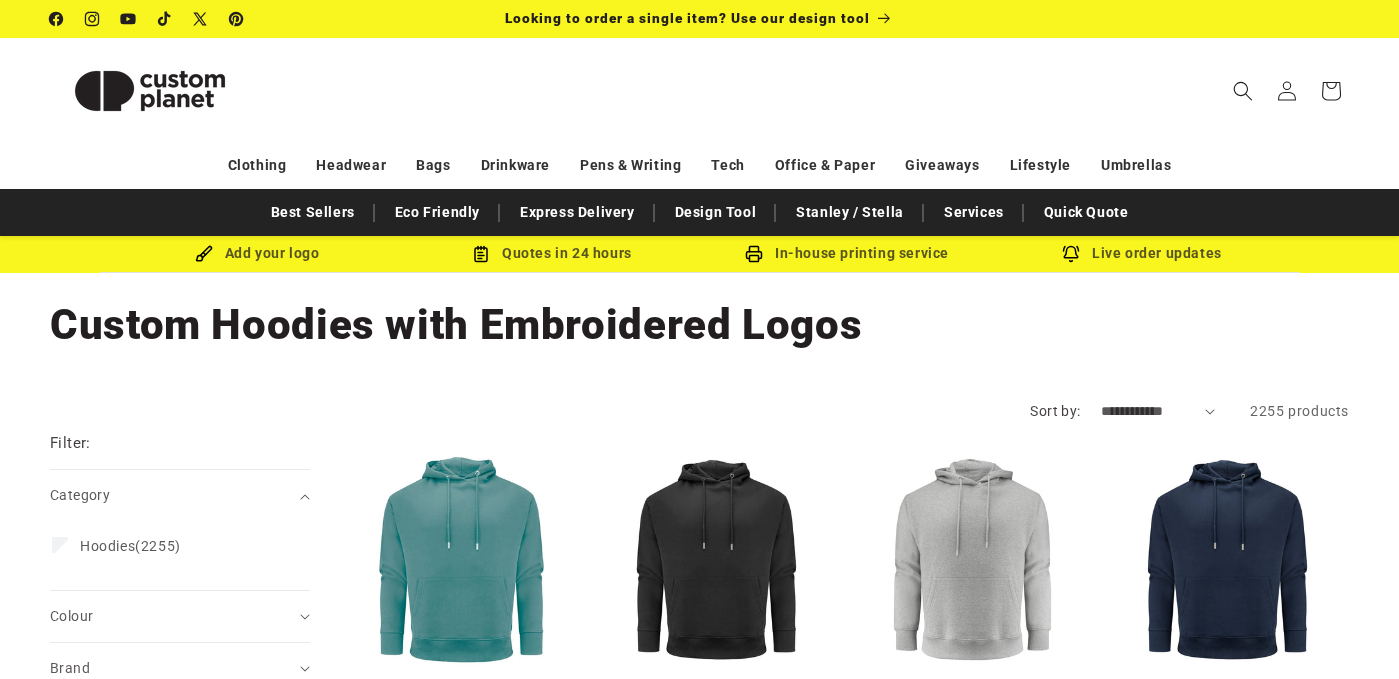 scroll, scrollTop: 0, scrollLeft: 0, axis: both 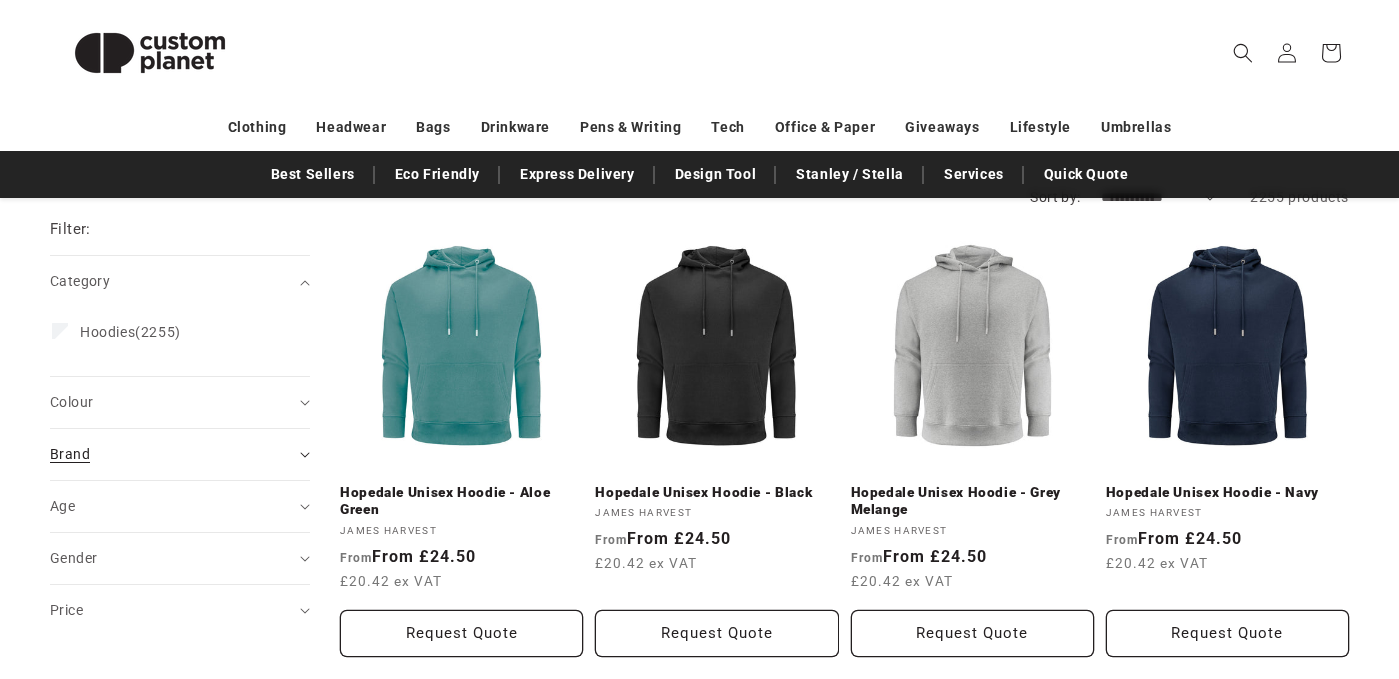 click on "Brand
(0)" at bounding box center (180, 454) 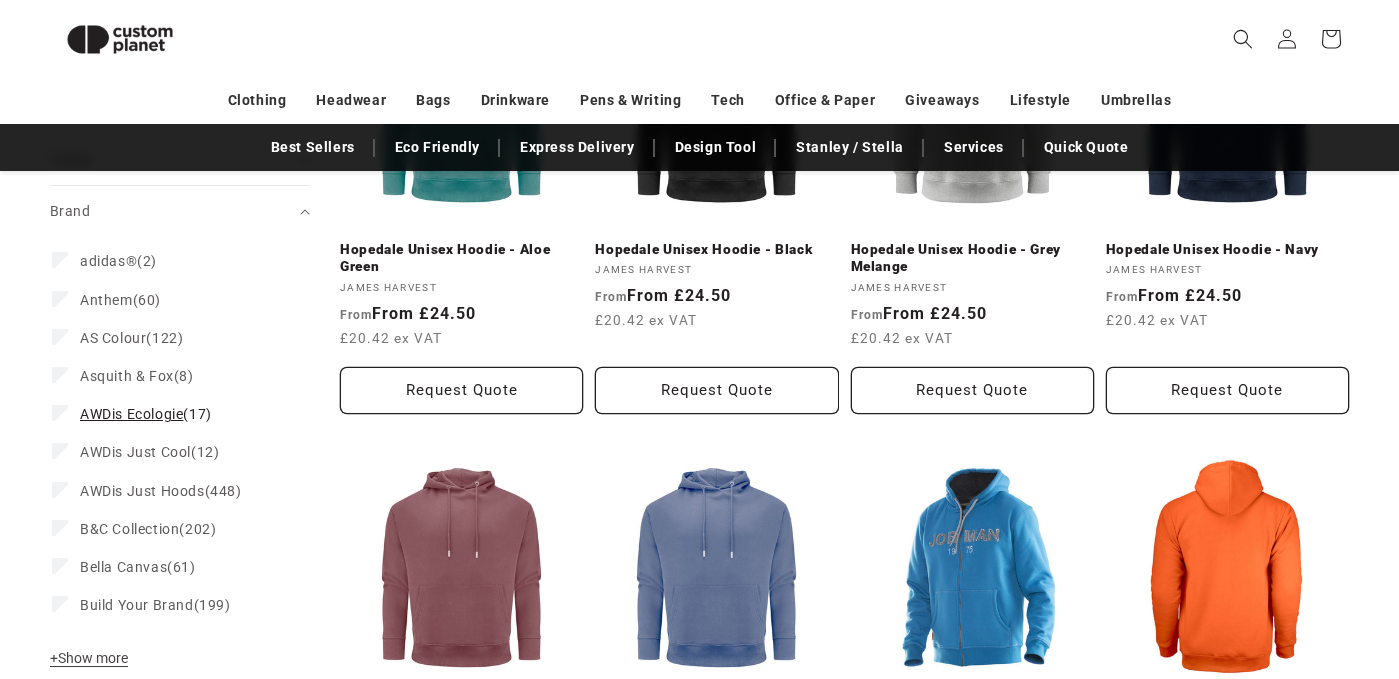 scroll, scrollTop: 432, scrollLeft: 0, axis: vertical 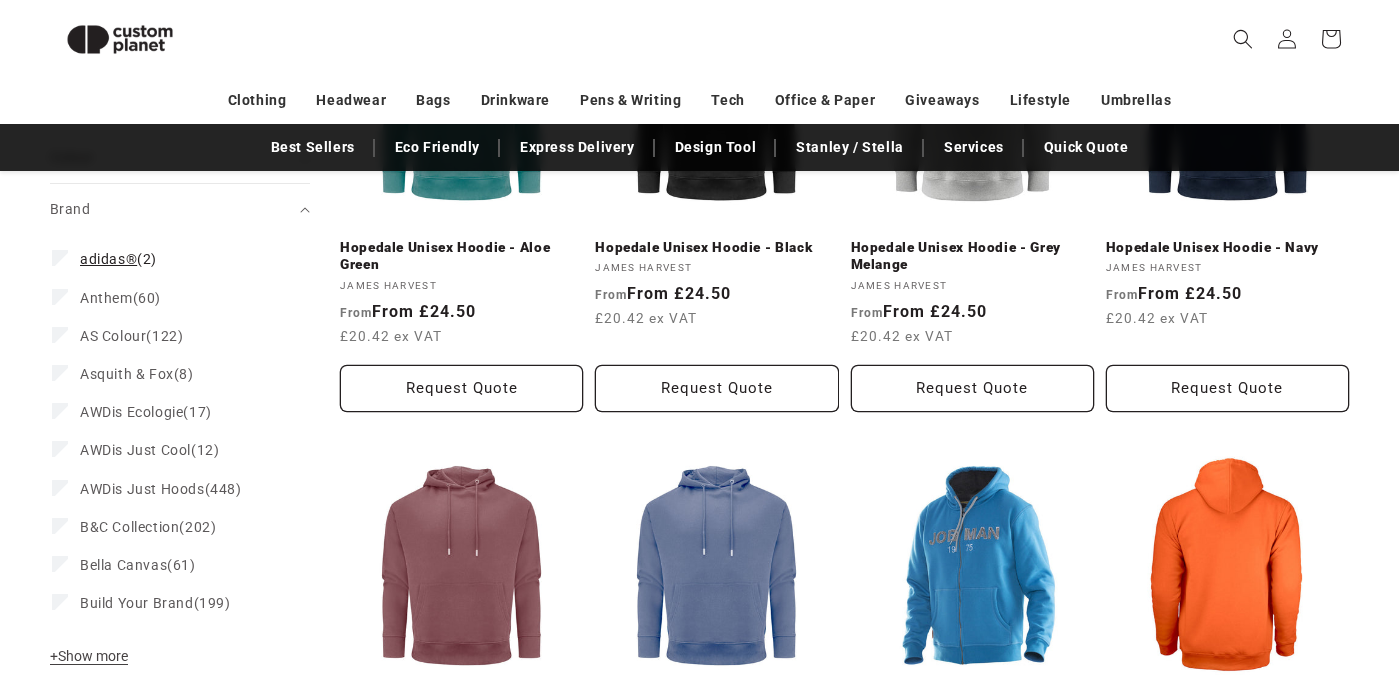 click on "adidas®  (2)
adidas® (2 products)" at bounding box center (174, 259) 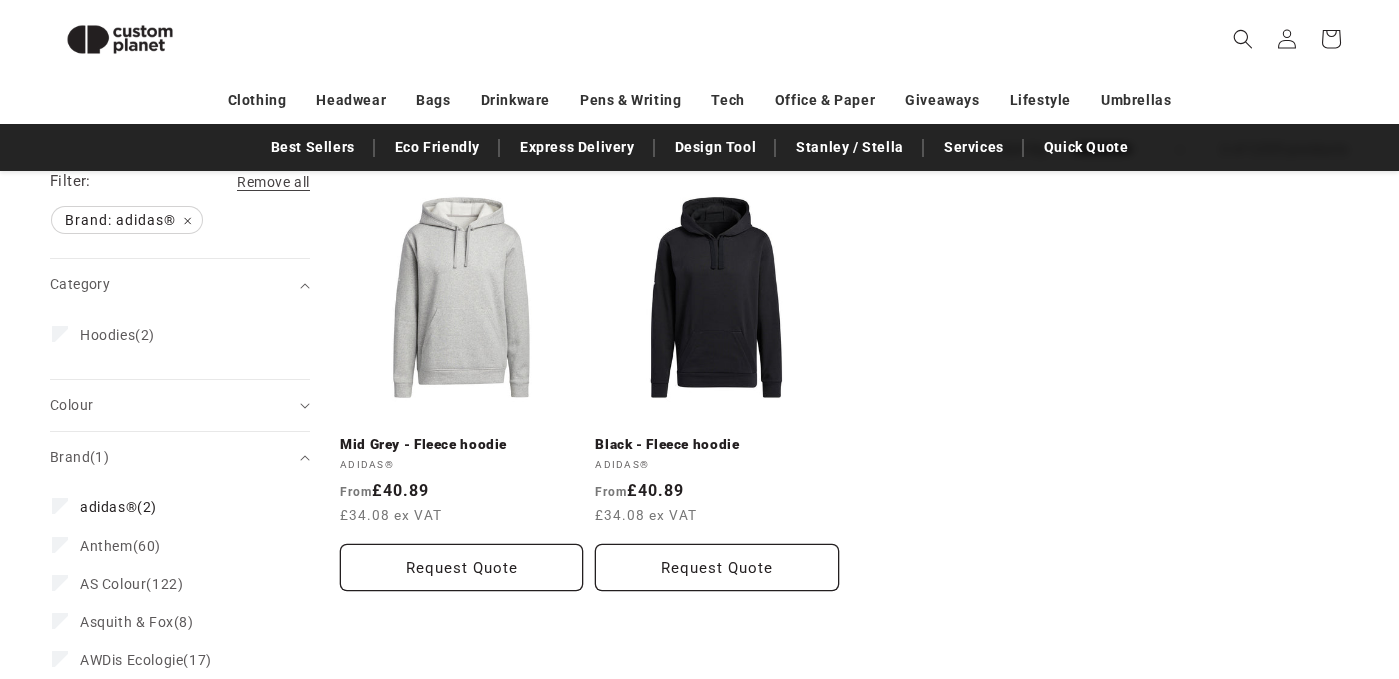 scroll, scrollTop: 226, scrollLeft: 0, axis: vertical 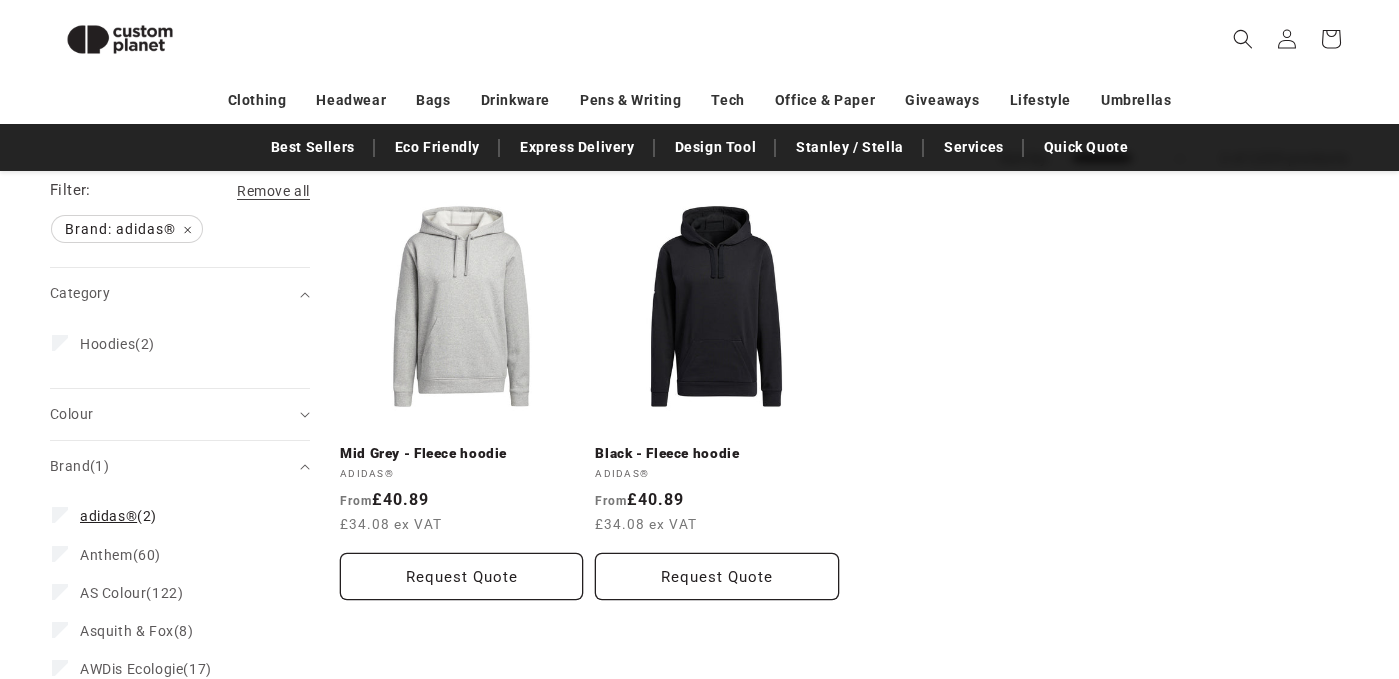click 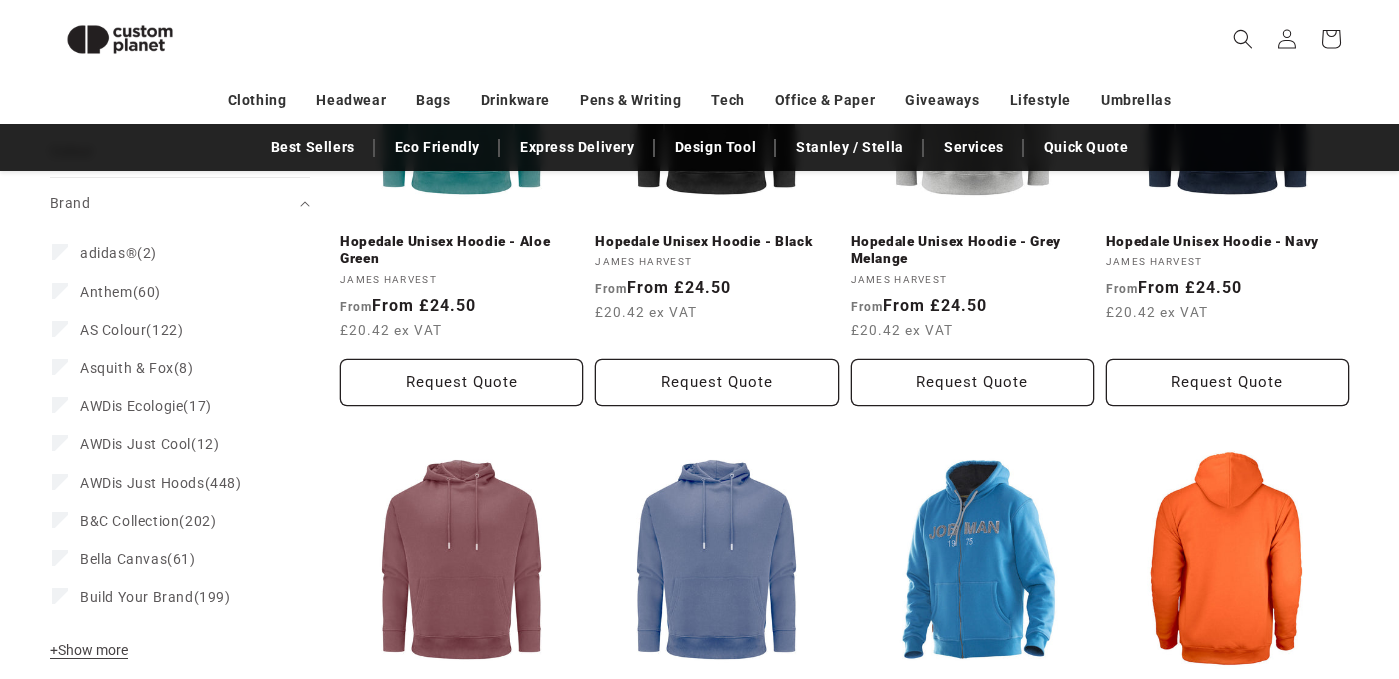 scroll, scrollTop: 571, scrollLeft: 0, axis: vertical 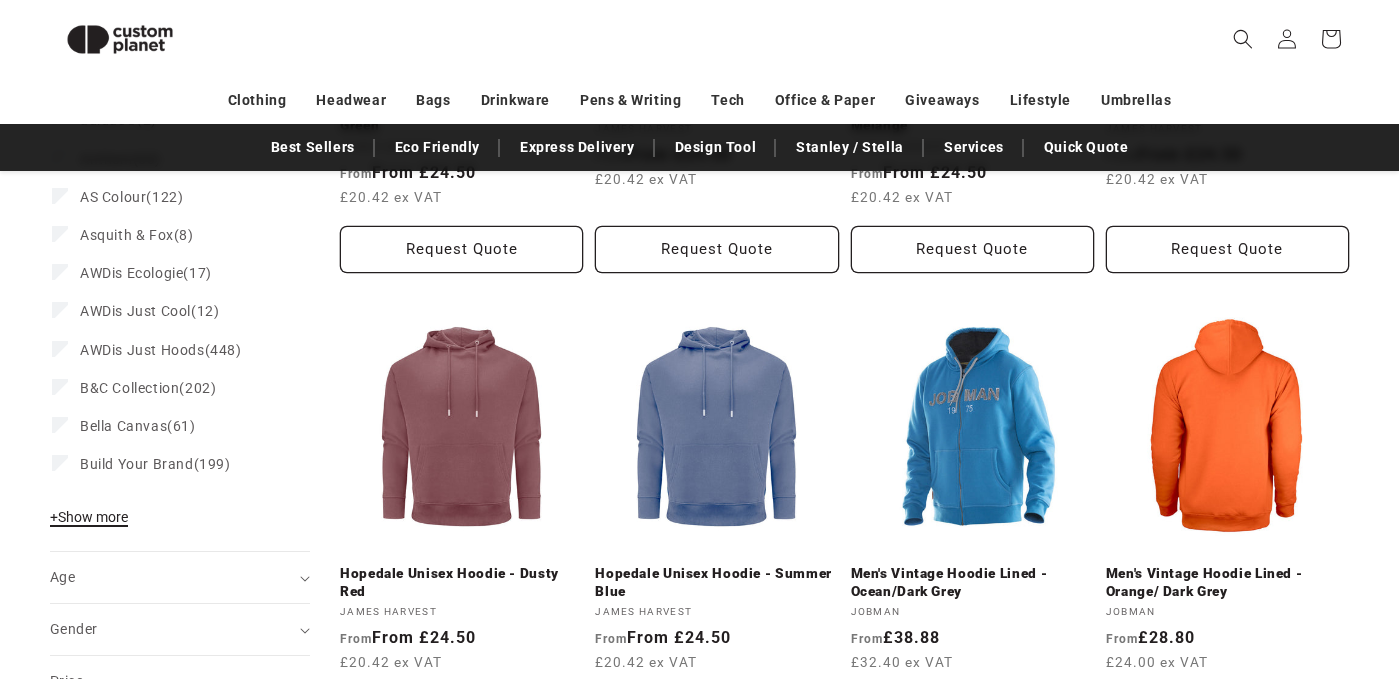 click on "+  Show more" at bounding box center (89, 517) 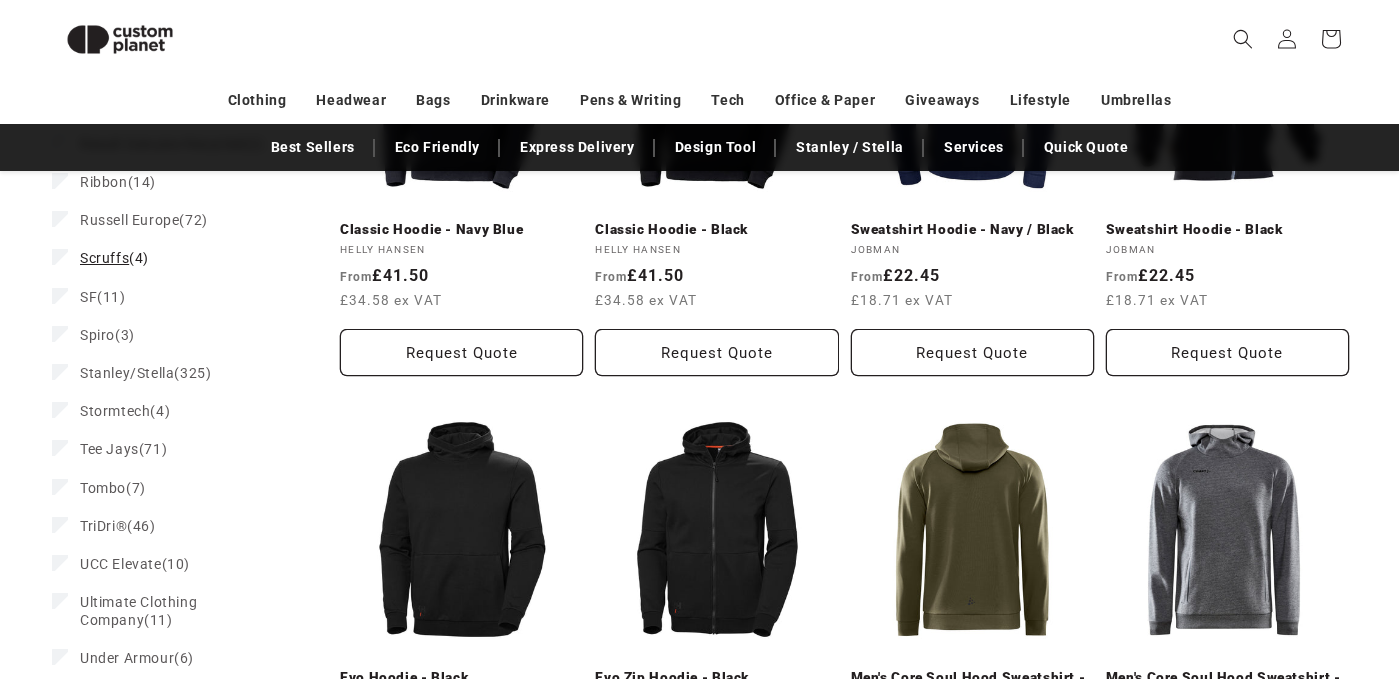 scroll, scrollTop: 1853, scrollLeft: 0, axis: vertical 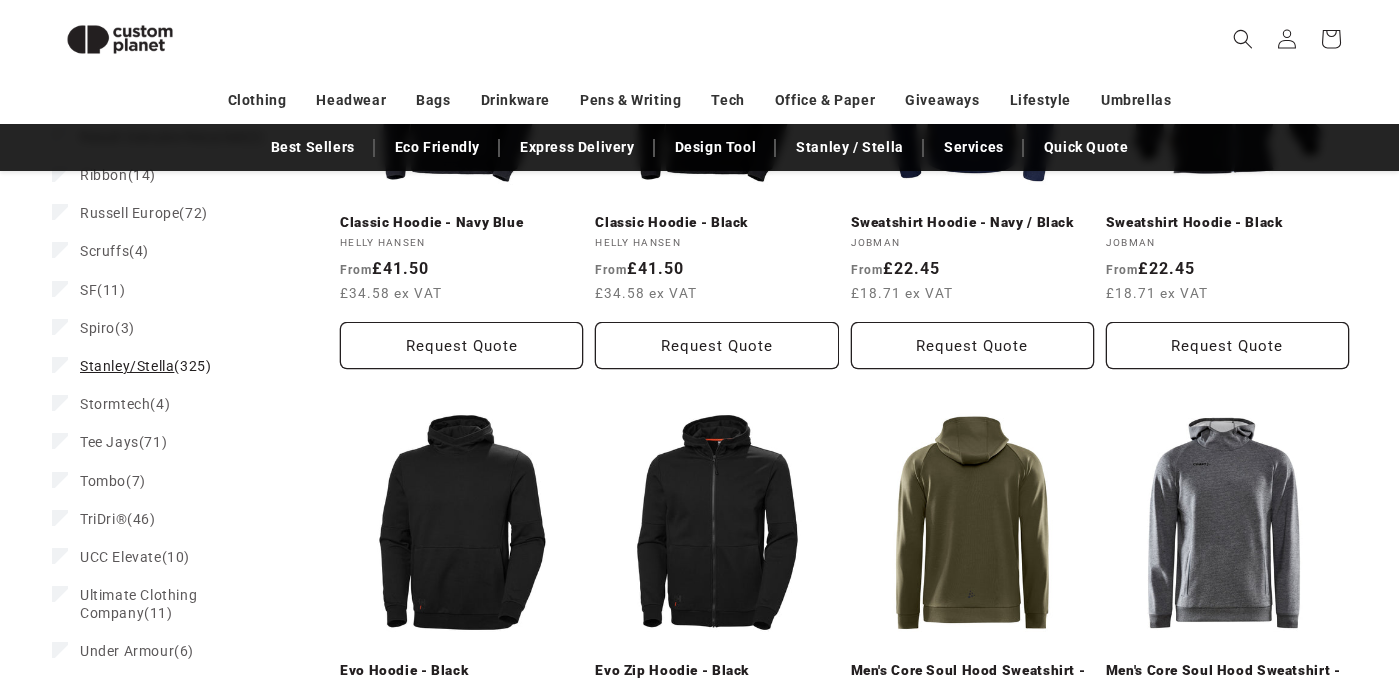 click on "Stanley/Stella  (325)
Stanley/Stella (325 products)" at bounding box center [174, 366] 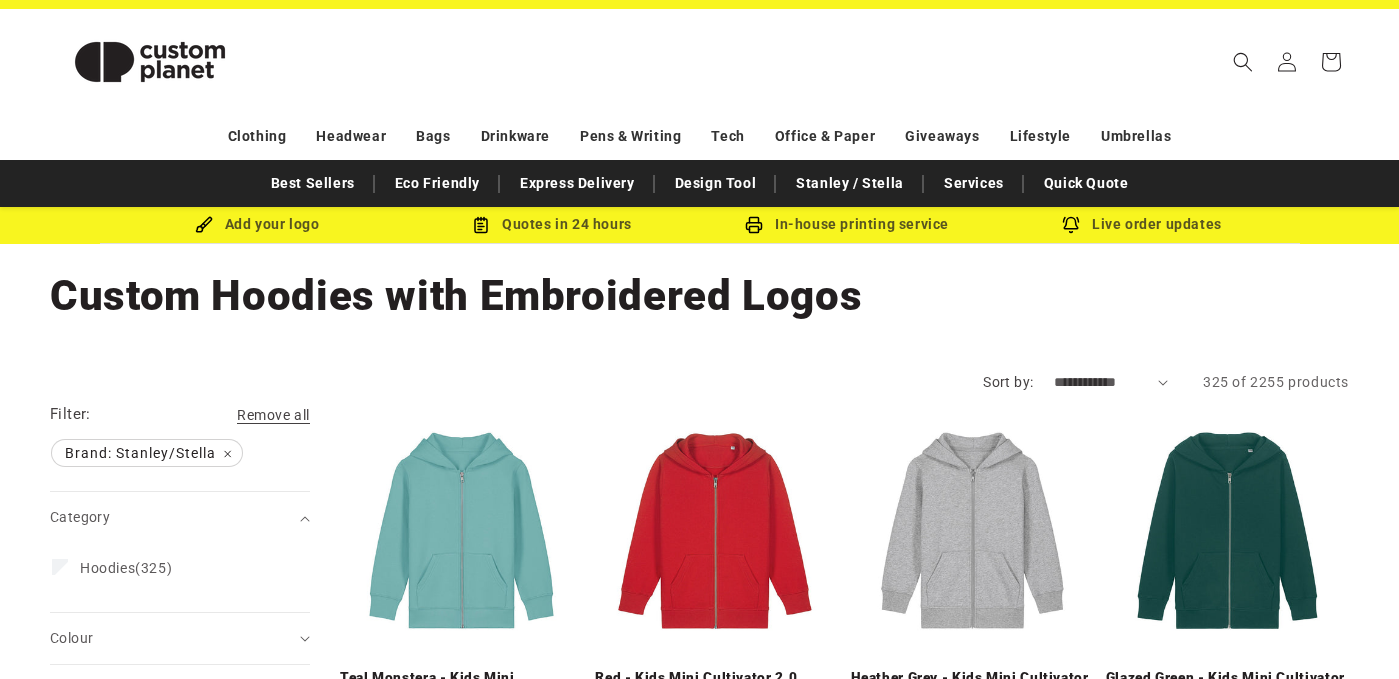 scroll, scrollTop: 144, scrollLeft: 0, axis: vertical 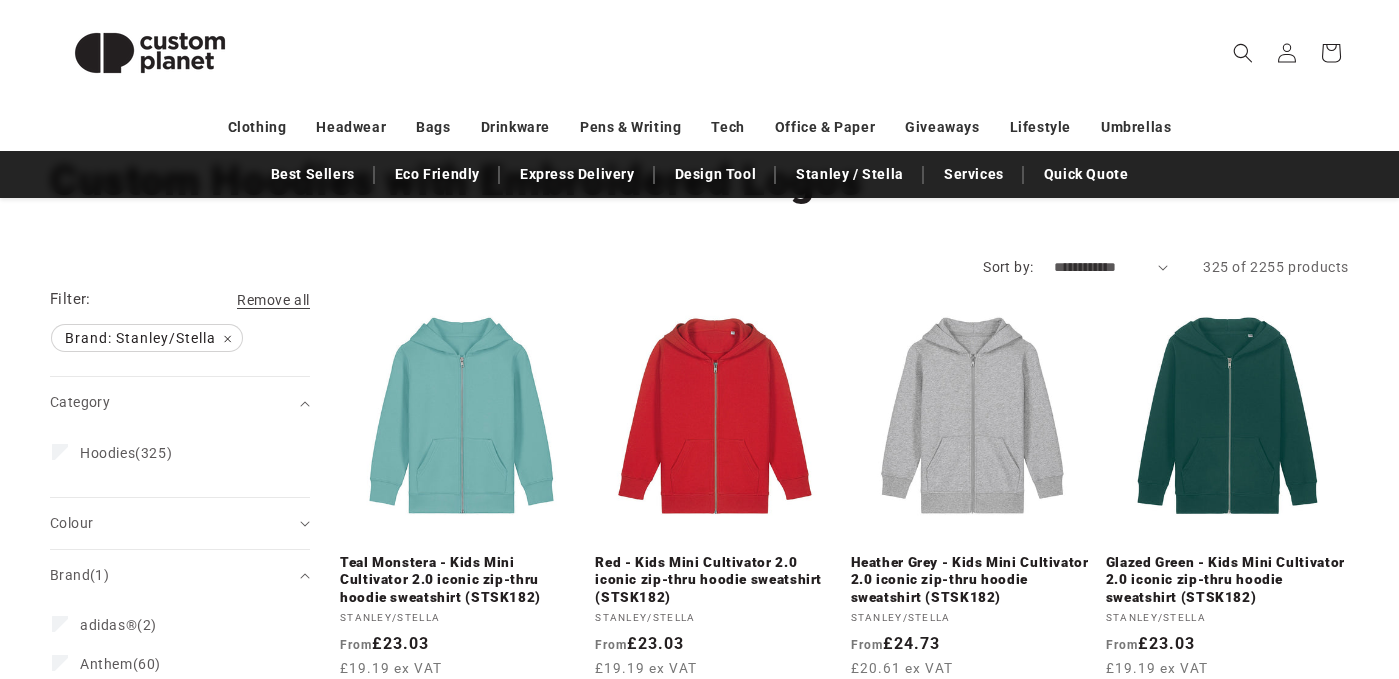select on "******" 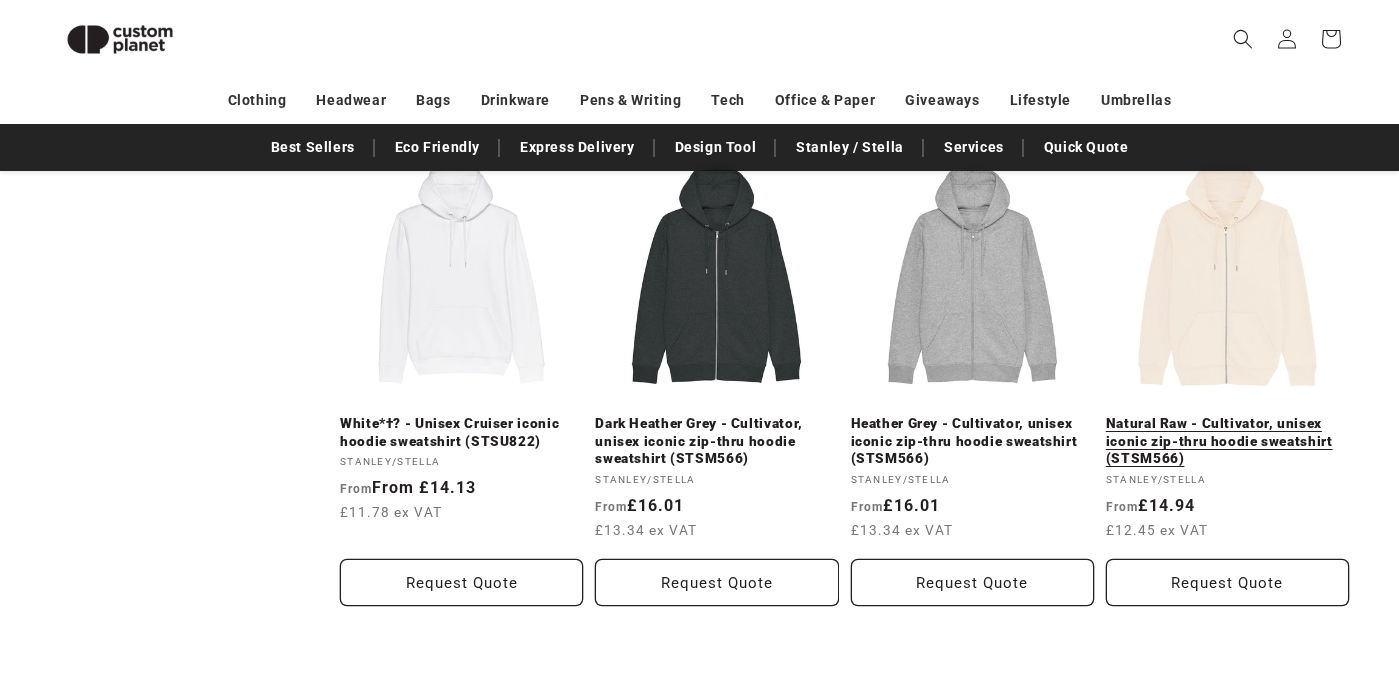scroll, scrollTop: 2337, scrollLeft: 0, axis: vertical 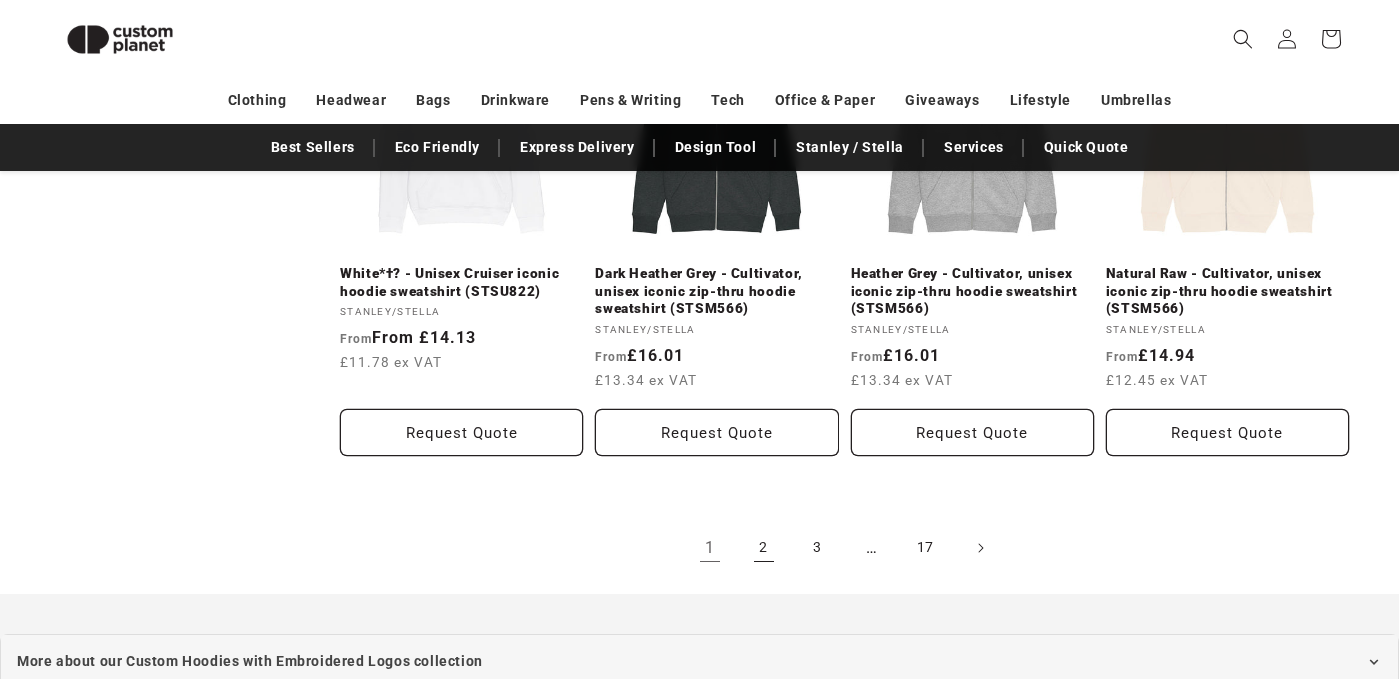 click on "2" at bounding box center (764, 548) 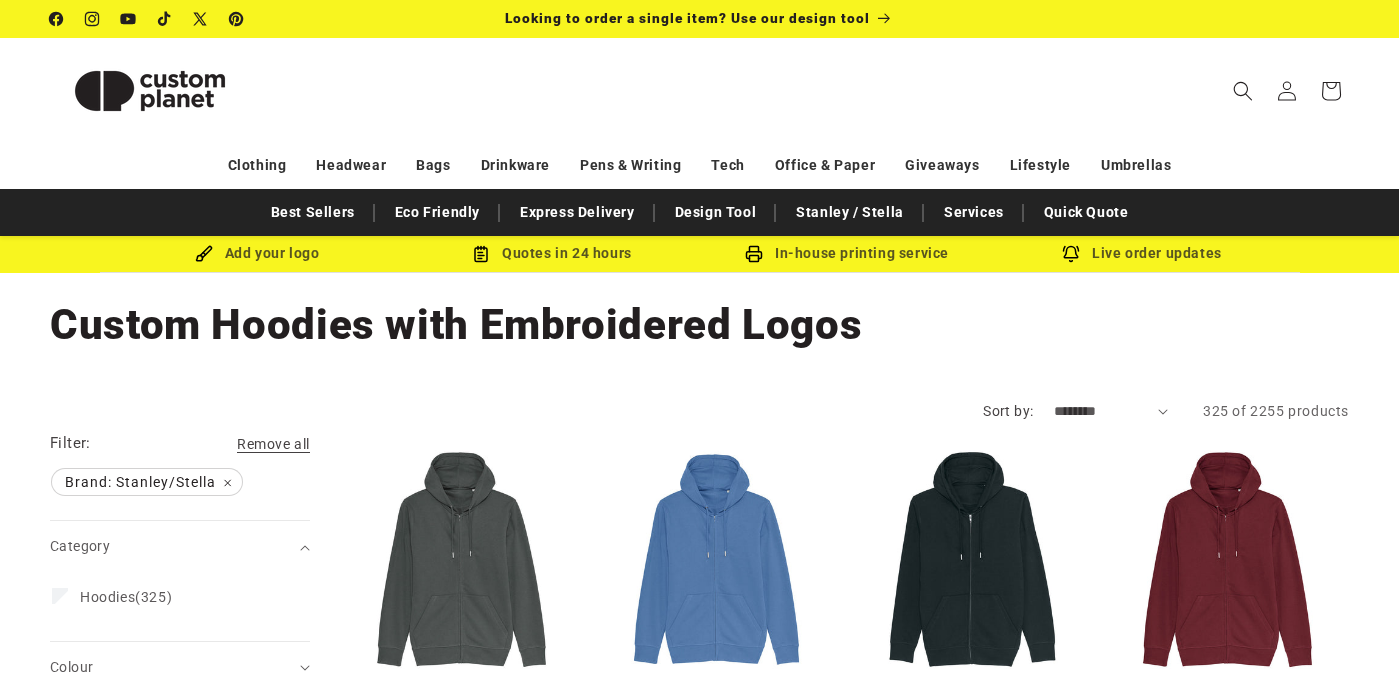 scroll, scrollTop: 321, scrollLeft: 0, axis: vertical 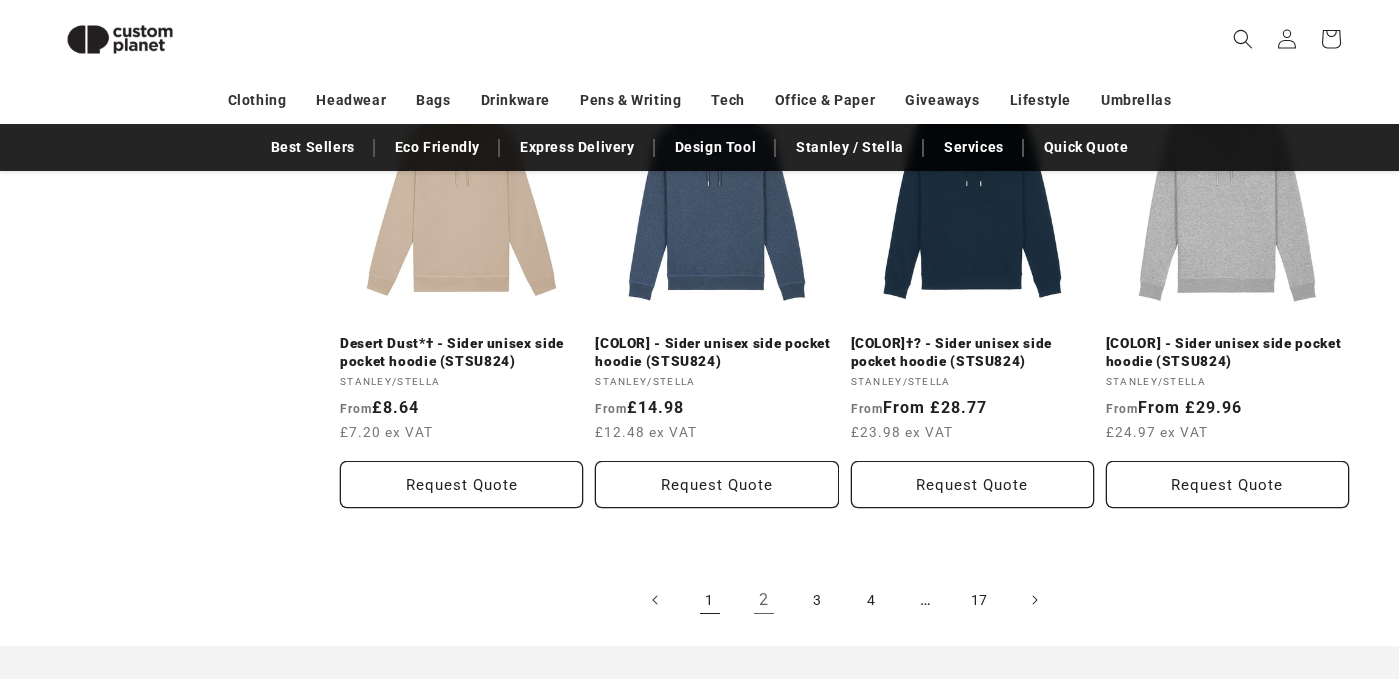click on "1" at bounding box center [710, 600] 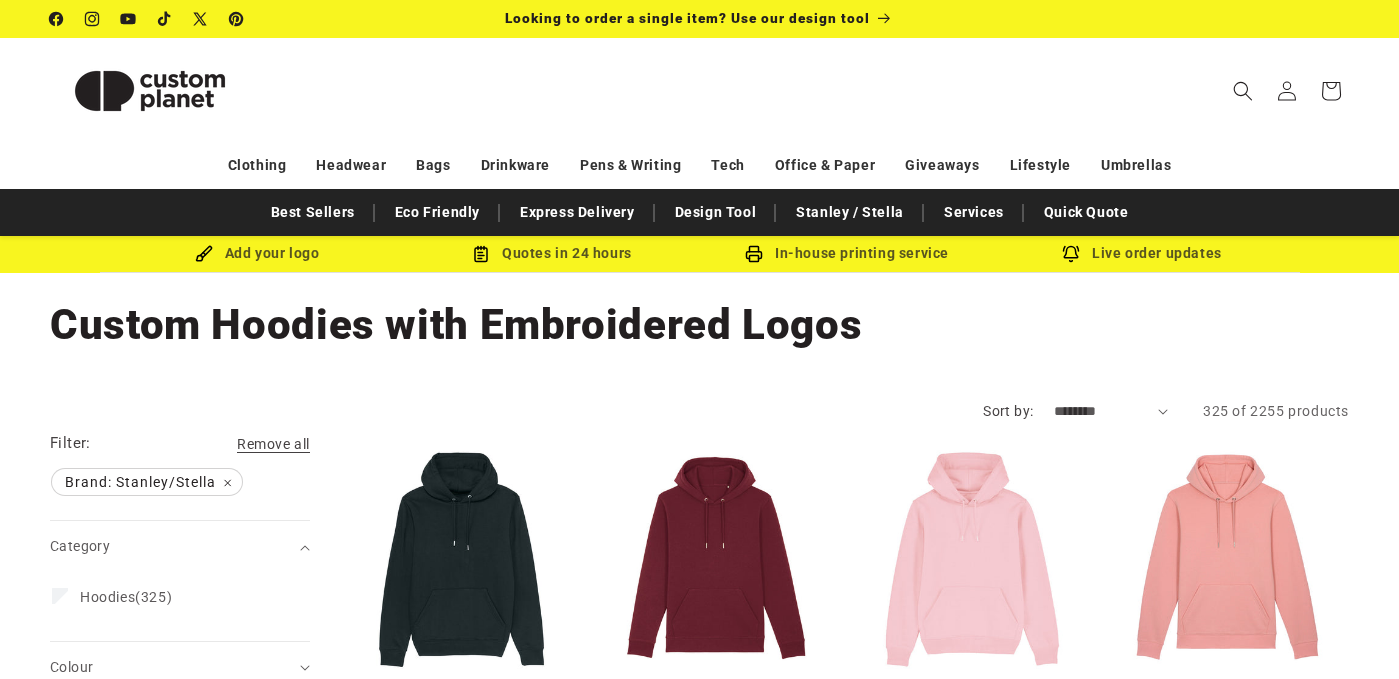 scroll, scrollTop: 93, scrollLeft: 0, axis: vertical 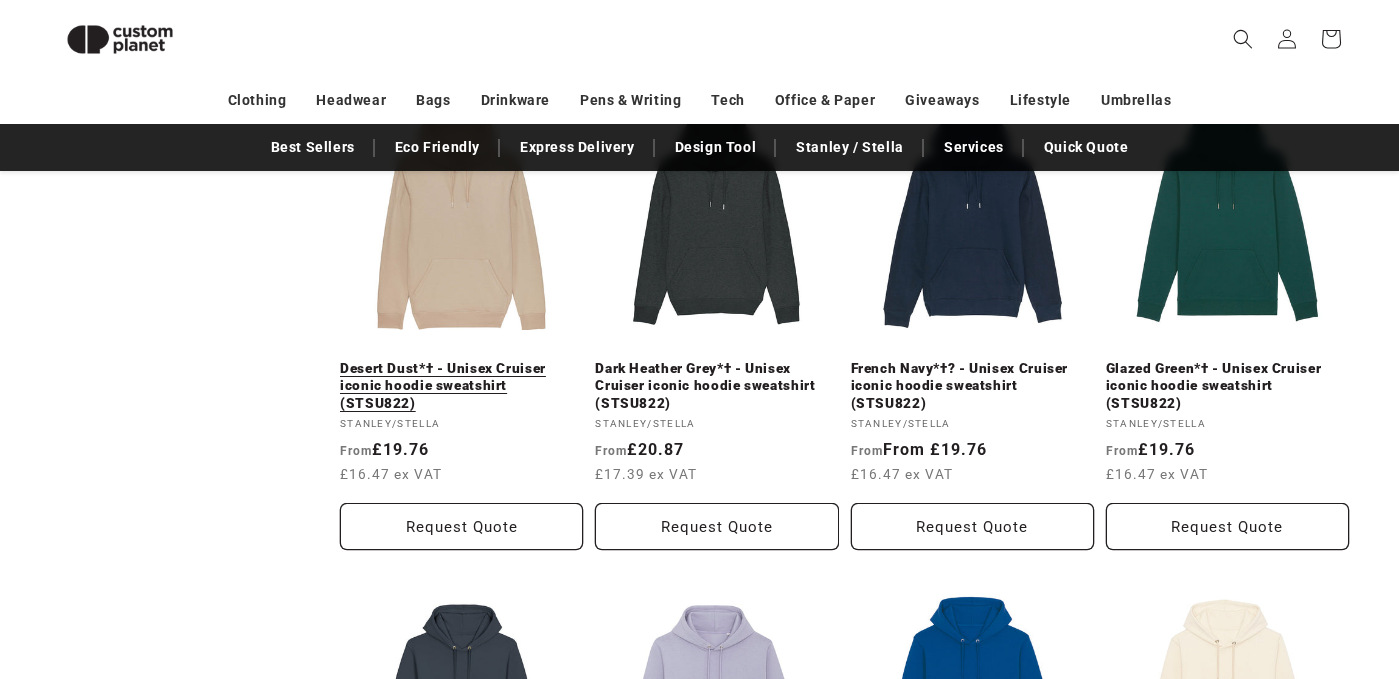 click on "Desert Dust*† - Unisex Cruiser iconic hoodie sweatshirt (STSU822)" at bounding box center [461, 386] 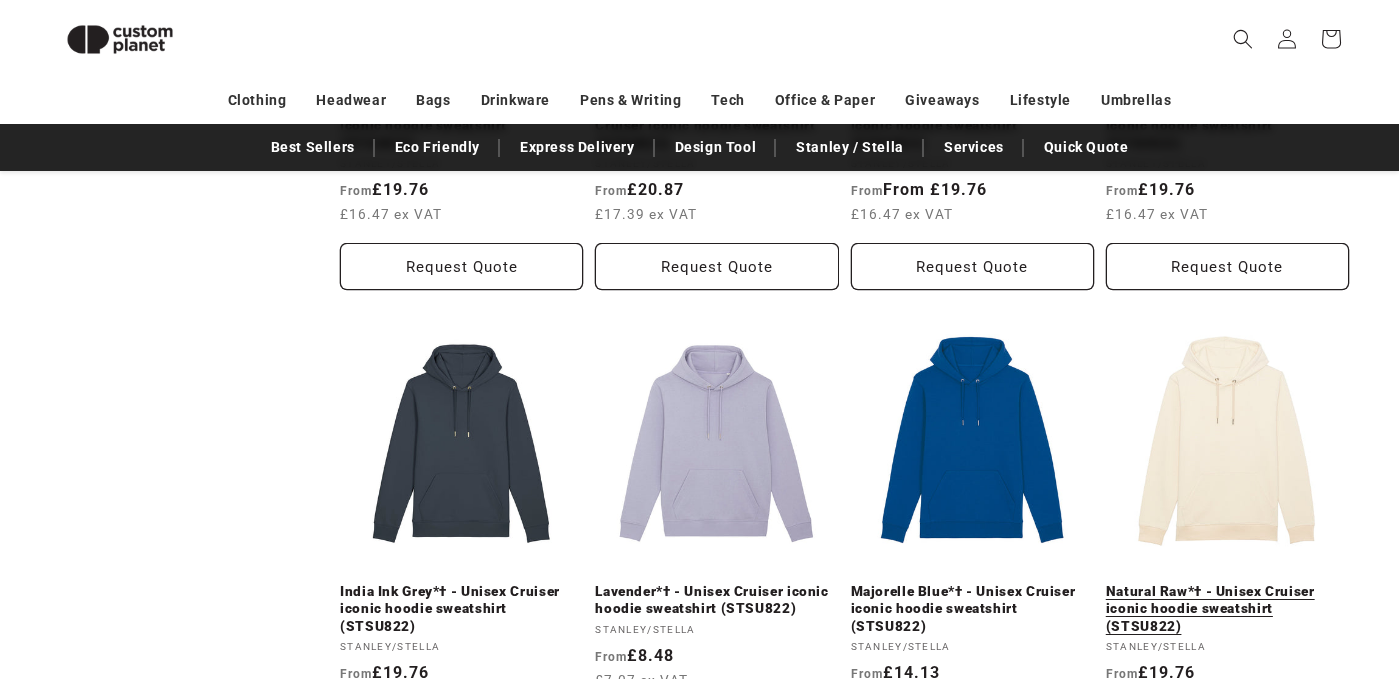 scroll, scrollTop: 1111, scrollLeft: 0, axis: vertical 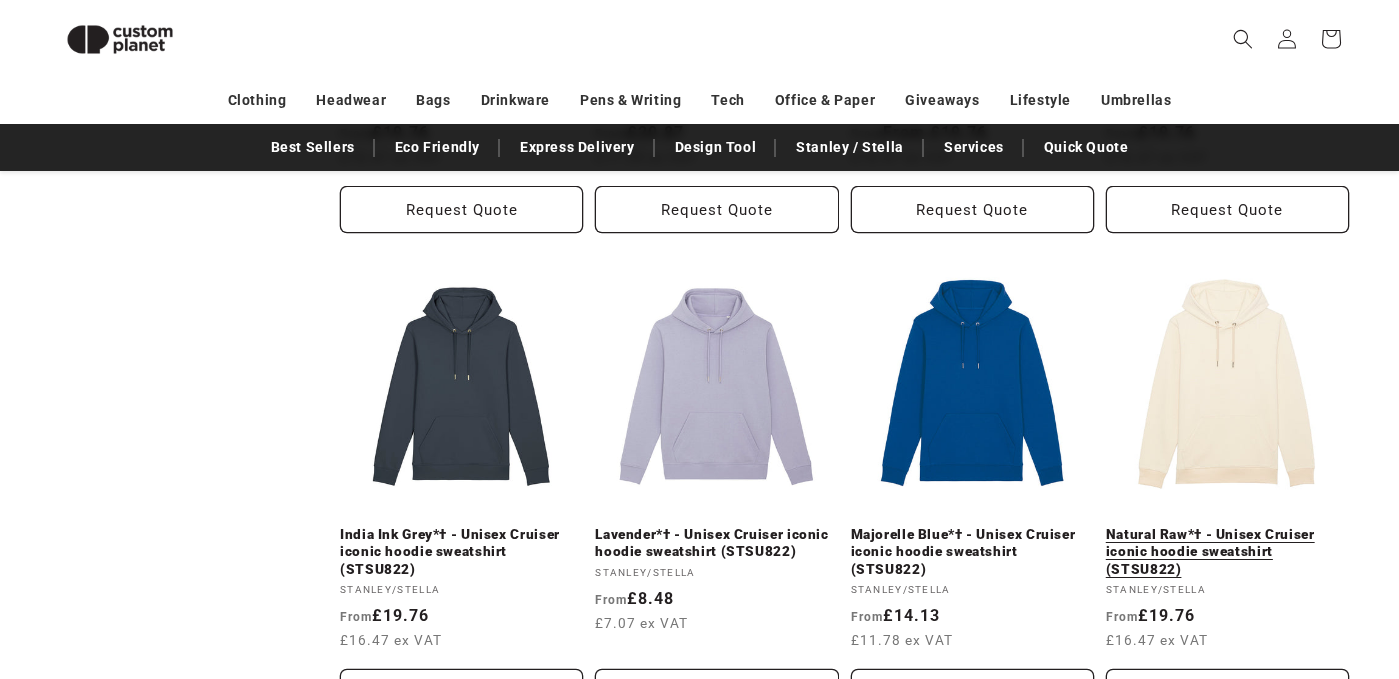click on "Natural Raw*† - Unisex Cruiser iconic hoodie sweatshirt (STSU822)" at bounding box center [1227, 552] 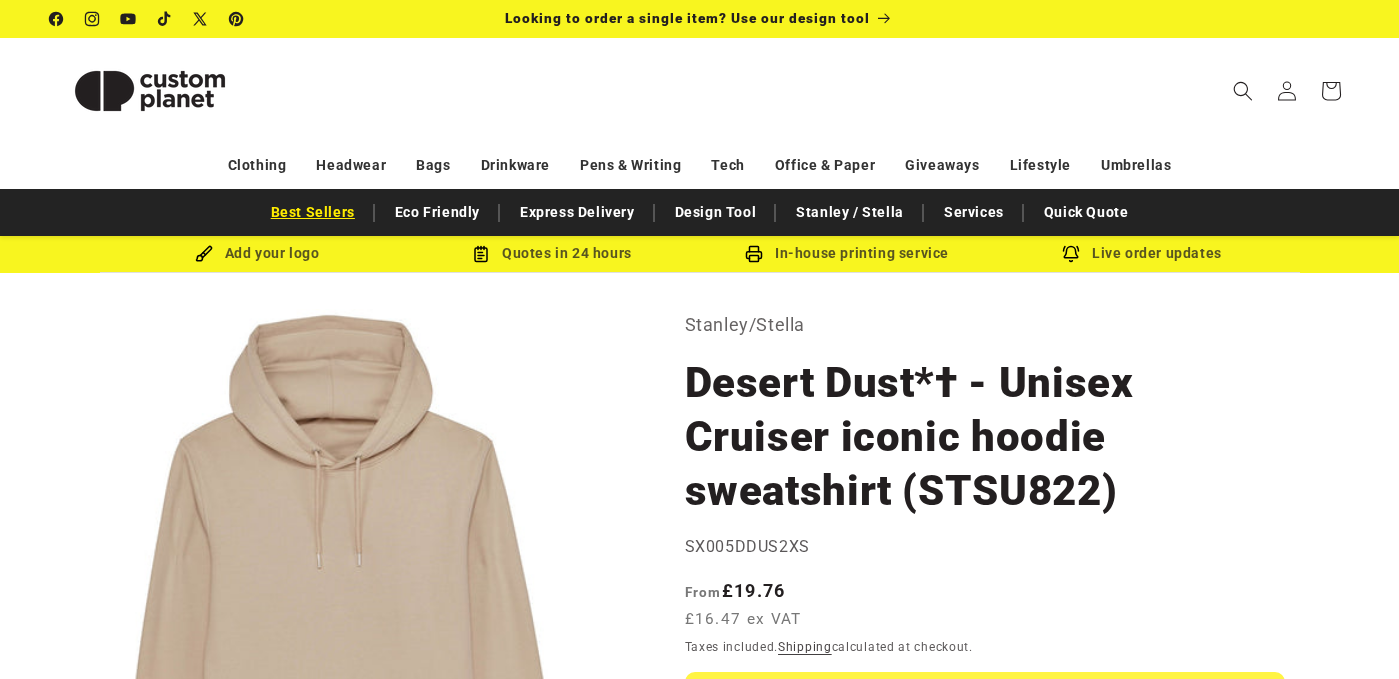 scroll, scrollTop: 0, scrollLeft: 0, axis: both 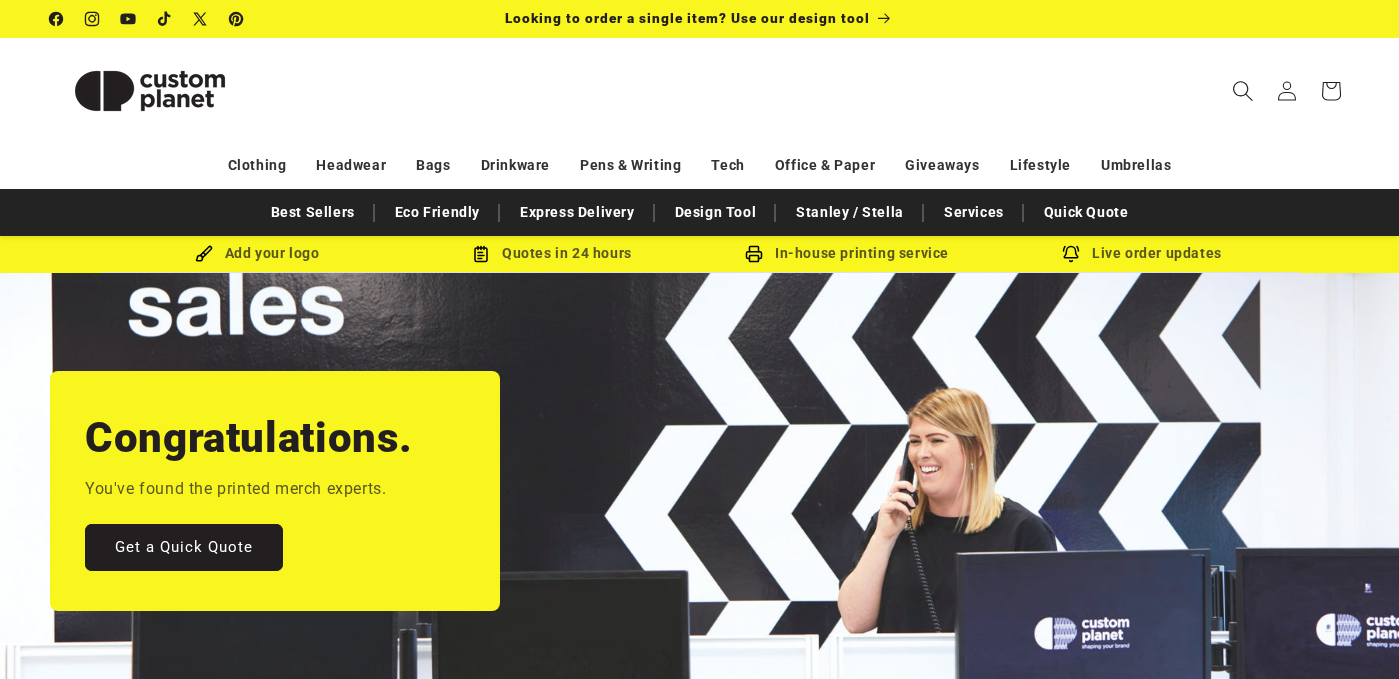 click at bounding box center [1243, 91] 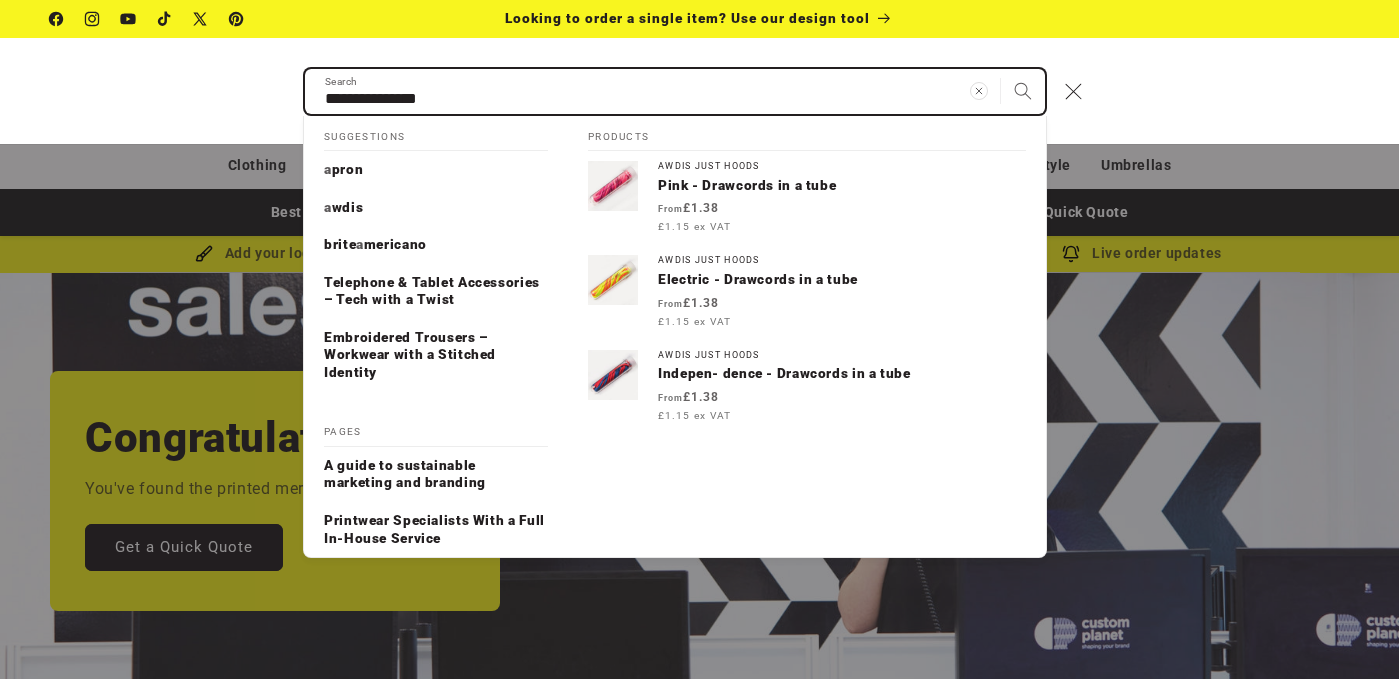 type on "**********" 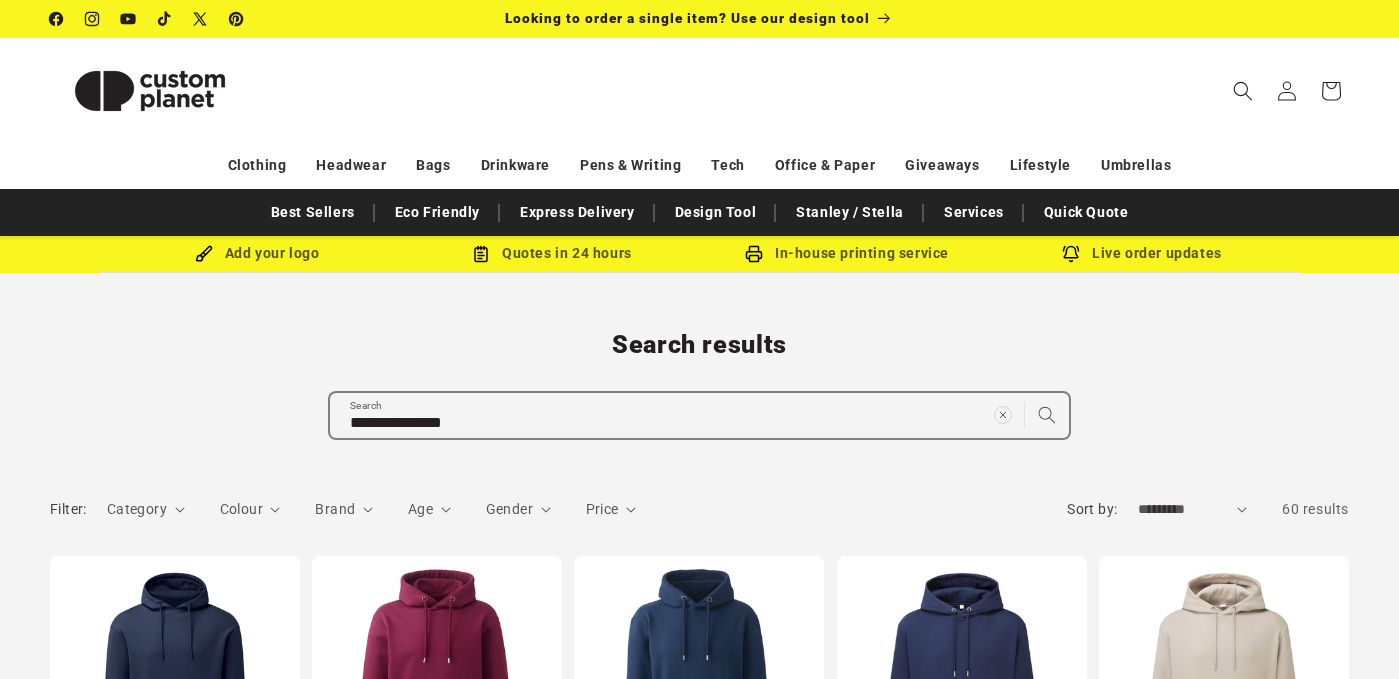 scroll, scrollTop: 0, scrollLeft: 0, axis: both 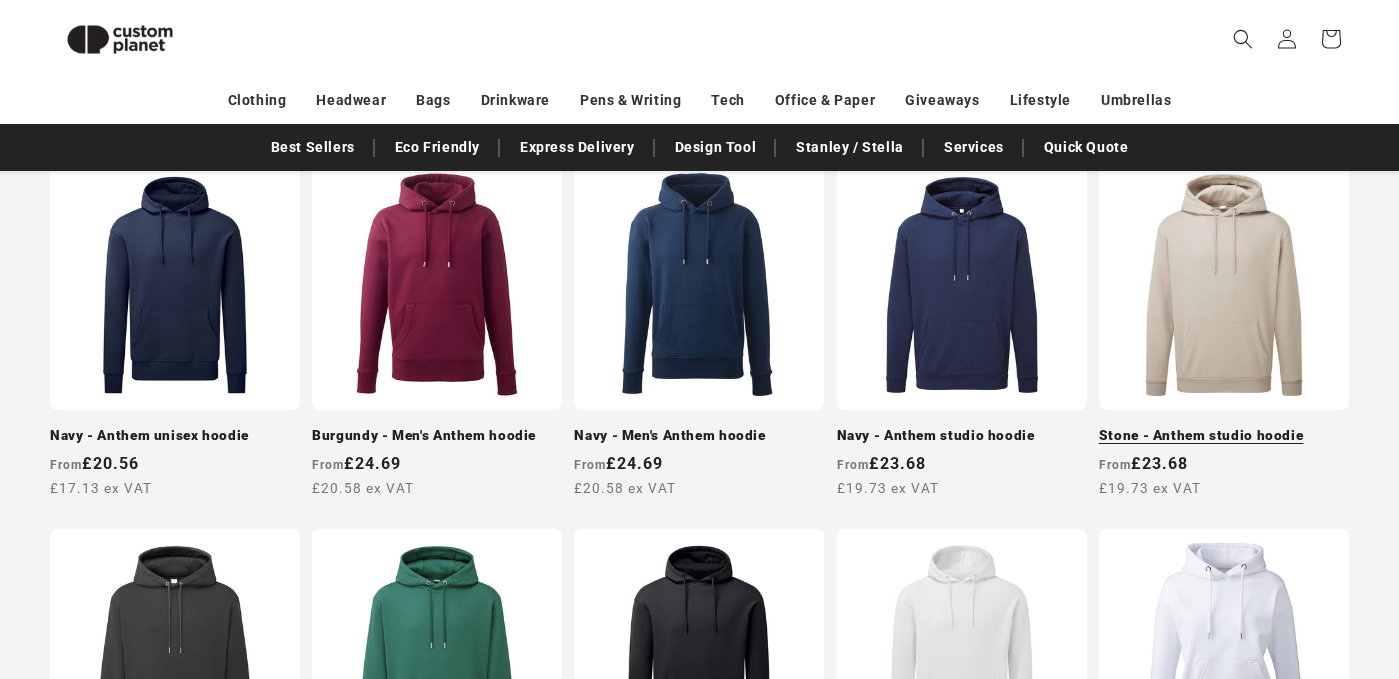click on "Stone - Anthem studio hoodie" at bounding box center [1224, 436] 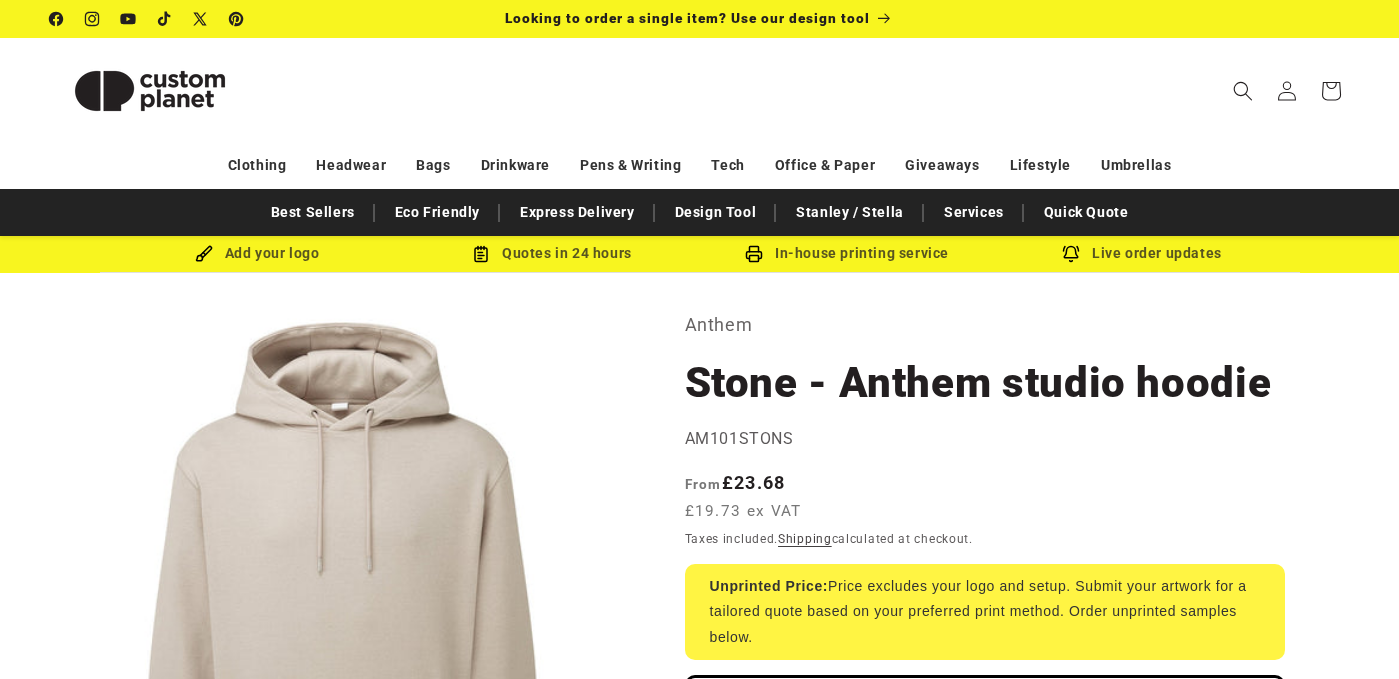 scroll, scrollTop: 0, scrollLeft: 0, axis: both 